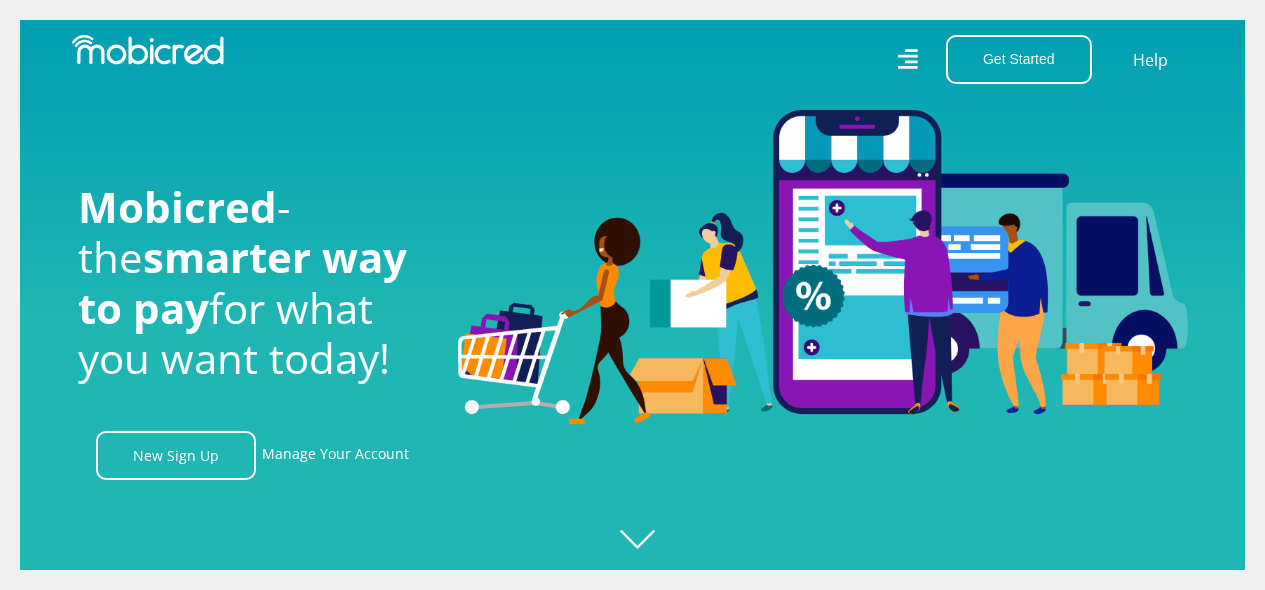 scroll, scrollTop: 0, scrollLeft: 0, axis: both 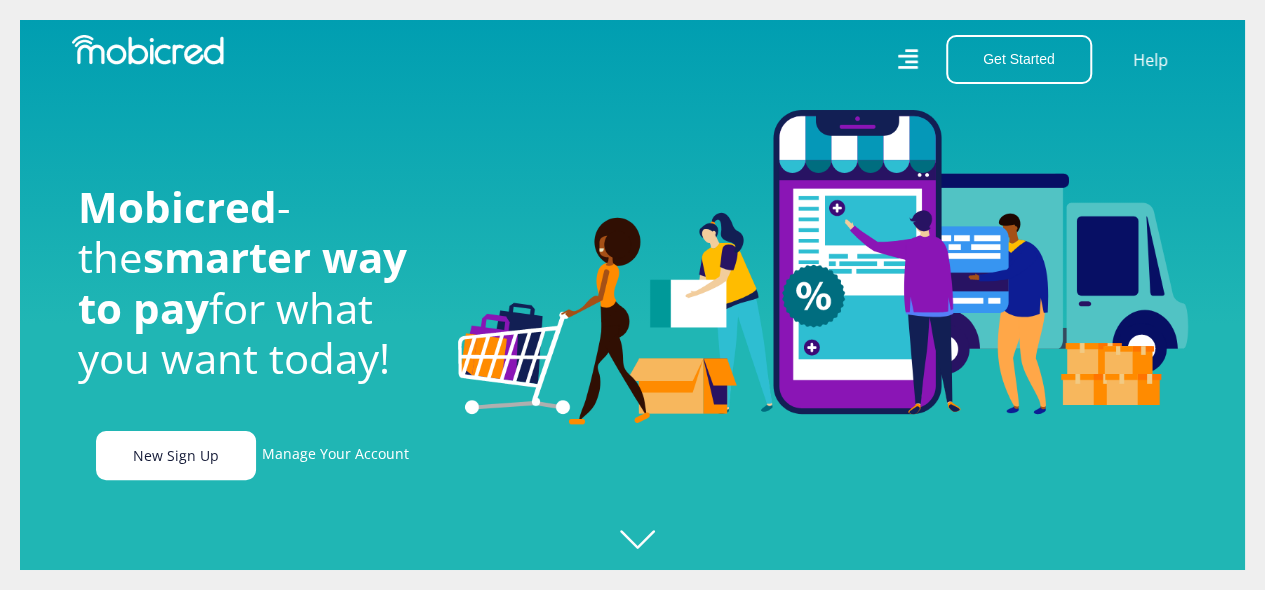 click on "New Sign Up" at bounding box center [176, 455] 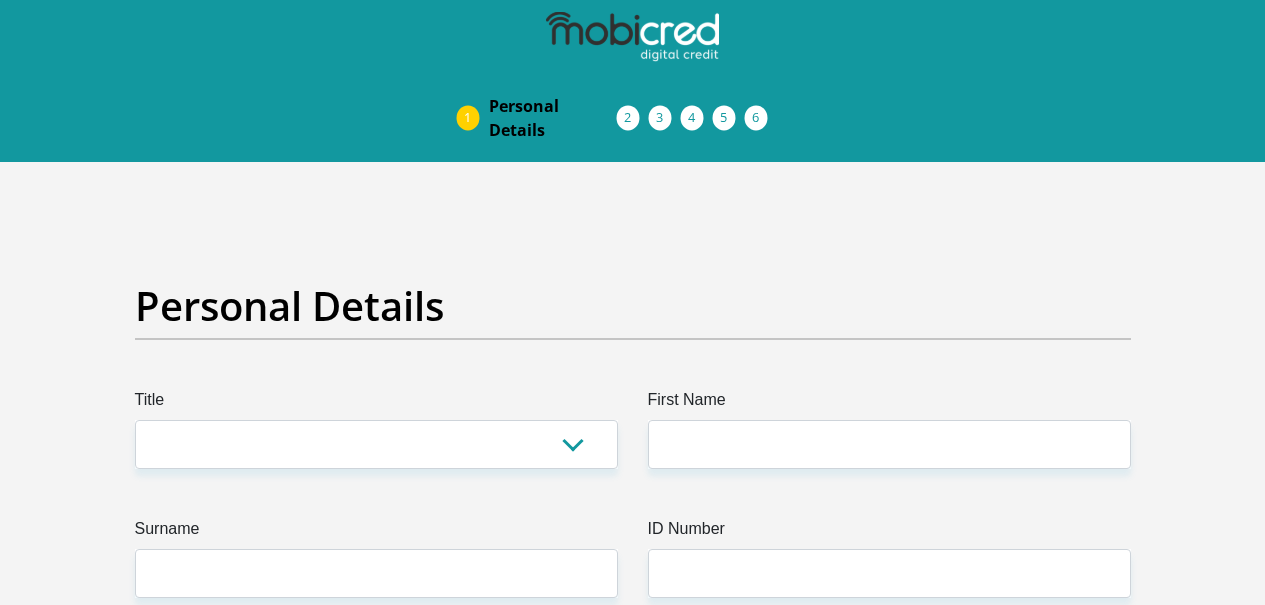 scroll, scrollTop: 0, scrollLeft: 0, axis: both 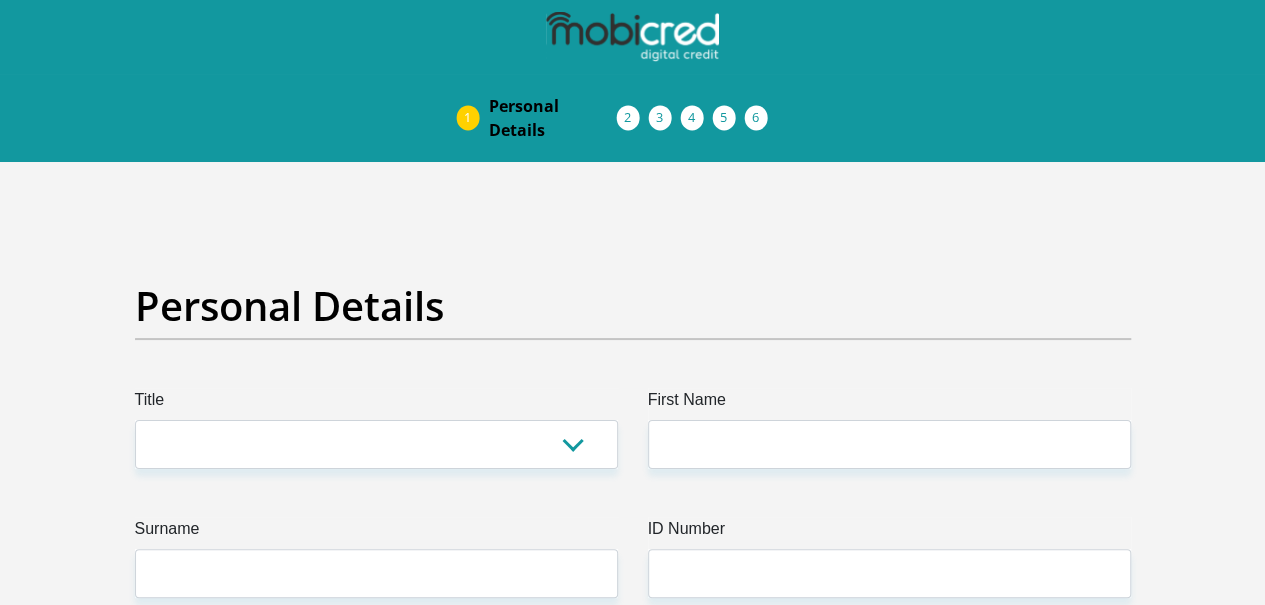 click on "Title
Mr
Ms
Mrs
Dr
Other
First Name
Surname
ID Number
Please input valid ID number
Race
Black
Coloured
Indian
White
Other
Contact Number
Please input valid contact number
Nationality
South Africa
Afghanistan
Aland Islands
Albania  Algeria  Andorra" at bounding box center [633, 3641] 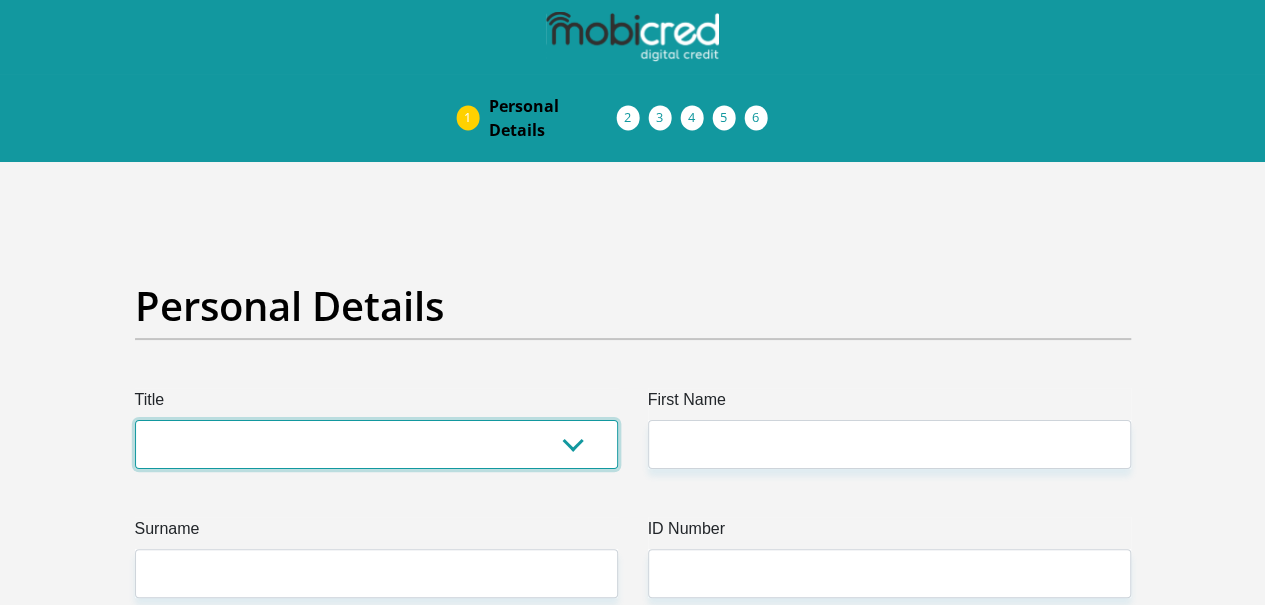 click on "Mr
Ms
Mrs
Dr
Other" at bounding box center (376, 444) 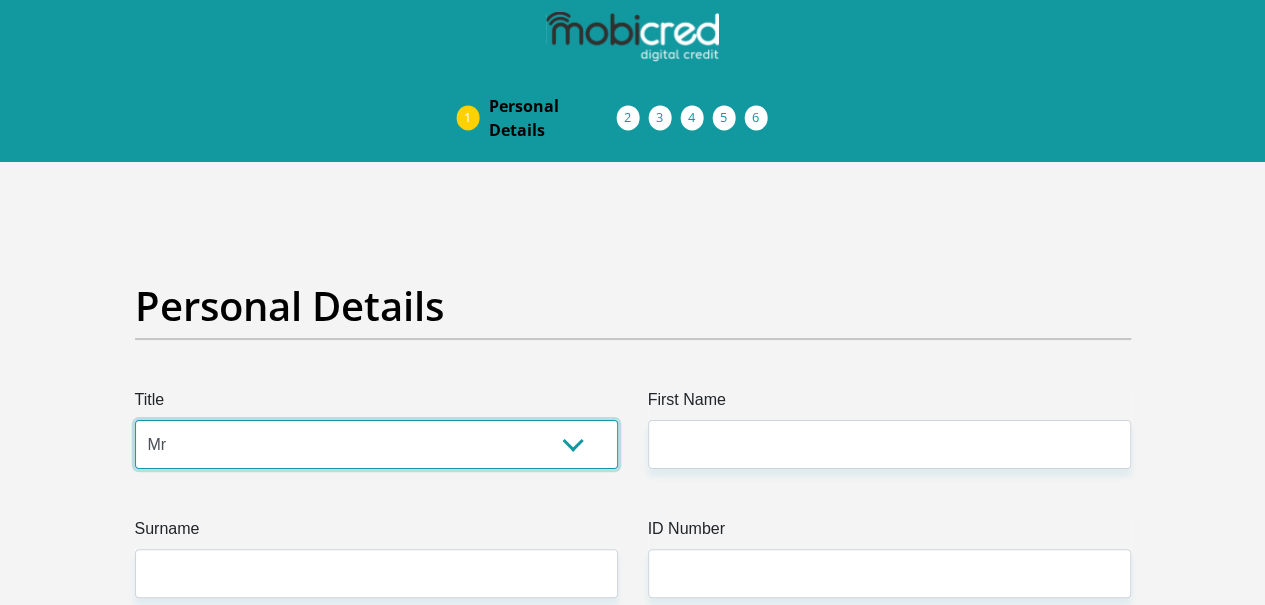 click on "Mr
Ms
Mrs
Dr
Other" at bounding box center (376, 444) 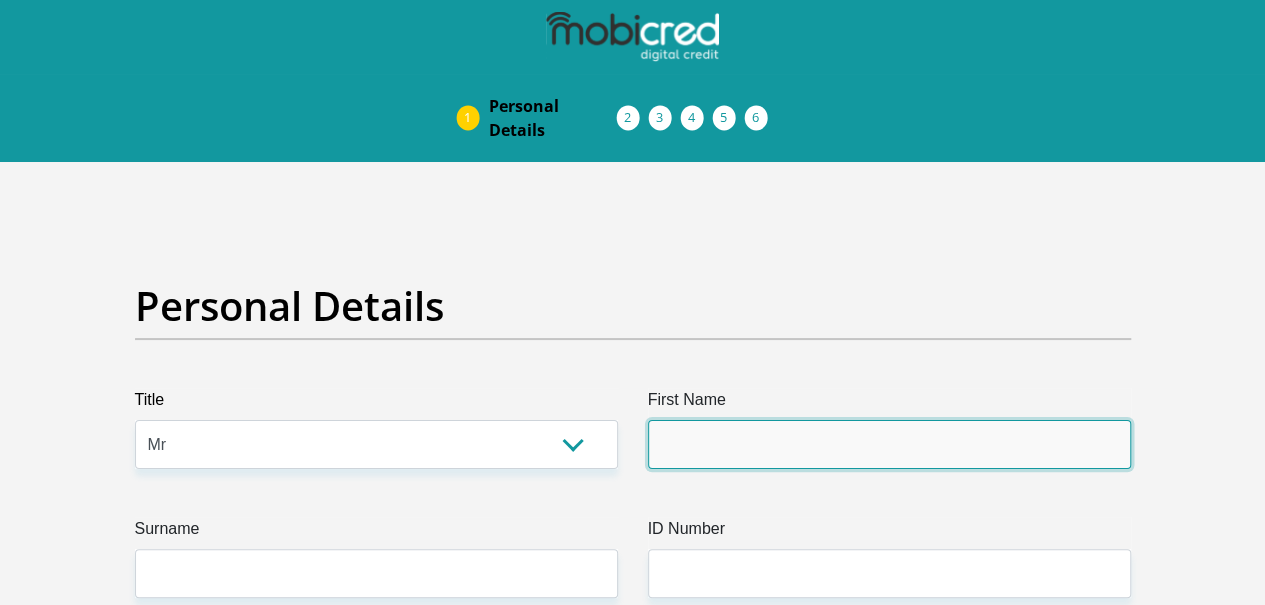click on "First Name" at bounding box center (889, 444) 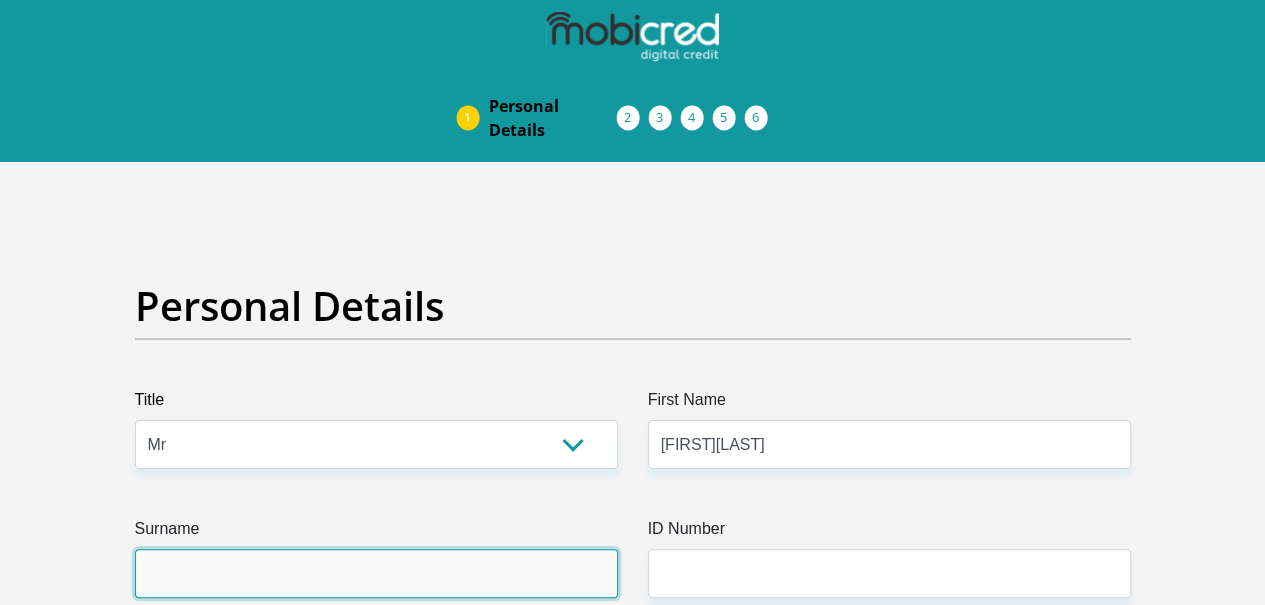 type on "Greyling" 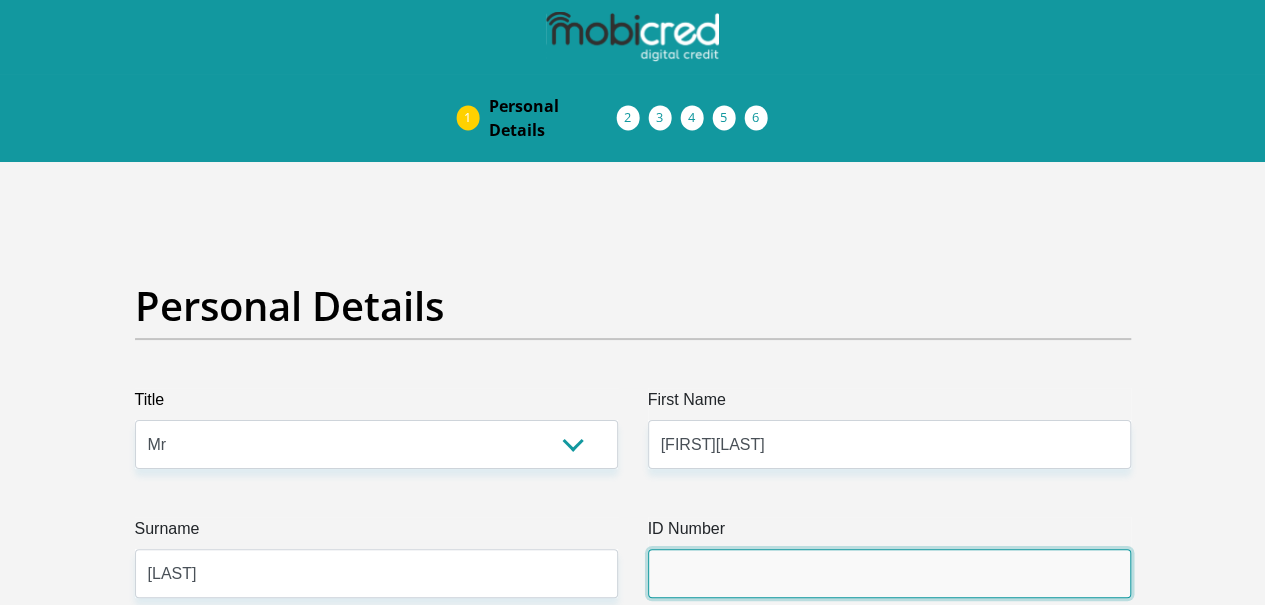 type on "AFGRI" 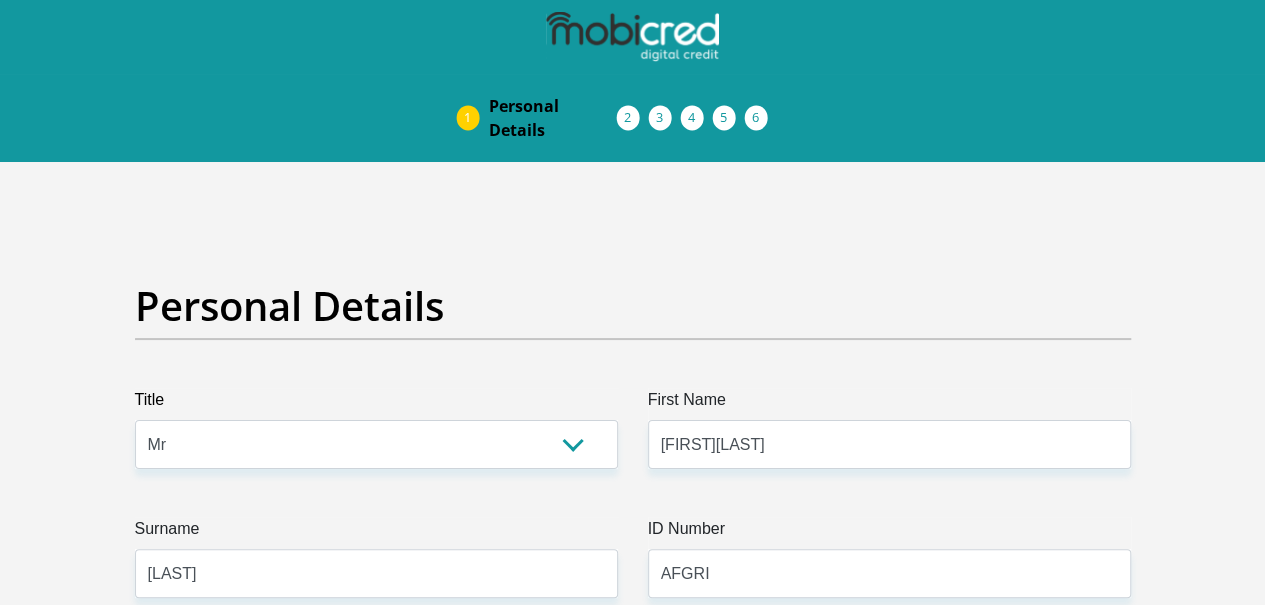 type on "0624252101" 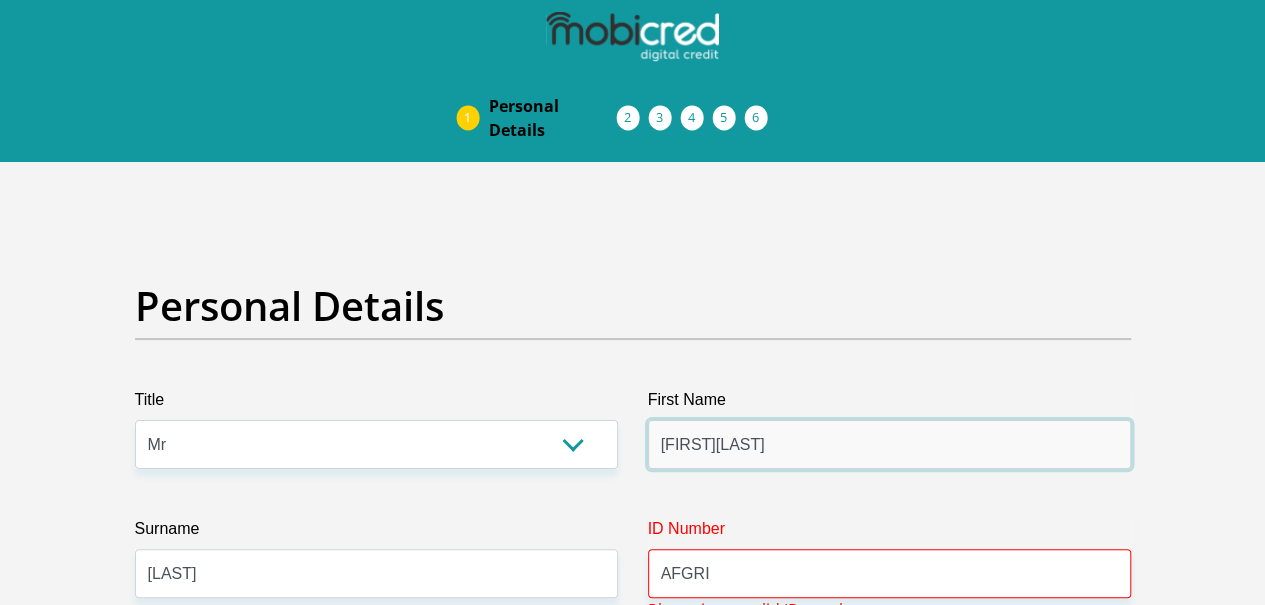 type on "Ermelo" 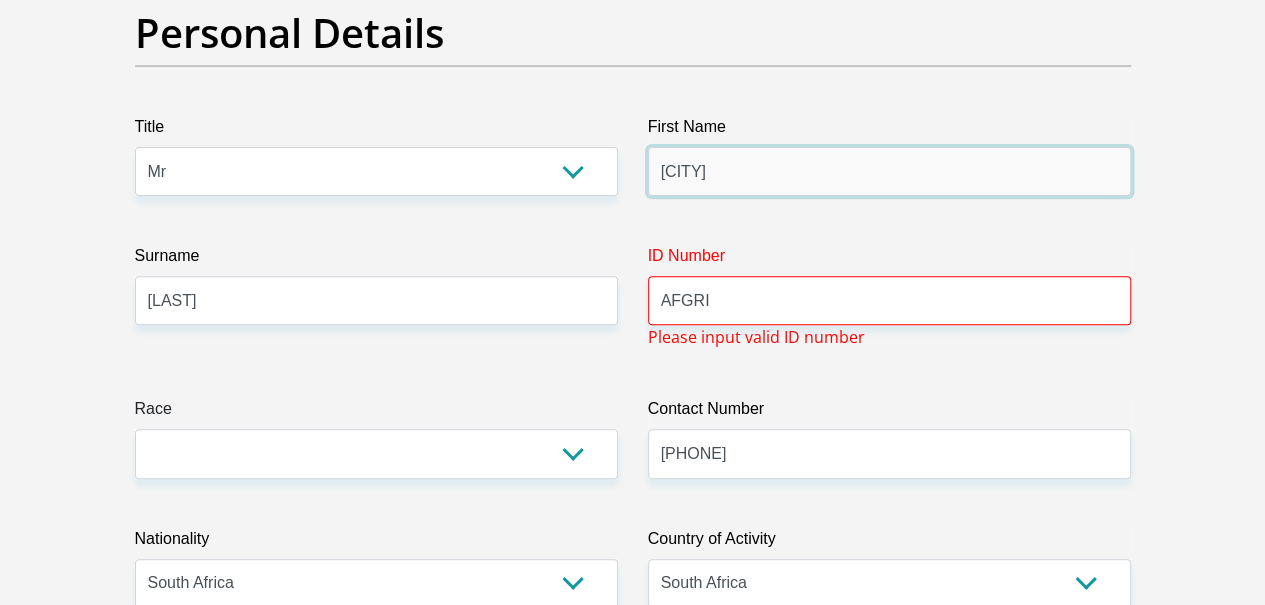 scroll, scrollTop: 200, scrollLeft: 0, axis: vertical 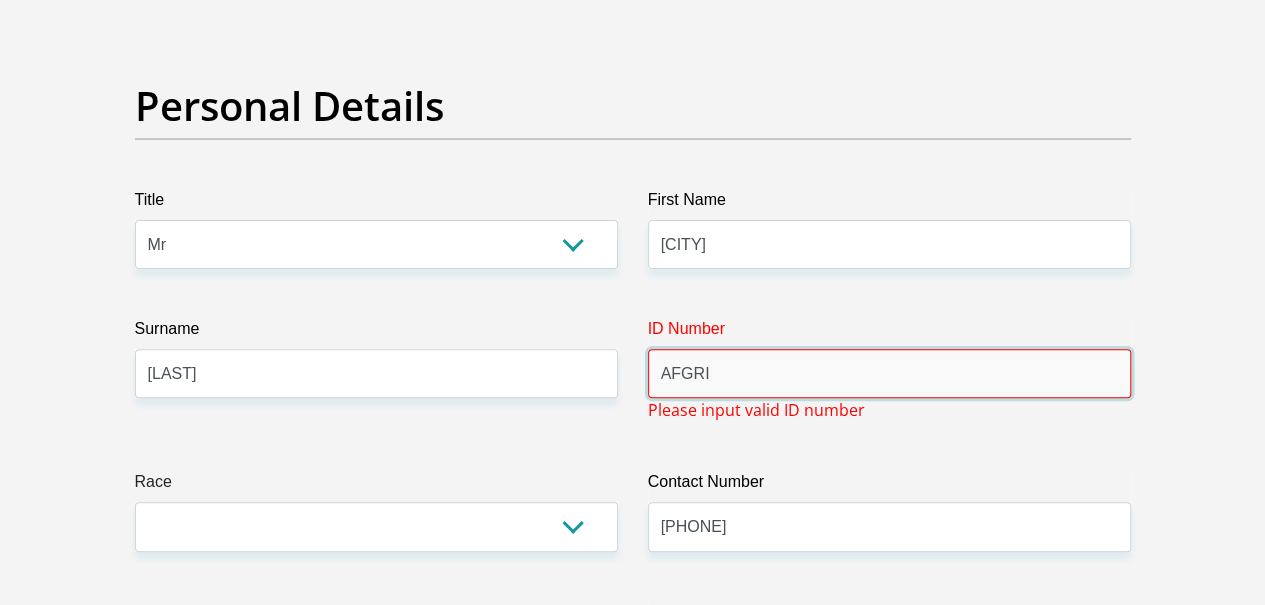 drag, startPoint x: 720, startPoint y: 295, endPoint x: 630, endPoint y: 298, distance: 90.04999 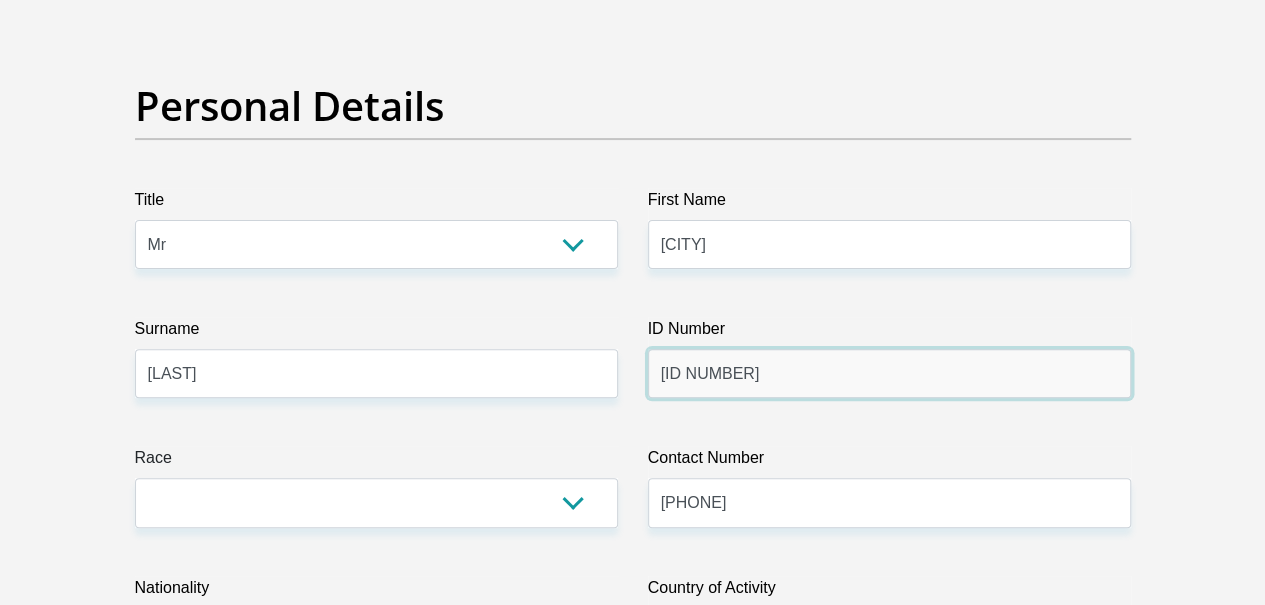 type on "9301185051086" 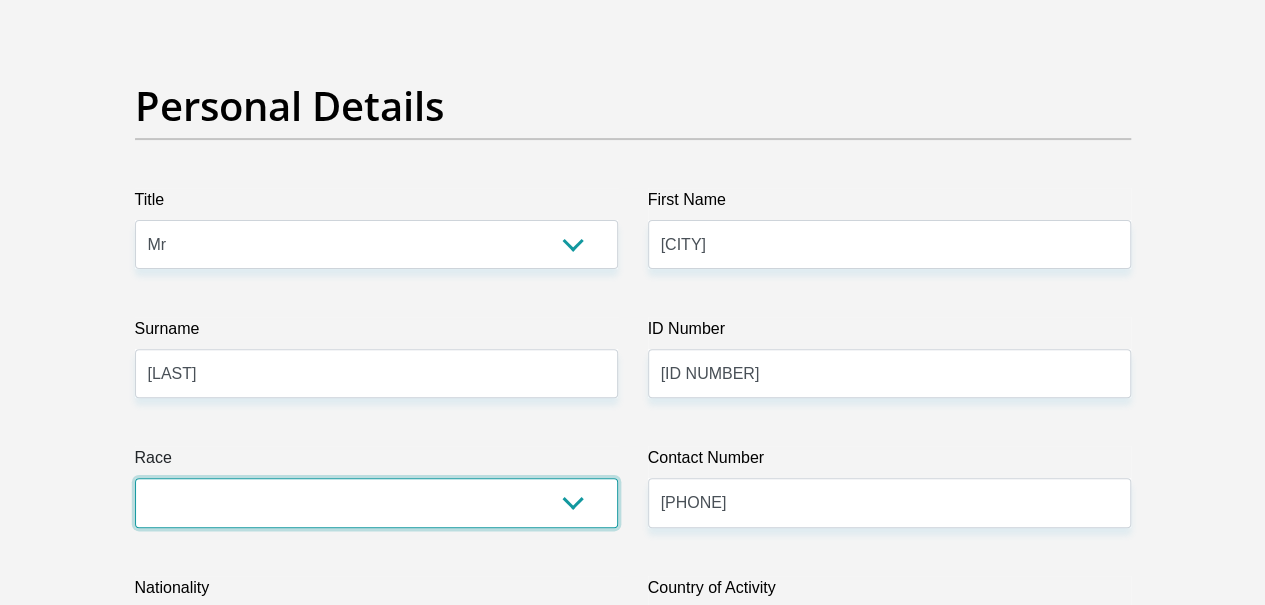 click on "Black
Coloured
Indian
White
Other" at bounding box center [376, 502] 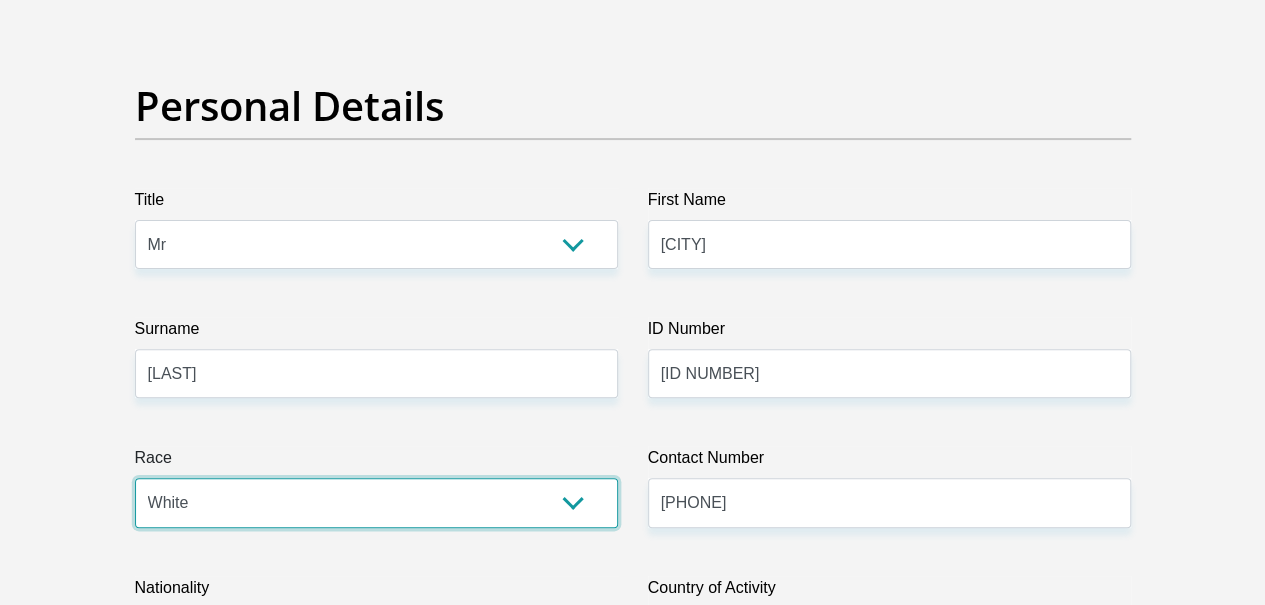 click on "Black
Coloured
Indian
White
Other" at bounding box center [376, 502] 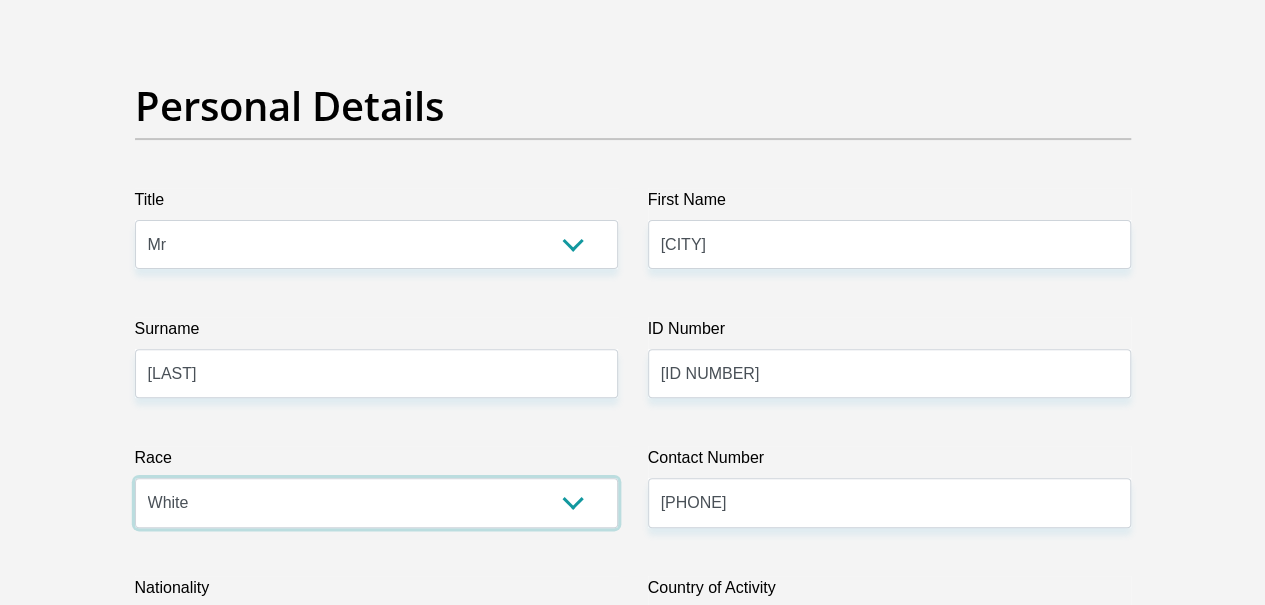 scroll, scrollTop: 400, scrollLeft: 0, axis: vertical 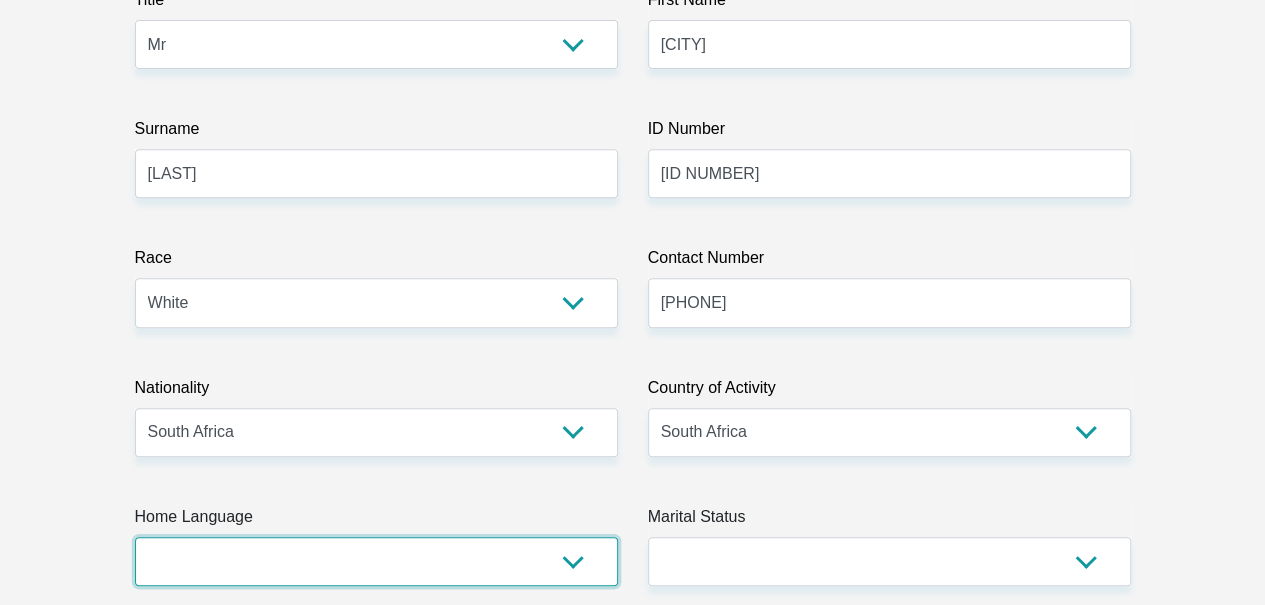 click on "Afrikaans
English
Sepedi
South Ndebele
Southern Sotho
Swati
Tsonga
Tswana
Venda
Xhosa
Zulu
Other" at bounding box center [376, 561] 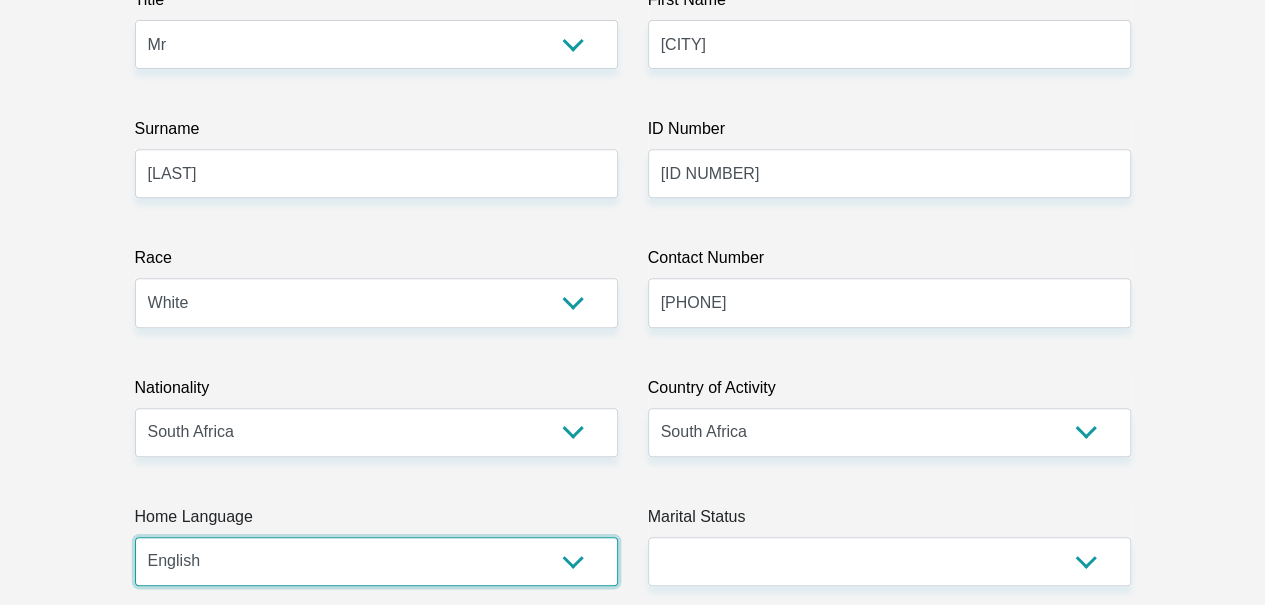click on "Afrikaans
English
Sepedi
South Ndebele
Southern Sotho
Swati
Tsonga
Tswana
Venda
Xhosa
Zulu
Other" at bounding box center [376, 561] 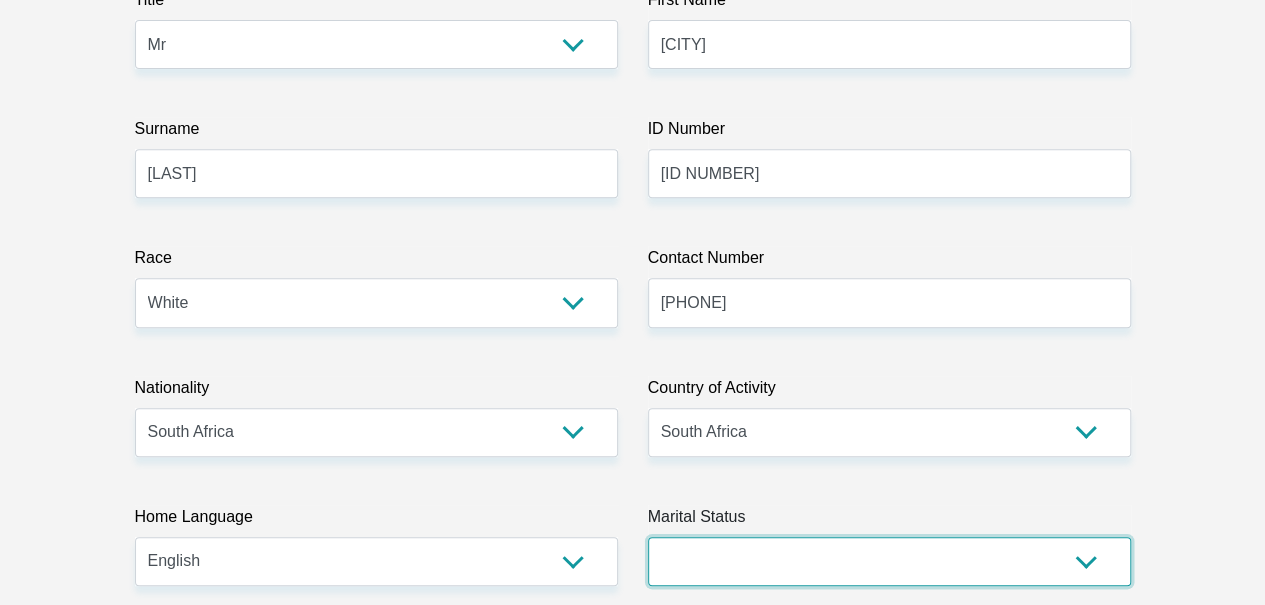 click on "Married ANC
Single
Divorced
Widowed
Married COP or Customary Law" at bounding box center [889, 561] 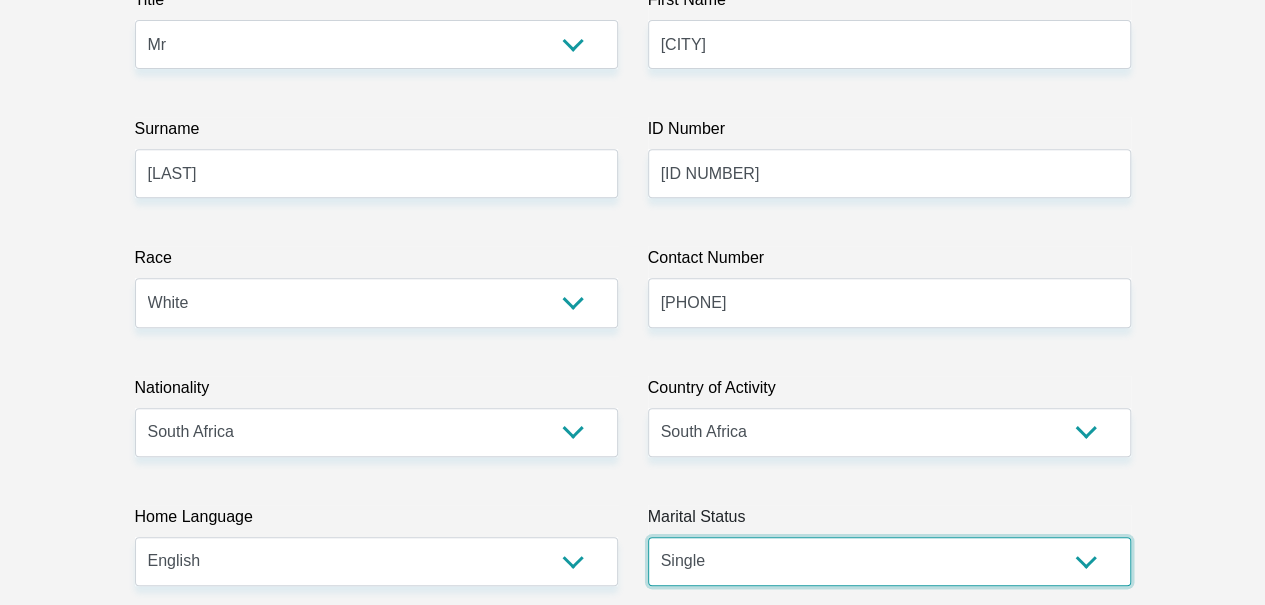click on "Married ANC
Single
Divorced
Widowed
Married COP or Customary Law" at bounding box center (889, 561) 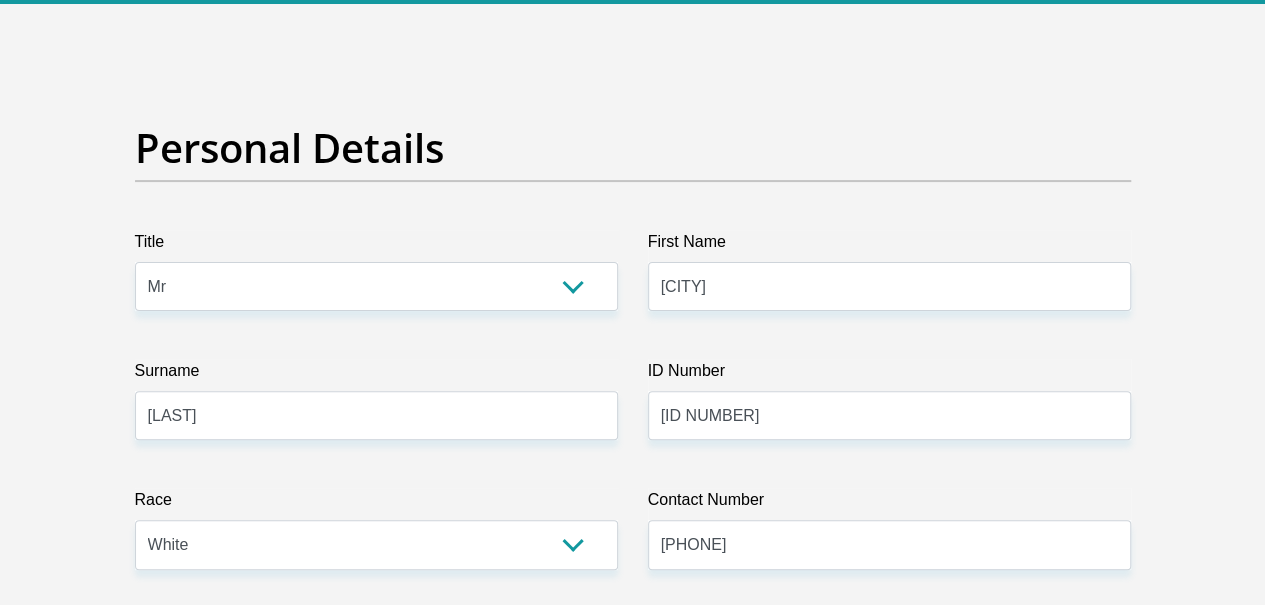 scroll, scrollTop: 200, scrollLeft: 0, axis: vertical 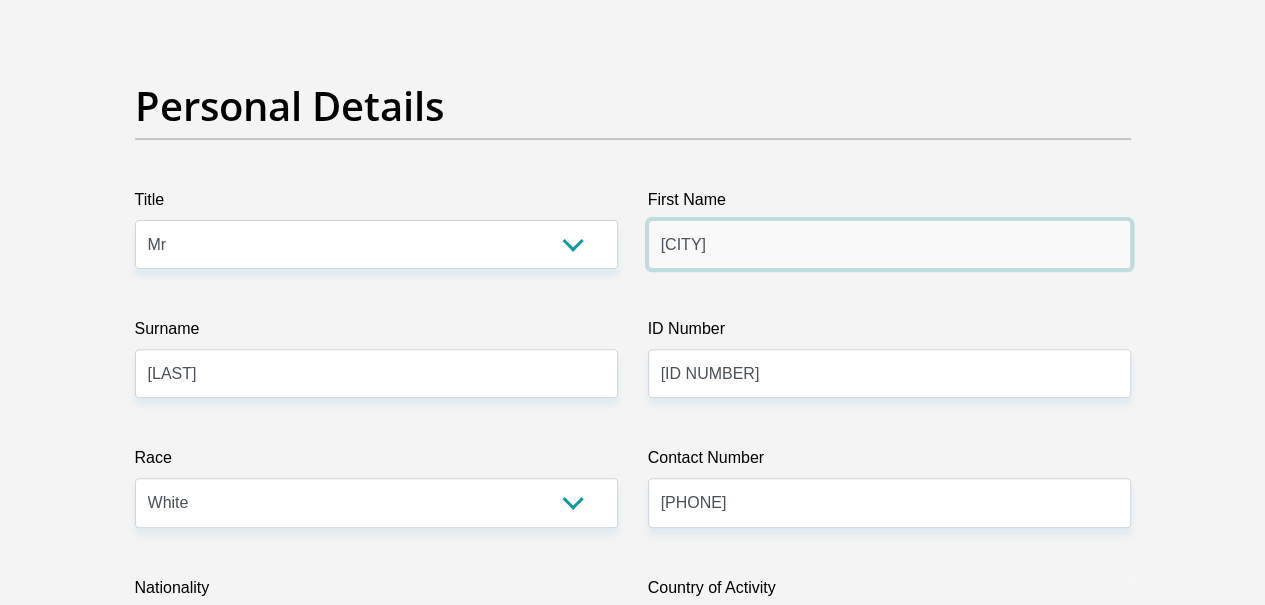 drag, startPoint x: 721, startPoint y: 165, endPoint x: 624, endPoint y: 168, distance: 97.04638 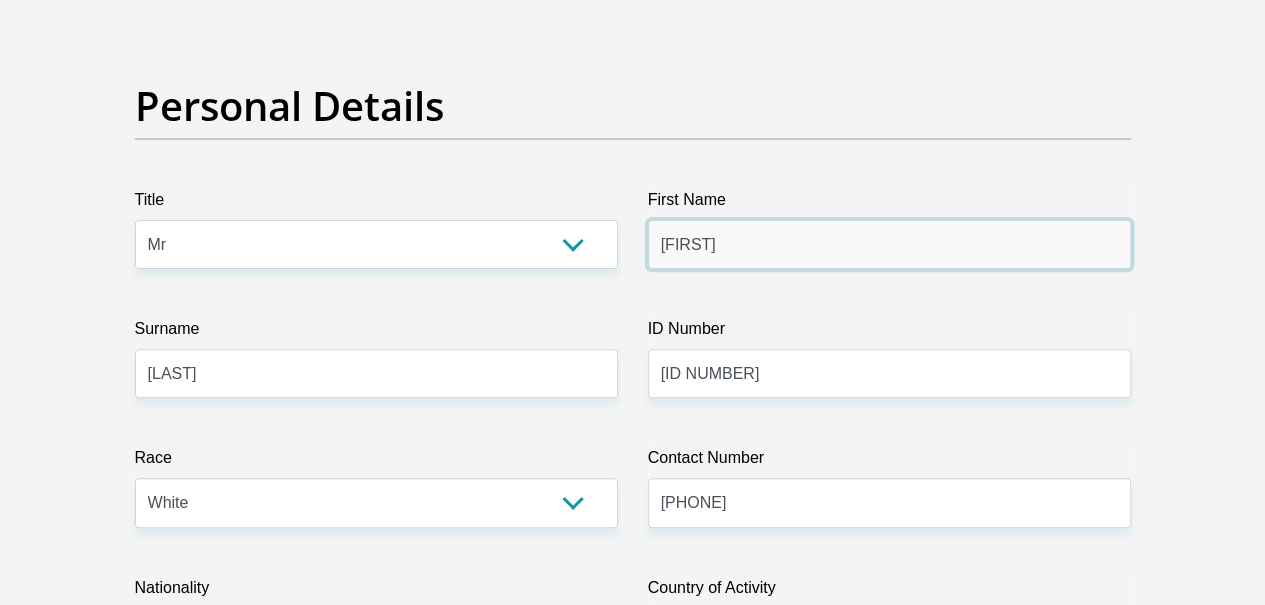 type on "[FIRST]" 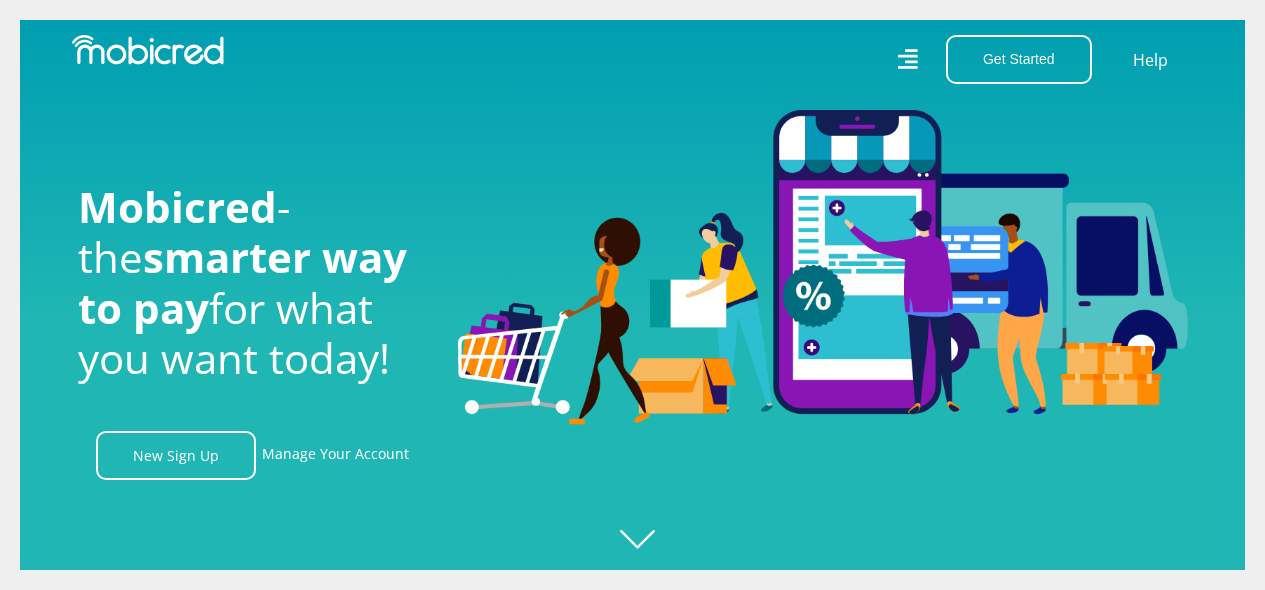scroll, scrollTop: 0, scrollLeft: 0, axis: both 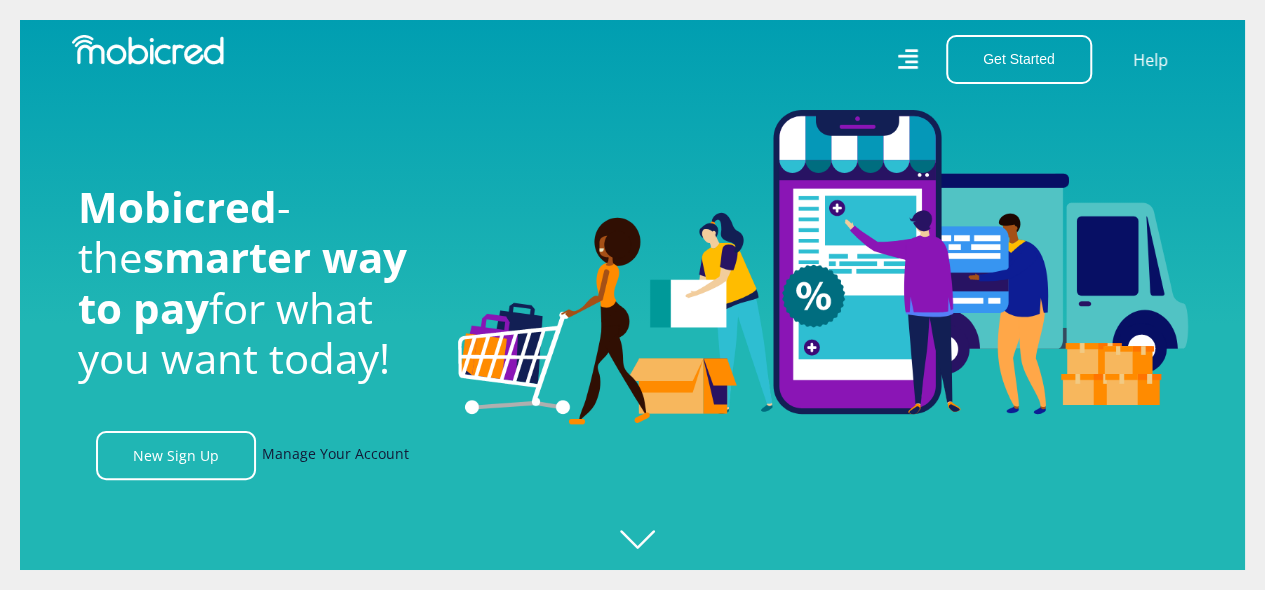 click on "Manage Your Account" at bounding box center (335, 455) 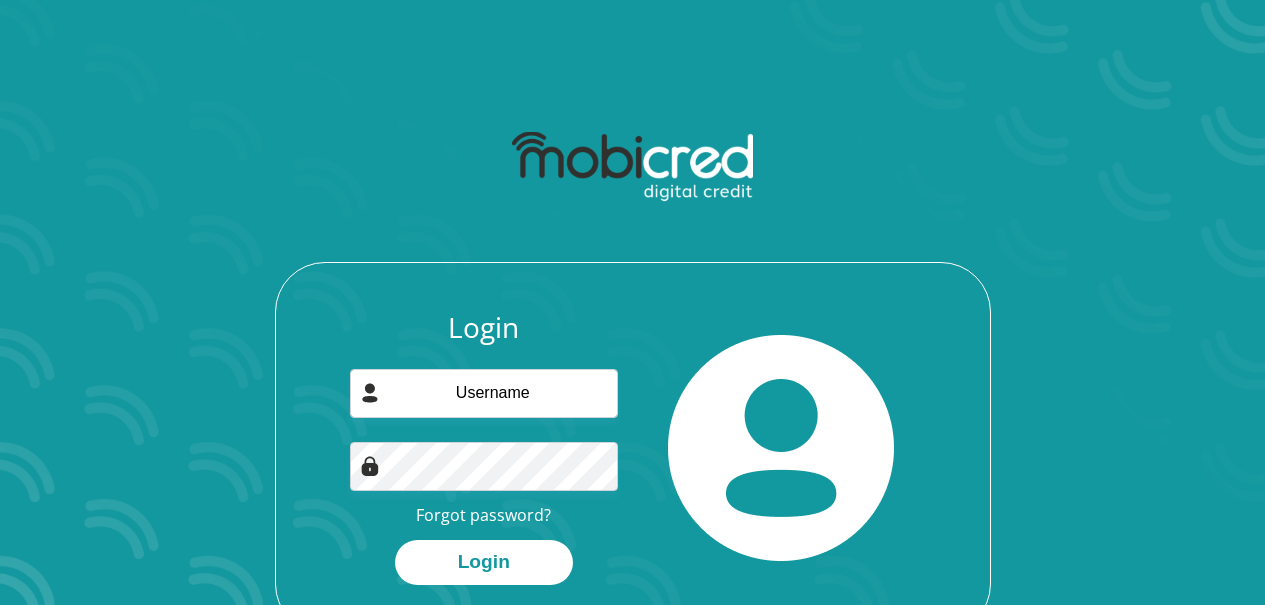 scroll, scrollTop: 0, scrollLeft: 0, axis: both 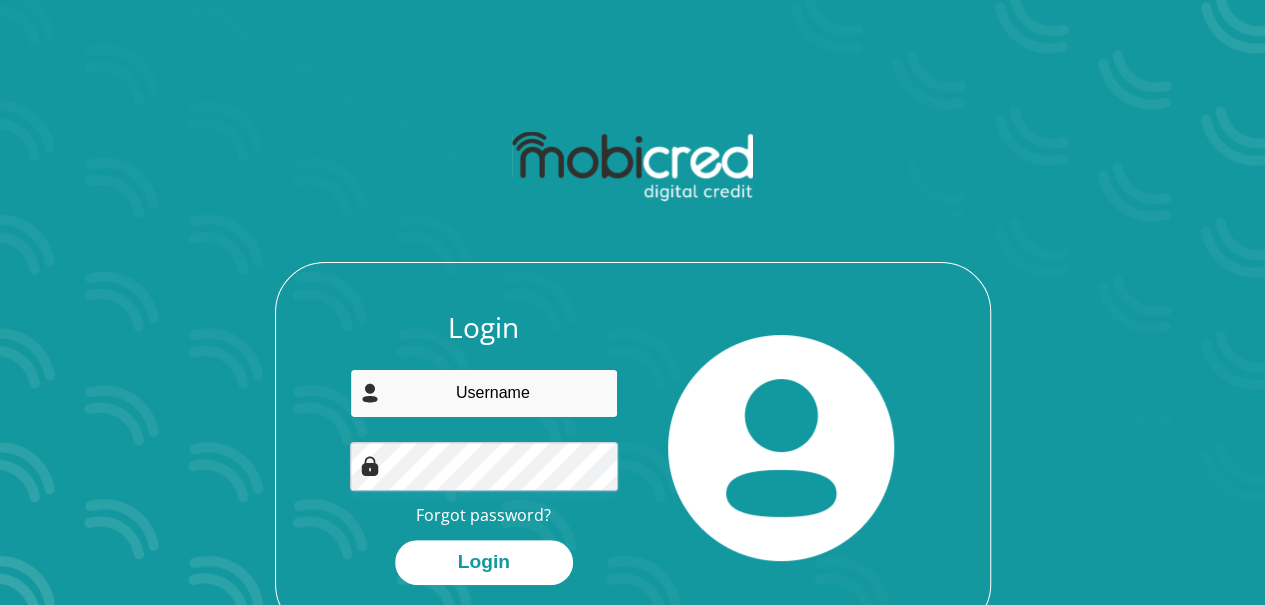 click at bounding box center (484, 393) 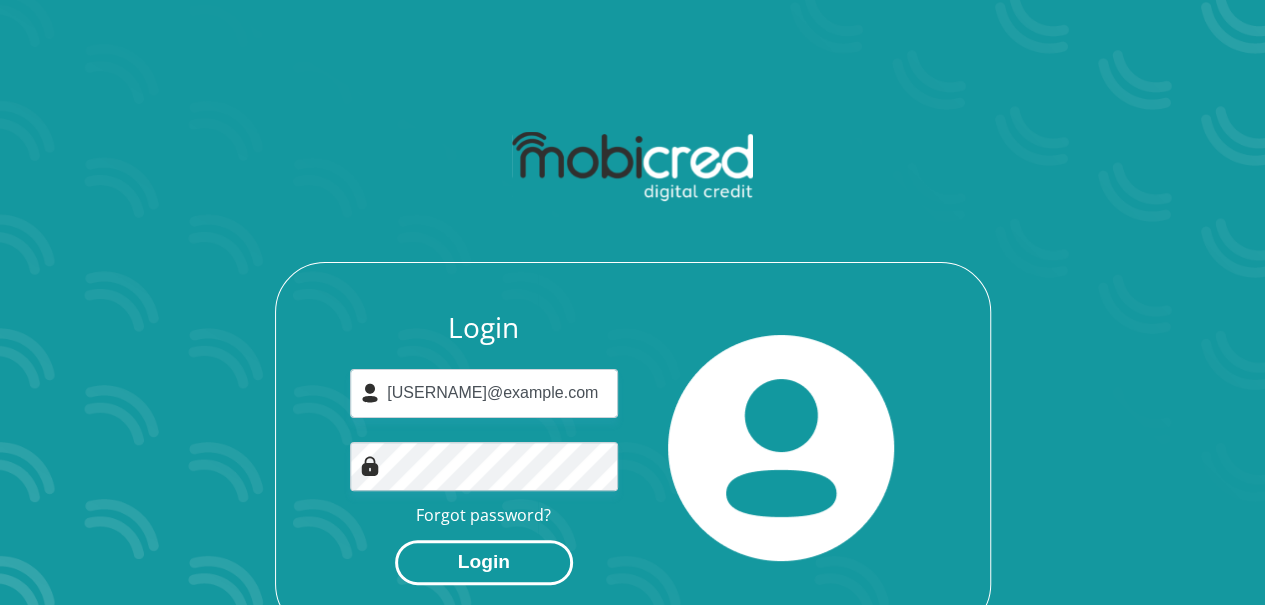 click on "Login" at bounding box center (484, 562) 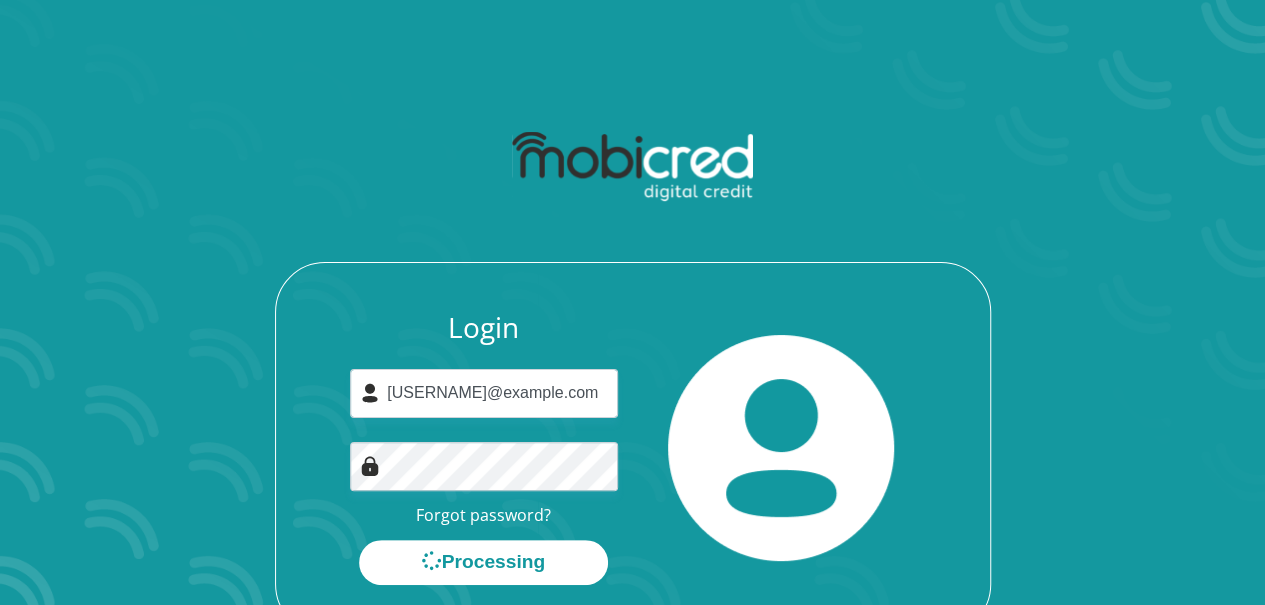 scroll, scrollTop: 0, scrollLeft: 0, axis: both 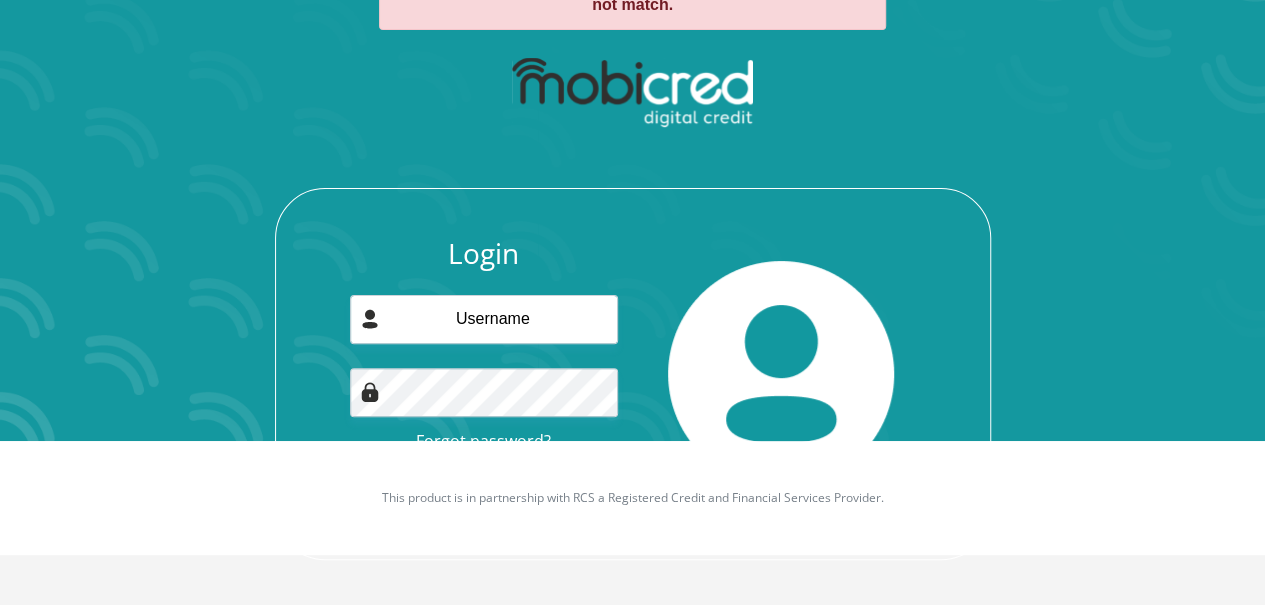 drag, startPoint x: 633, startPoint y: 415, endPoint x: 638, endPoint y: 430, distance: 15.811388 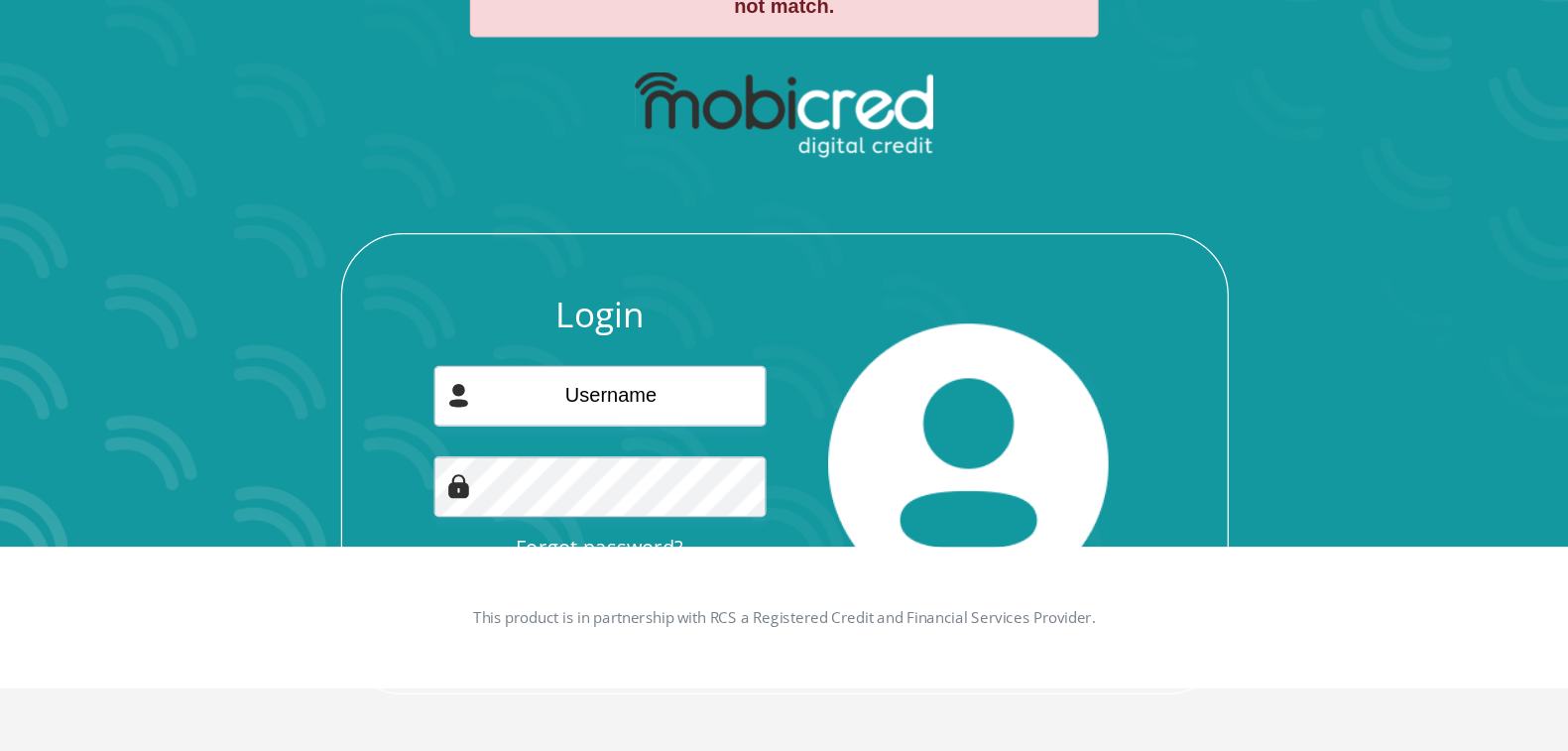 scroll, scrollTop: 113, scrollLeft: 0, axis: vertical 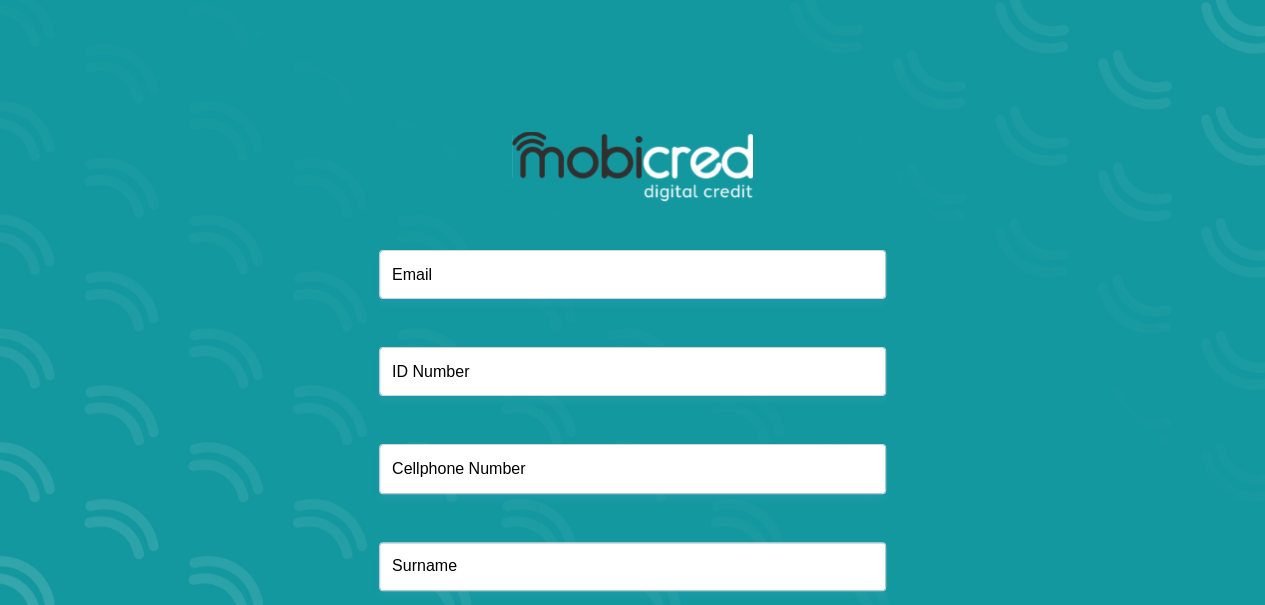 click at bounding box center [632, 185] 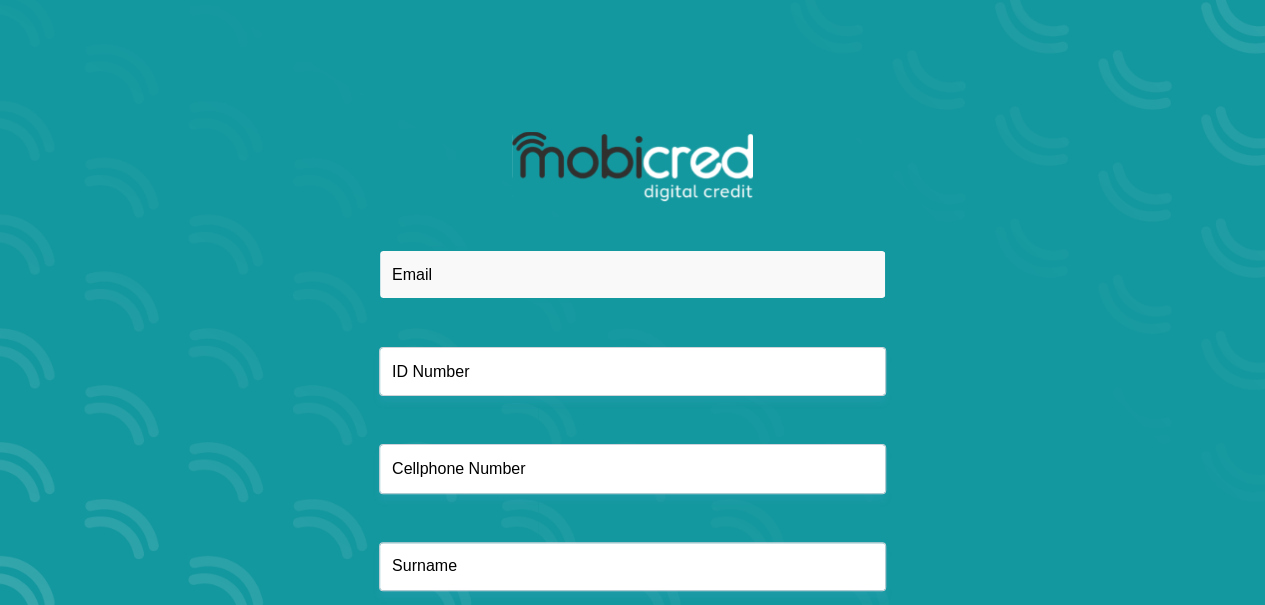 click at bounding box center [632, 274] 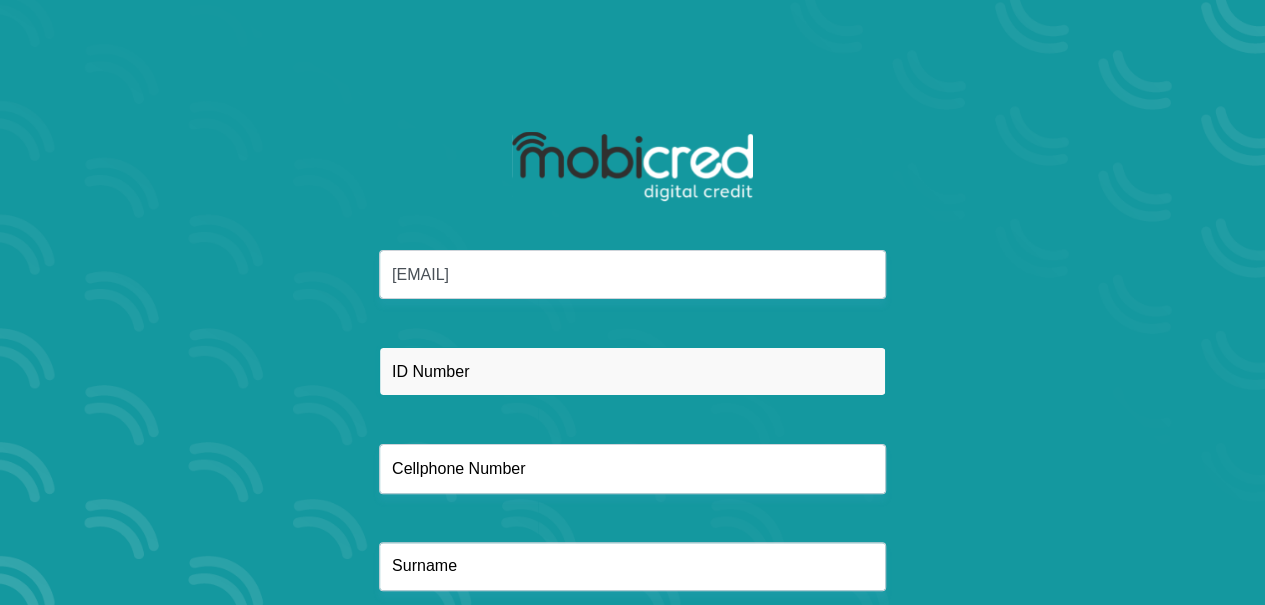 type on "AFGRI" 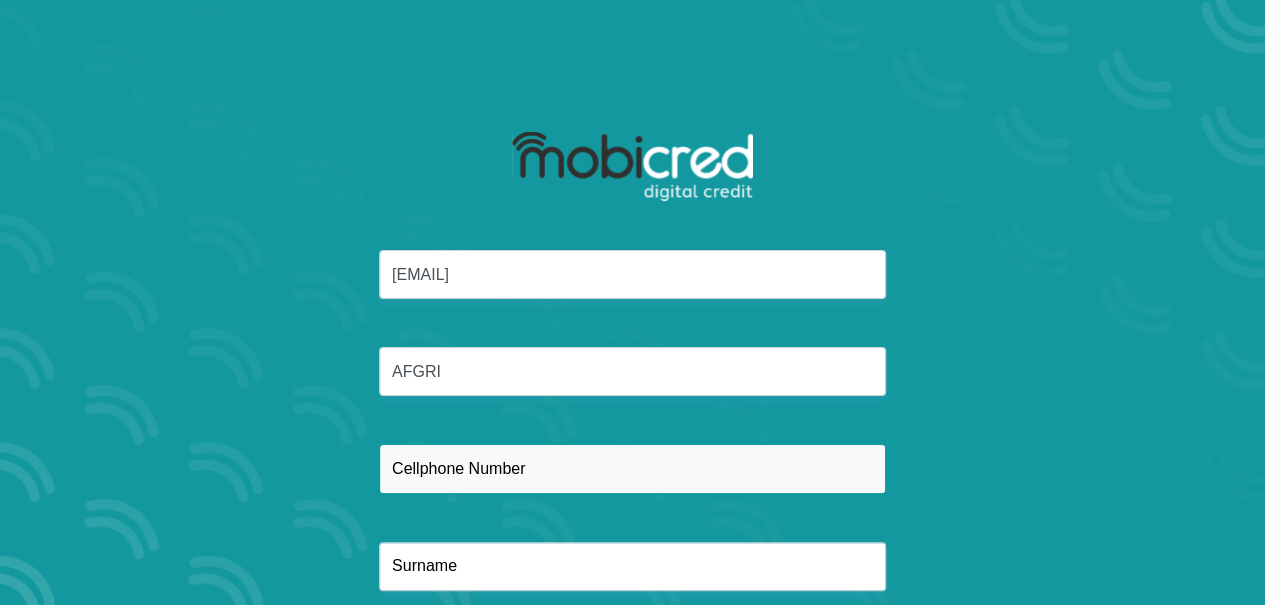 type on "0624252101" 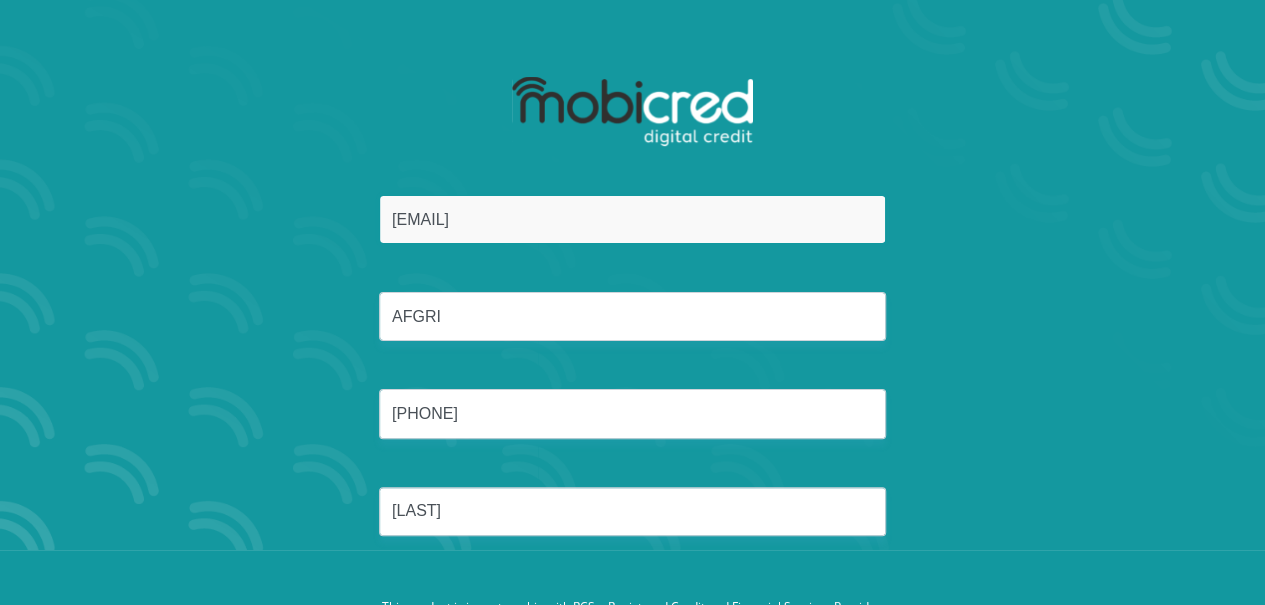 scroll, scrollTop: 125, scrollLeft: 0, axis: vertical 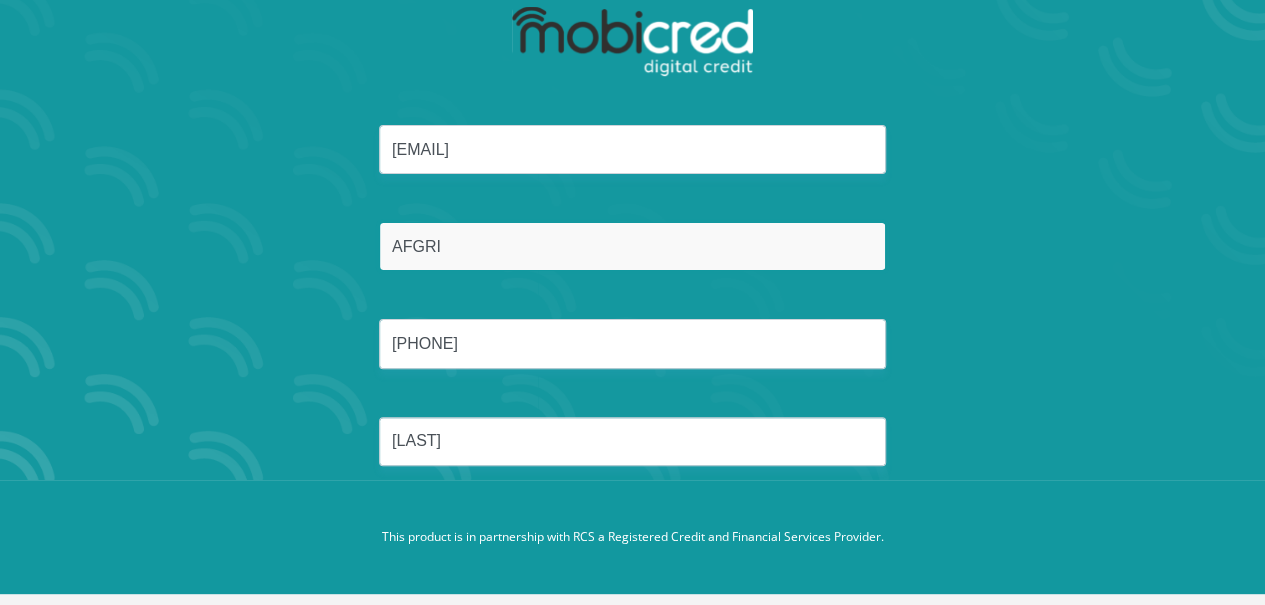 drag, startPoint x: 476, startPoint y: 256, endPoint x: 309, endPoint y: 228, distance: 169.33104 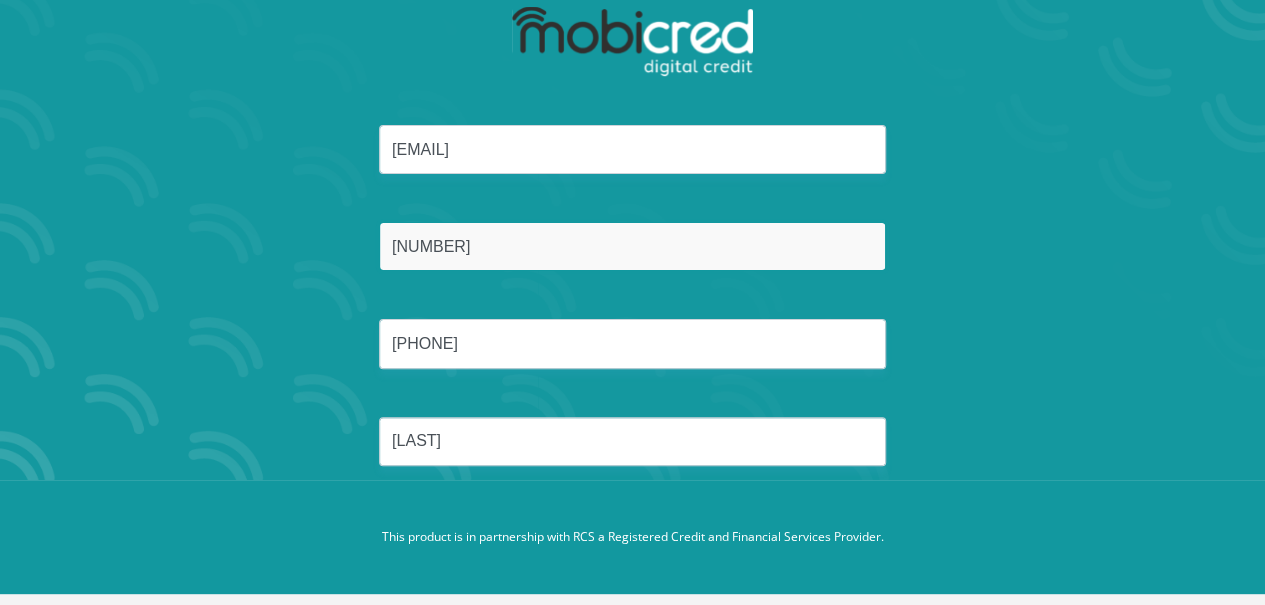 type on "9301185051086" 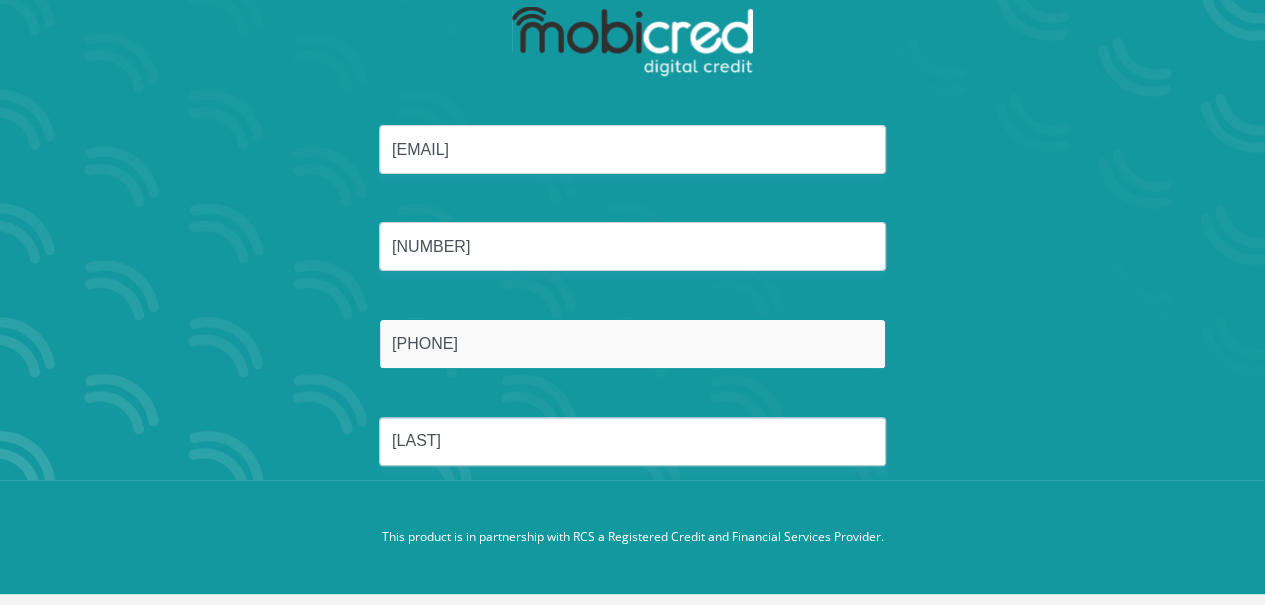 type on "0" 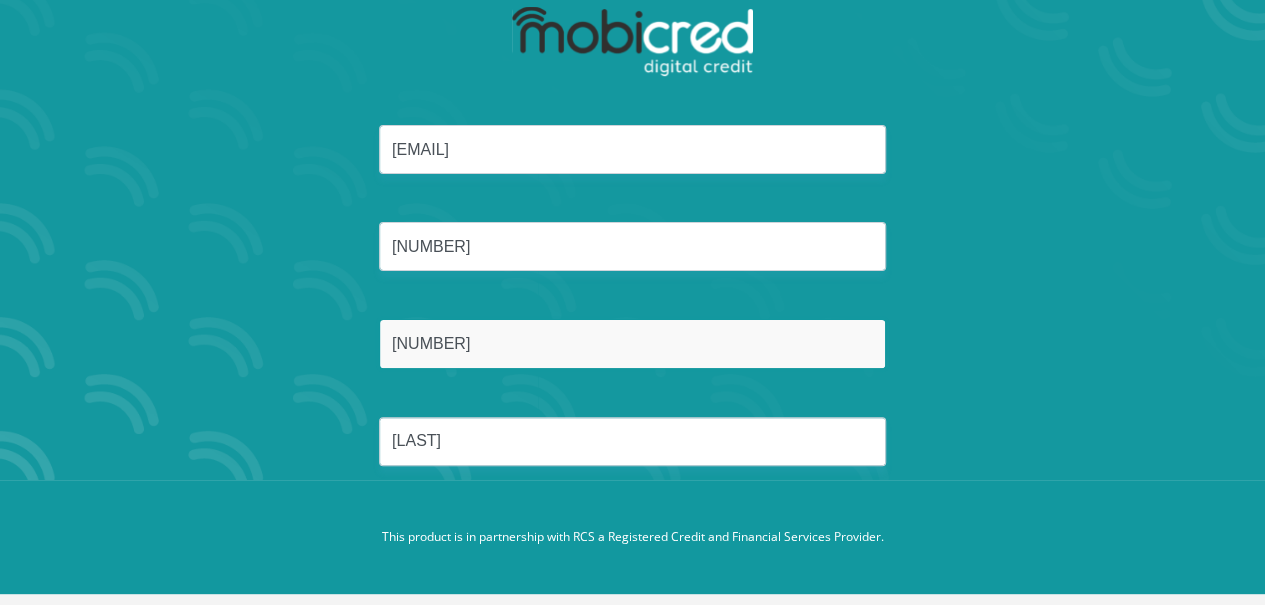 type on "0624252101" 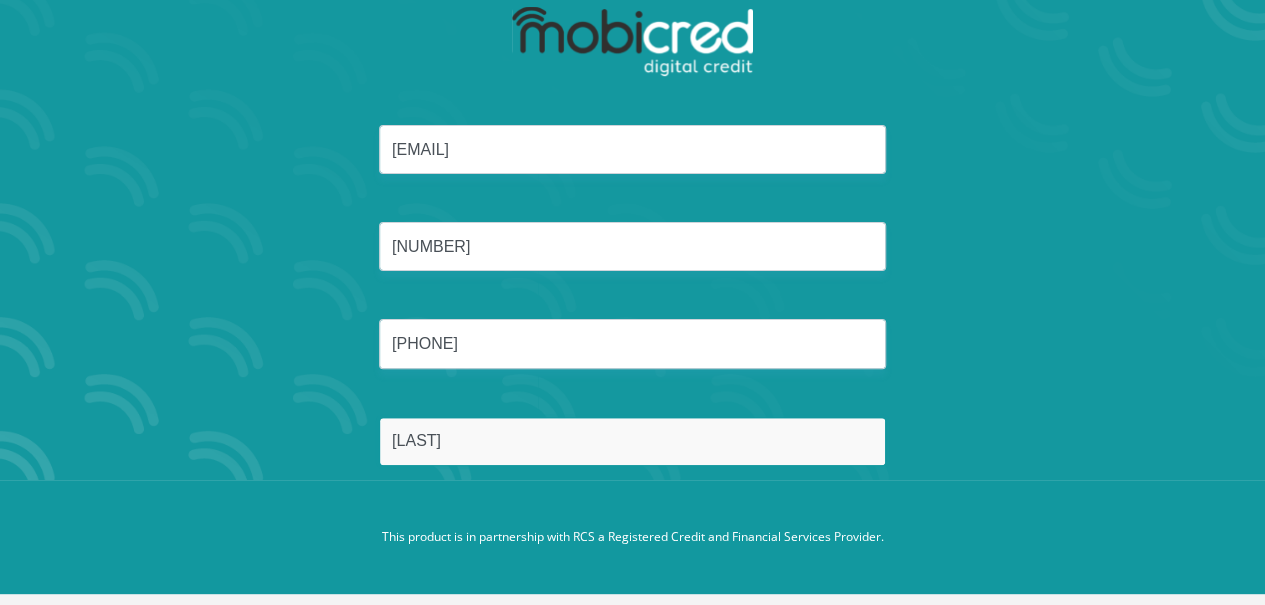 type on "Greyling" 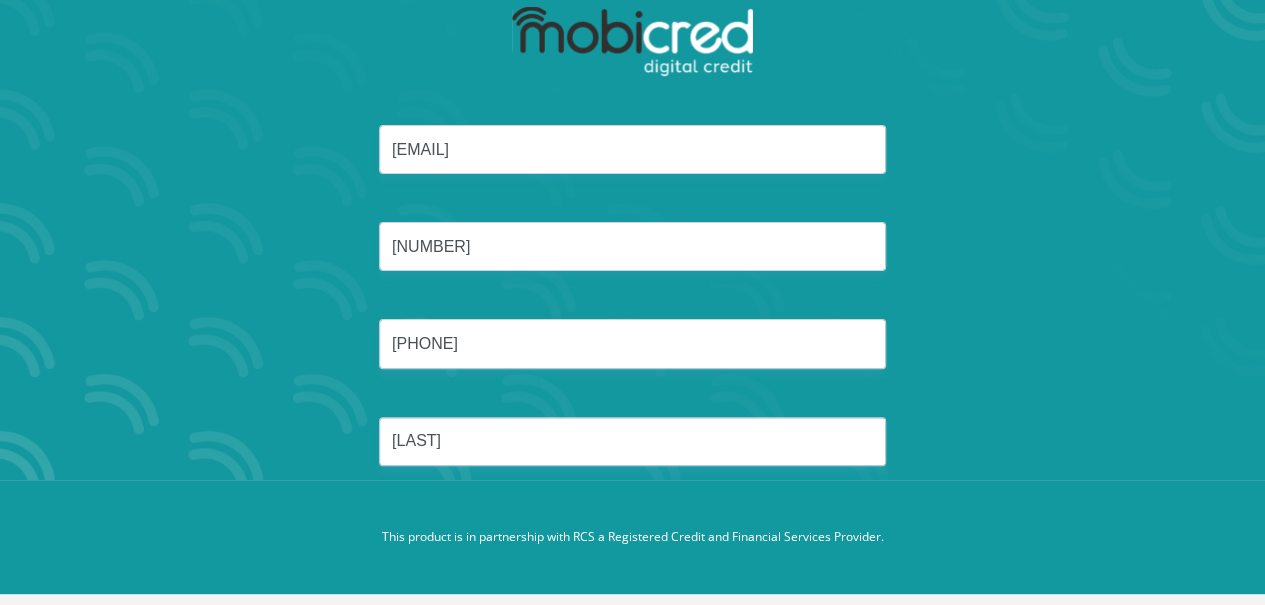 type 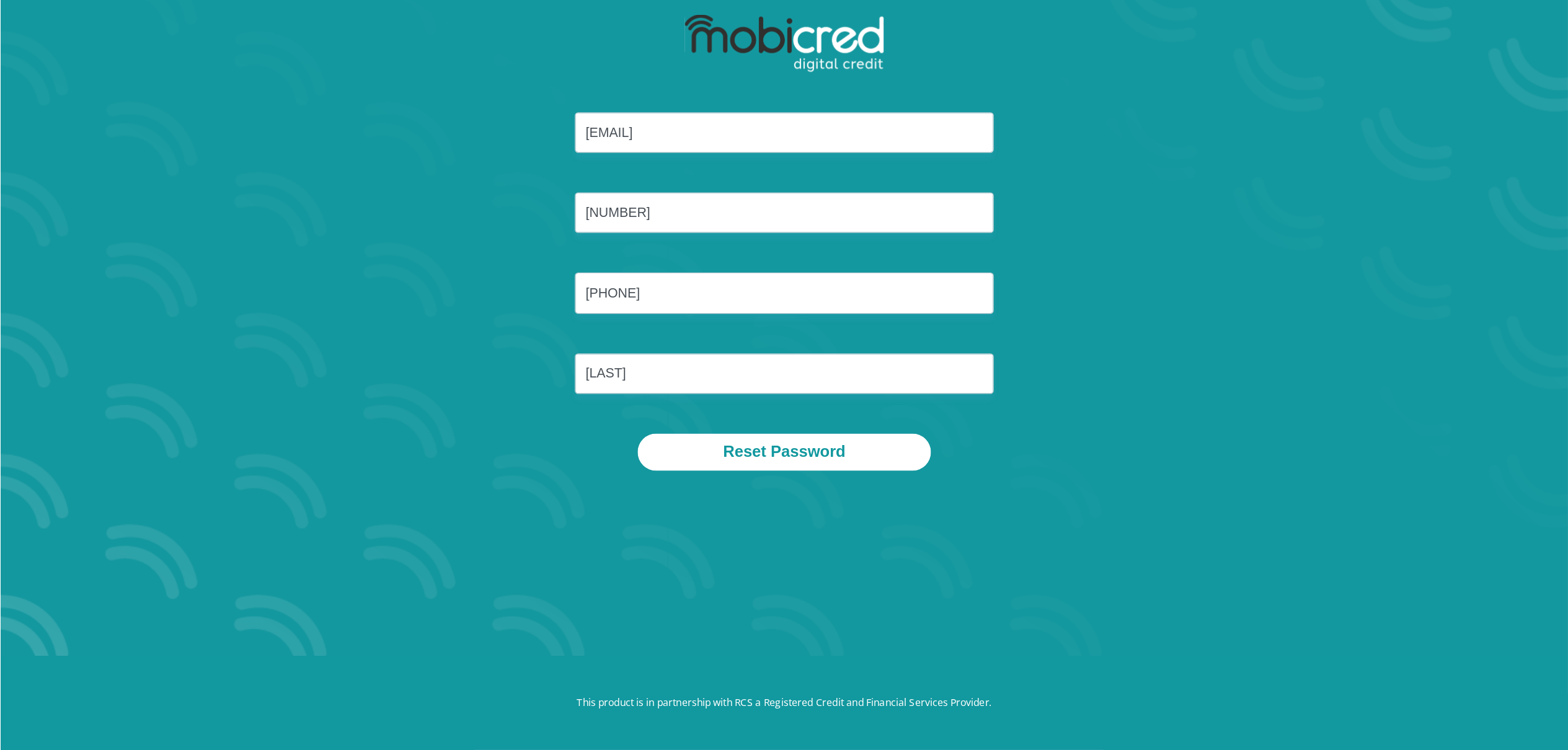 scroll, scrollTop: 71, scrollLeft: 0, axis: vertical 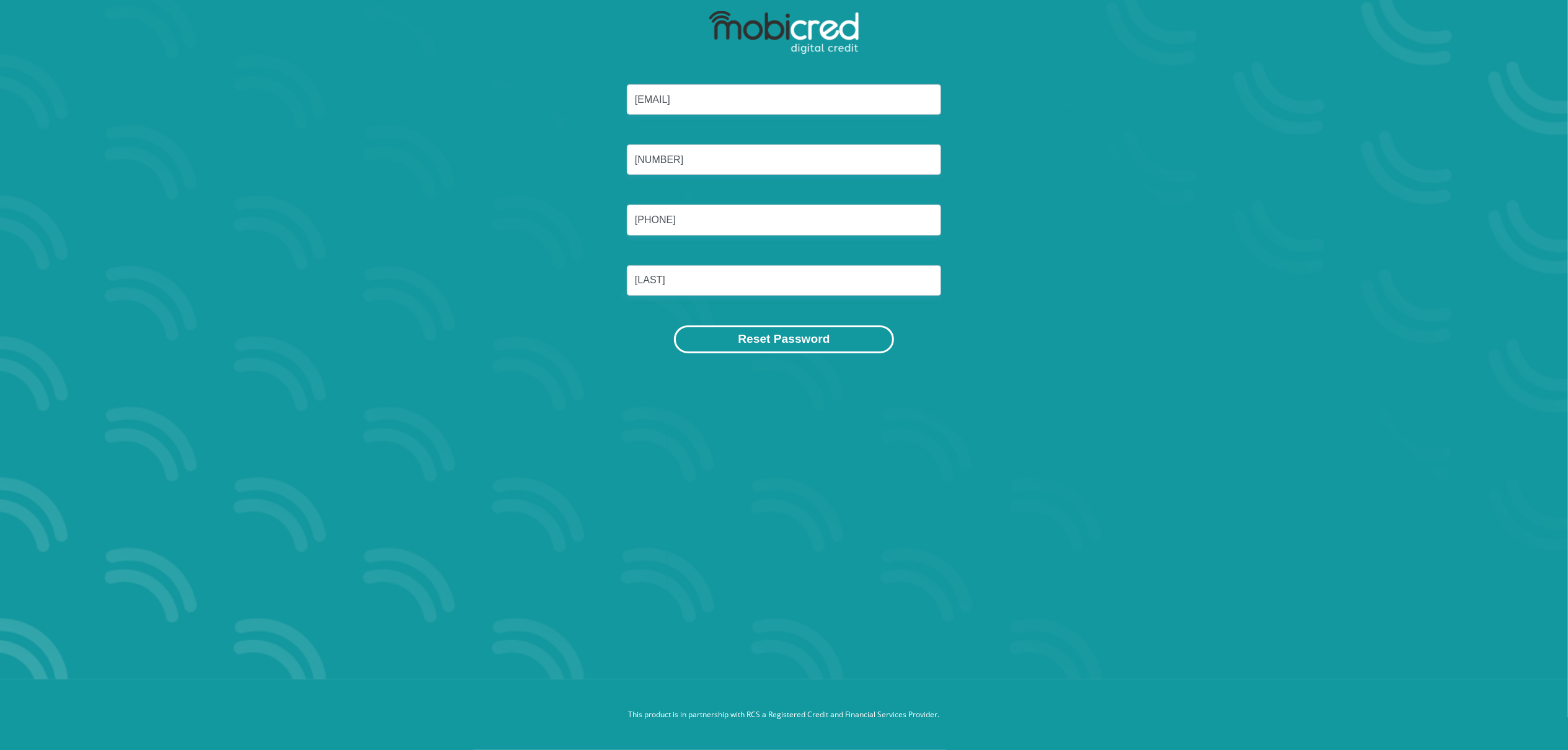 click on "Reset Password" at bounding box center (784, 339) 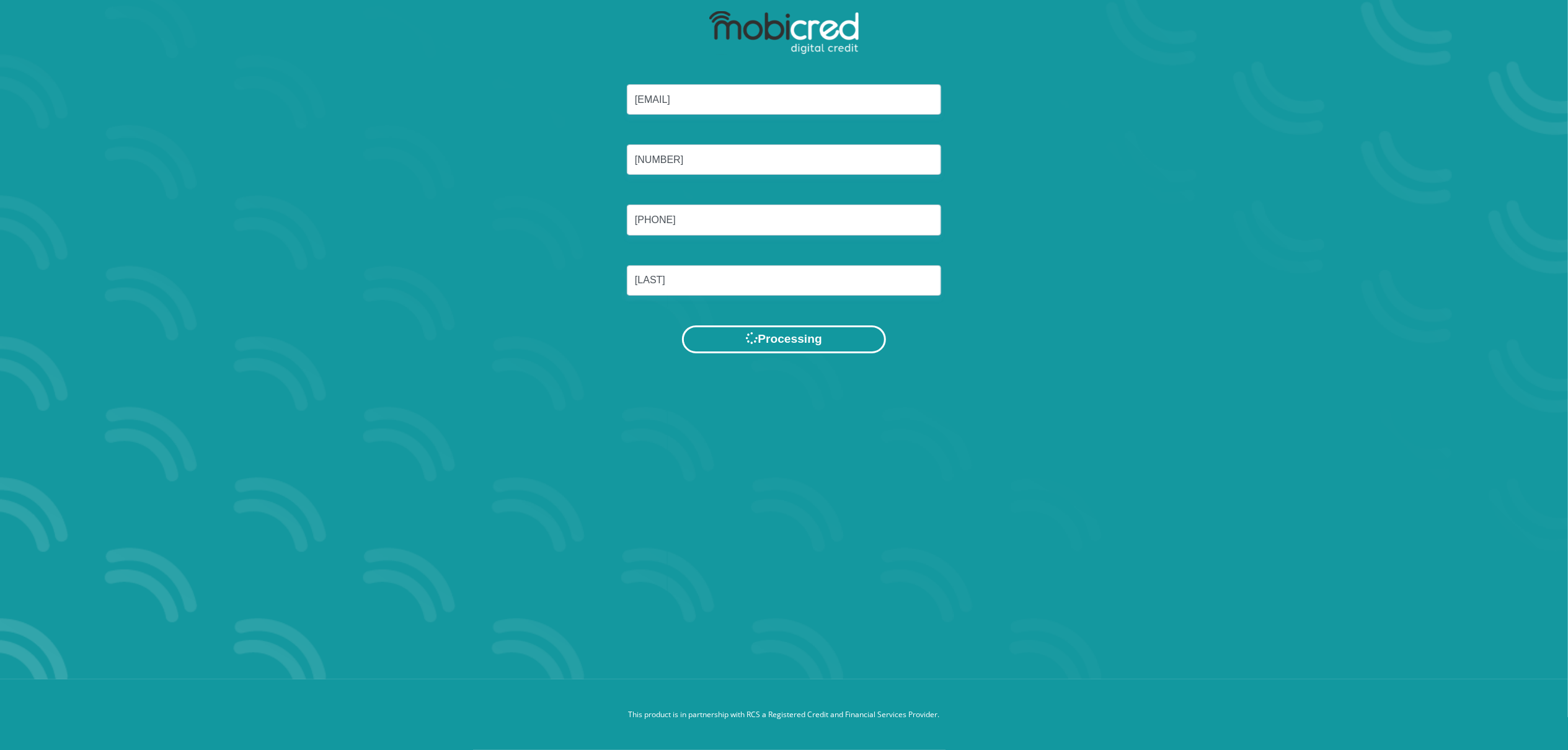 scroll, scrollTop: 0, scrollLeft: 0, axis: both 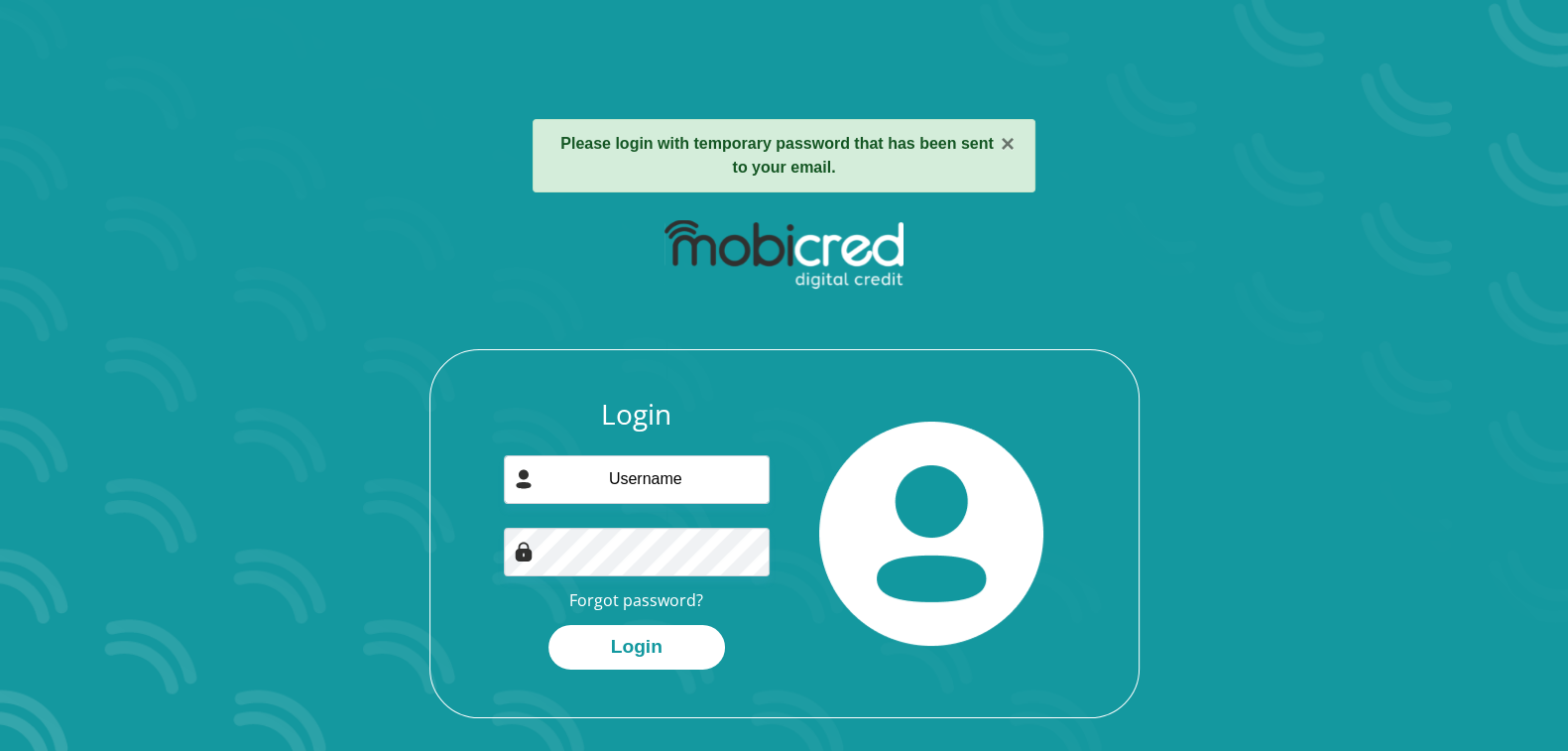 click on "Login
Forgot password?
Login" at bounding box center (637, 534) 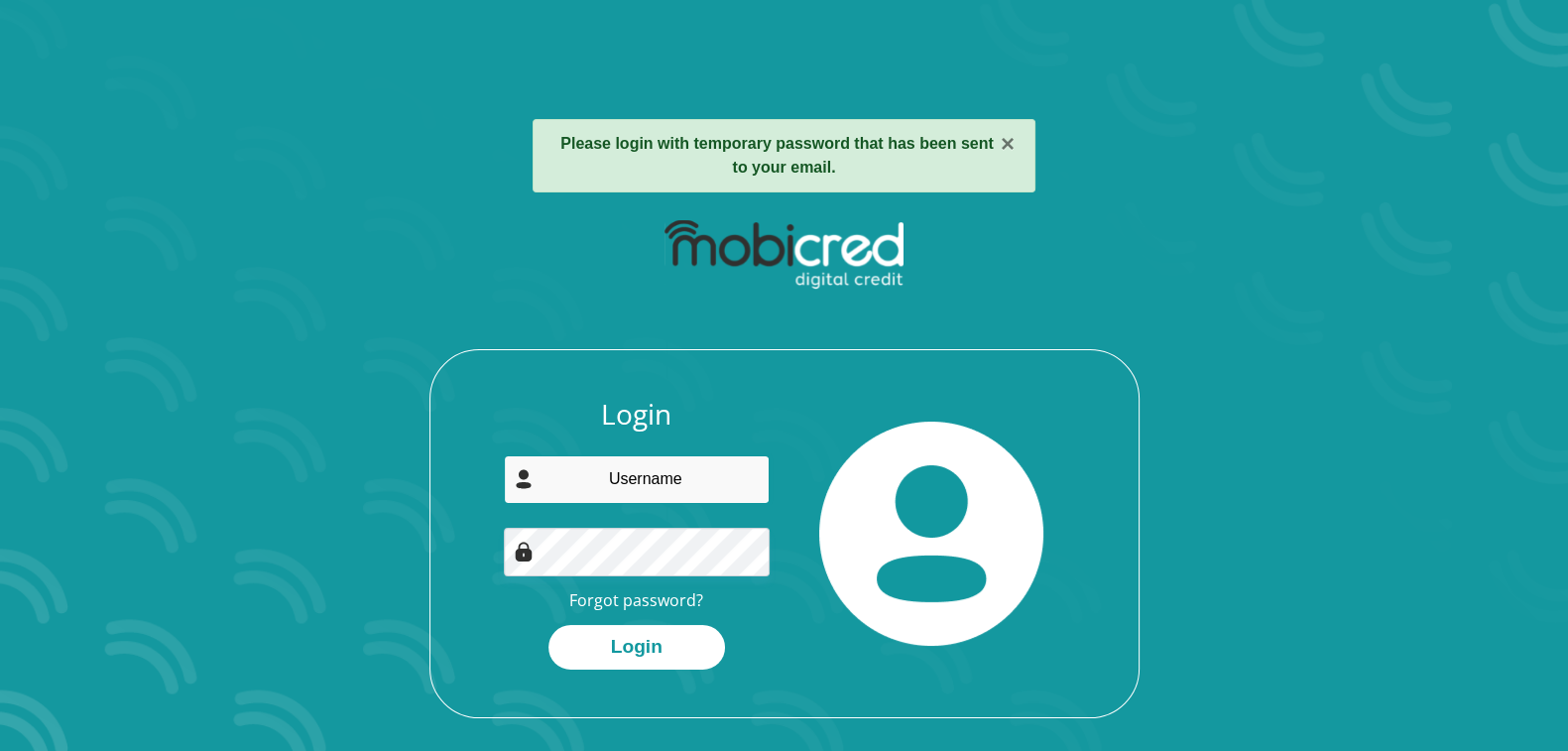click at bounding box center (637, 479) 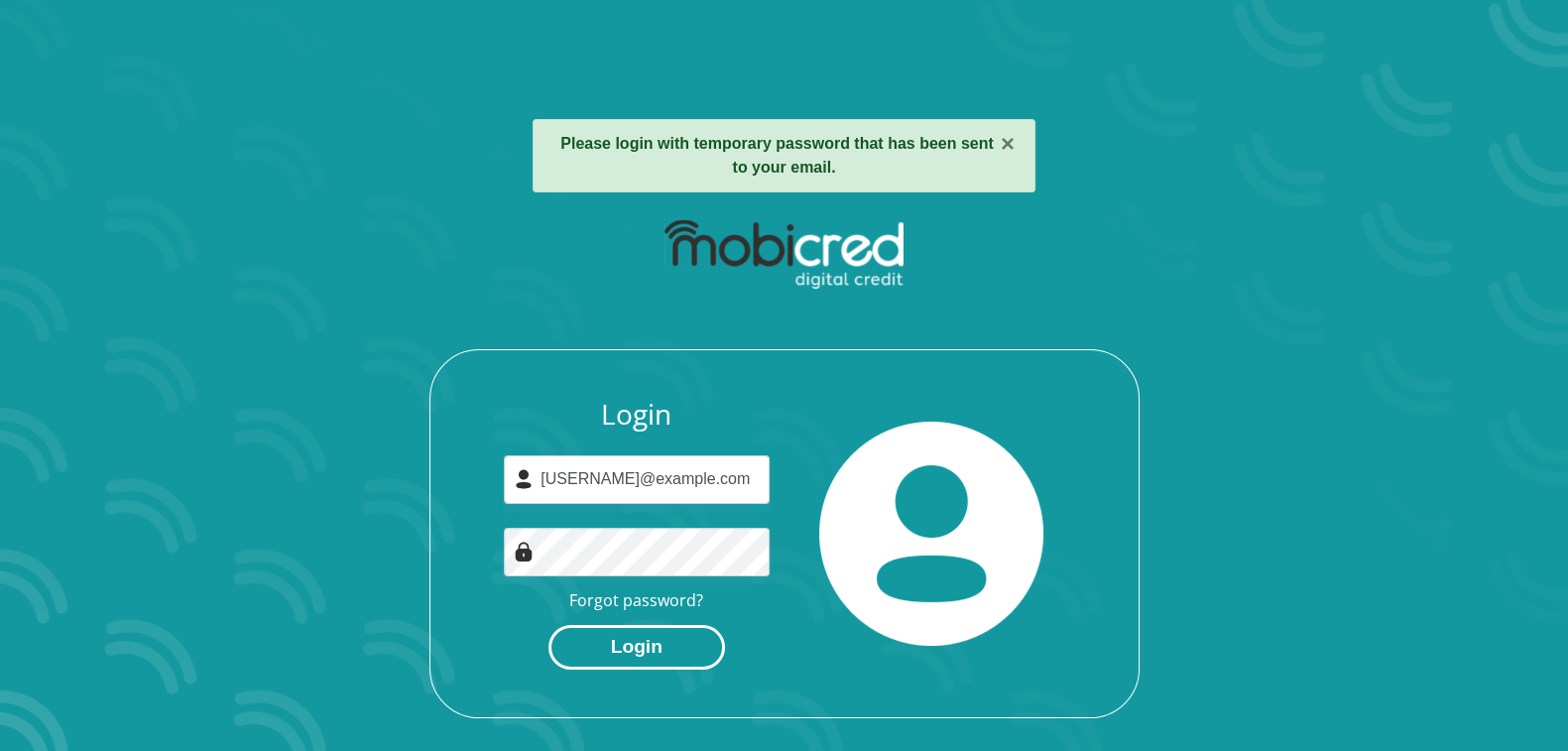 click on "Login" at bounding box center (637, 647) 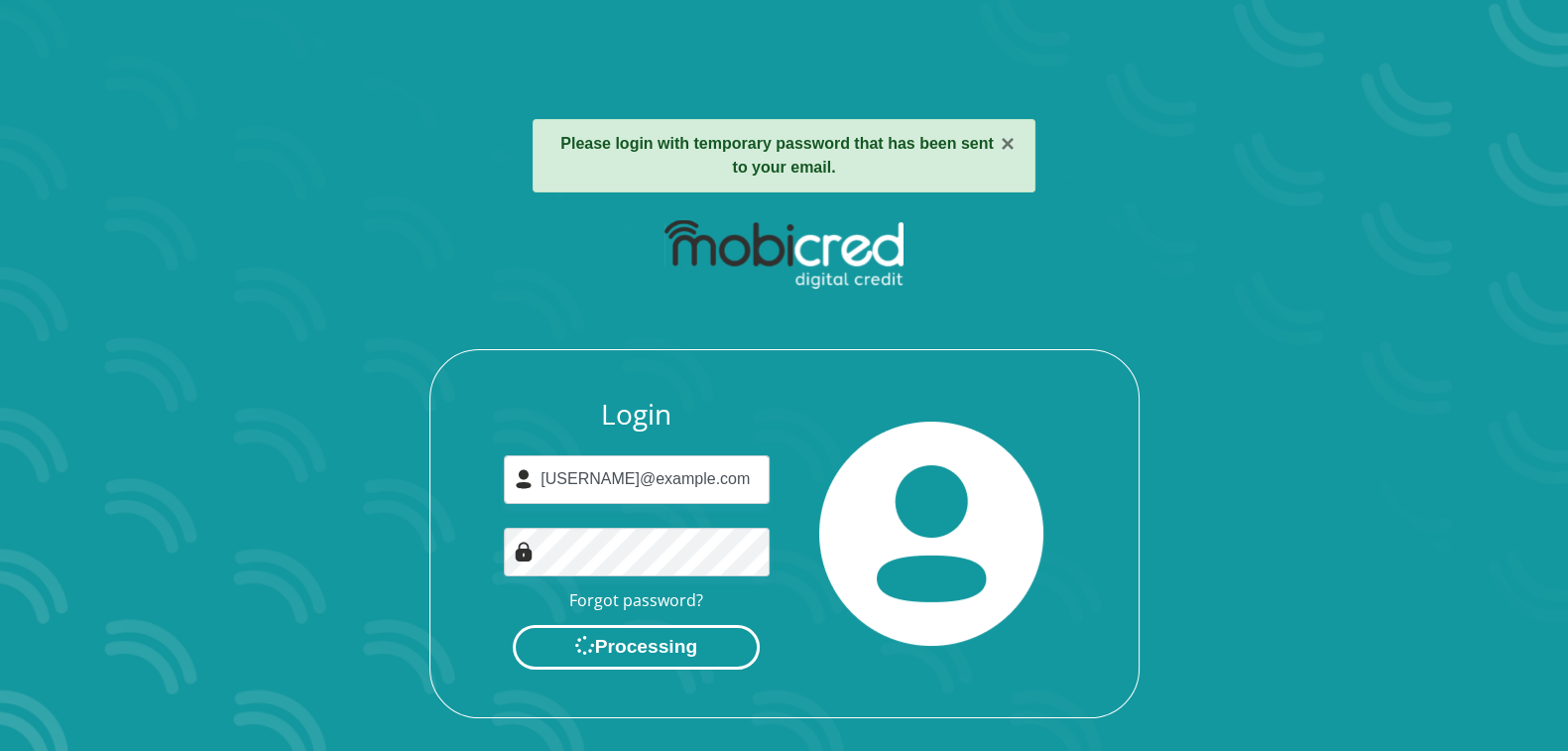 scroll, scrollTop: 0, scrollLeft: 0, axis: both 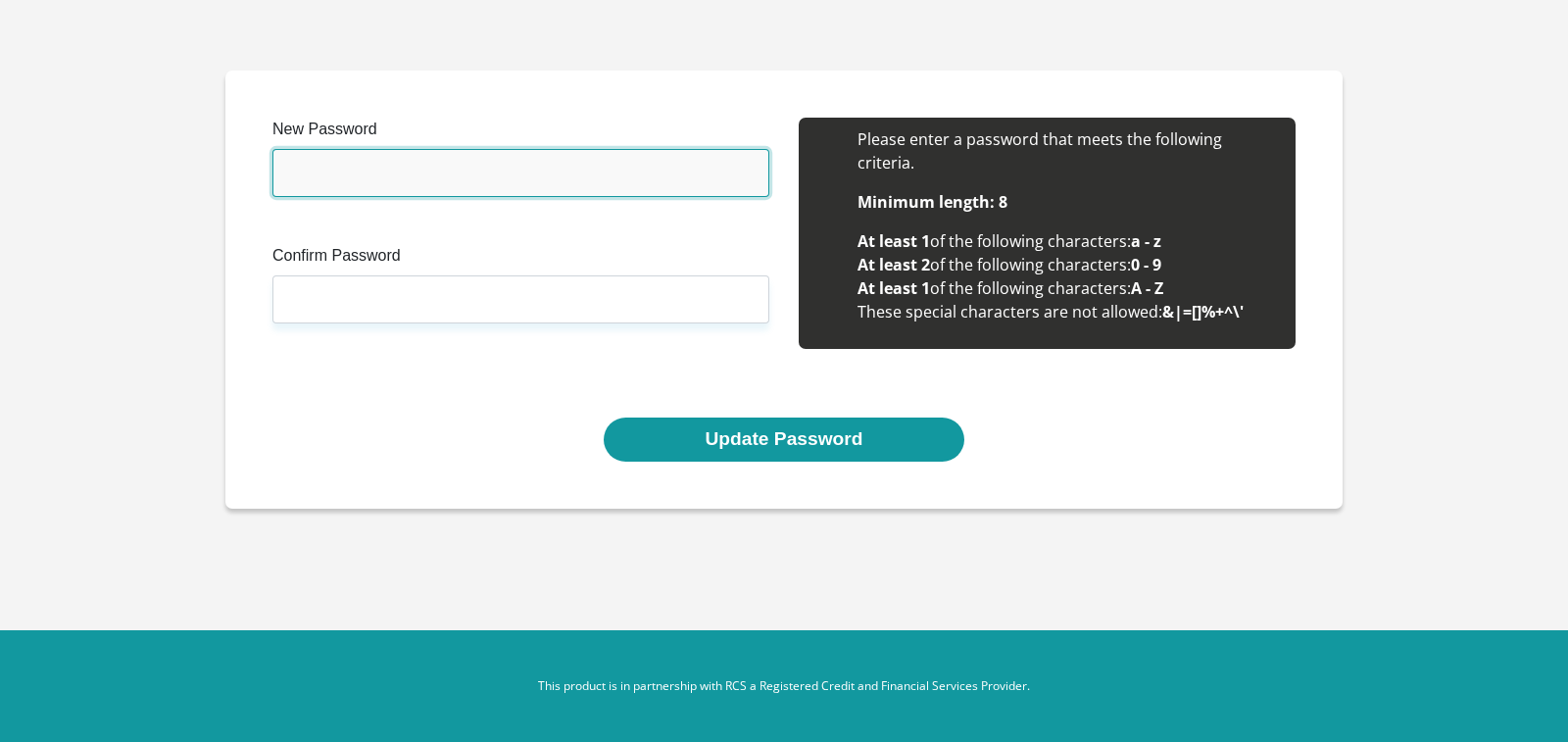 click on "New Password" at bounding box center (520, 173) 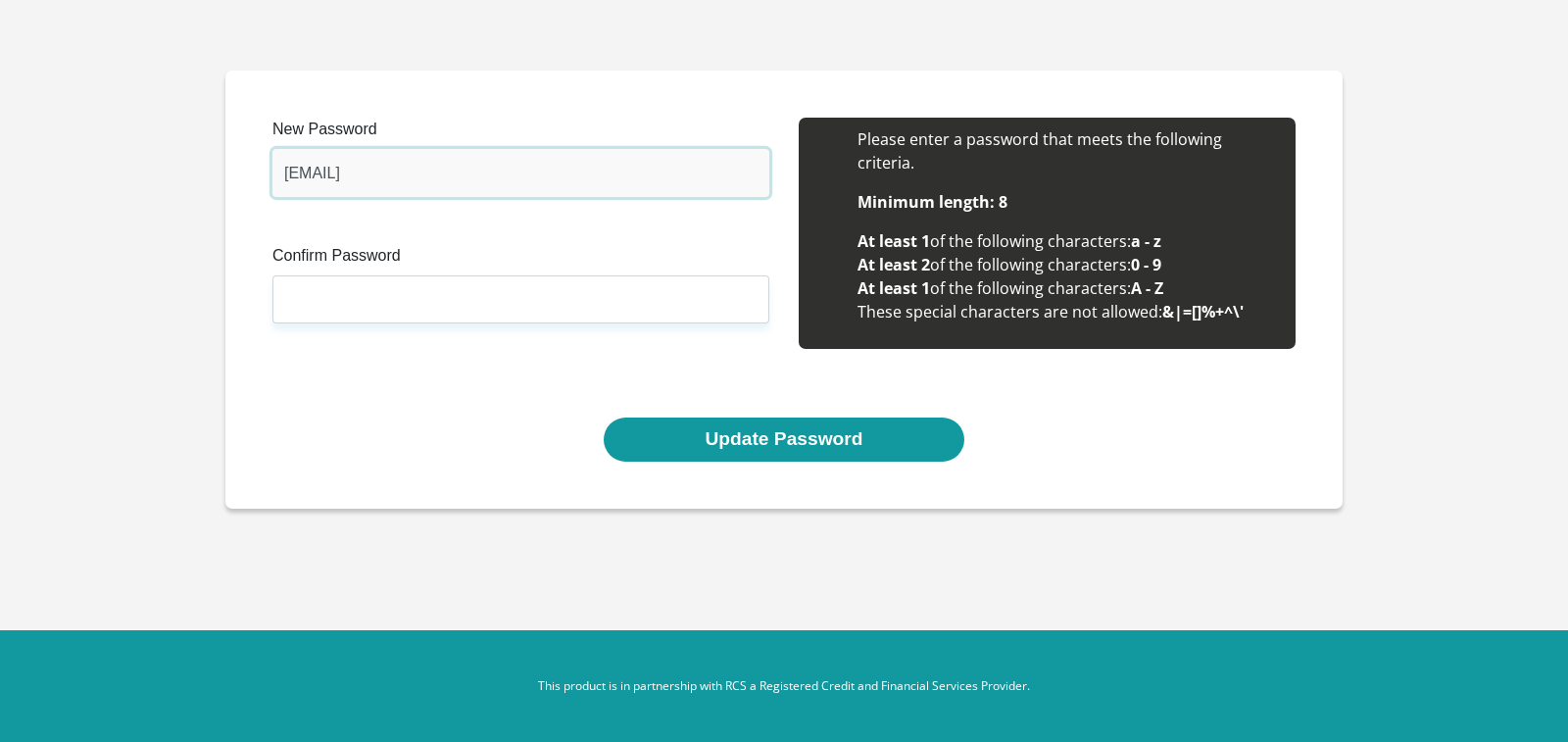 type on "[EMAIL]" 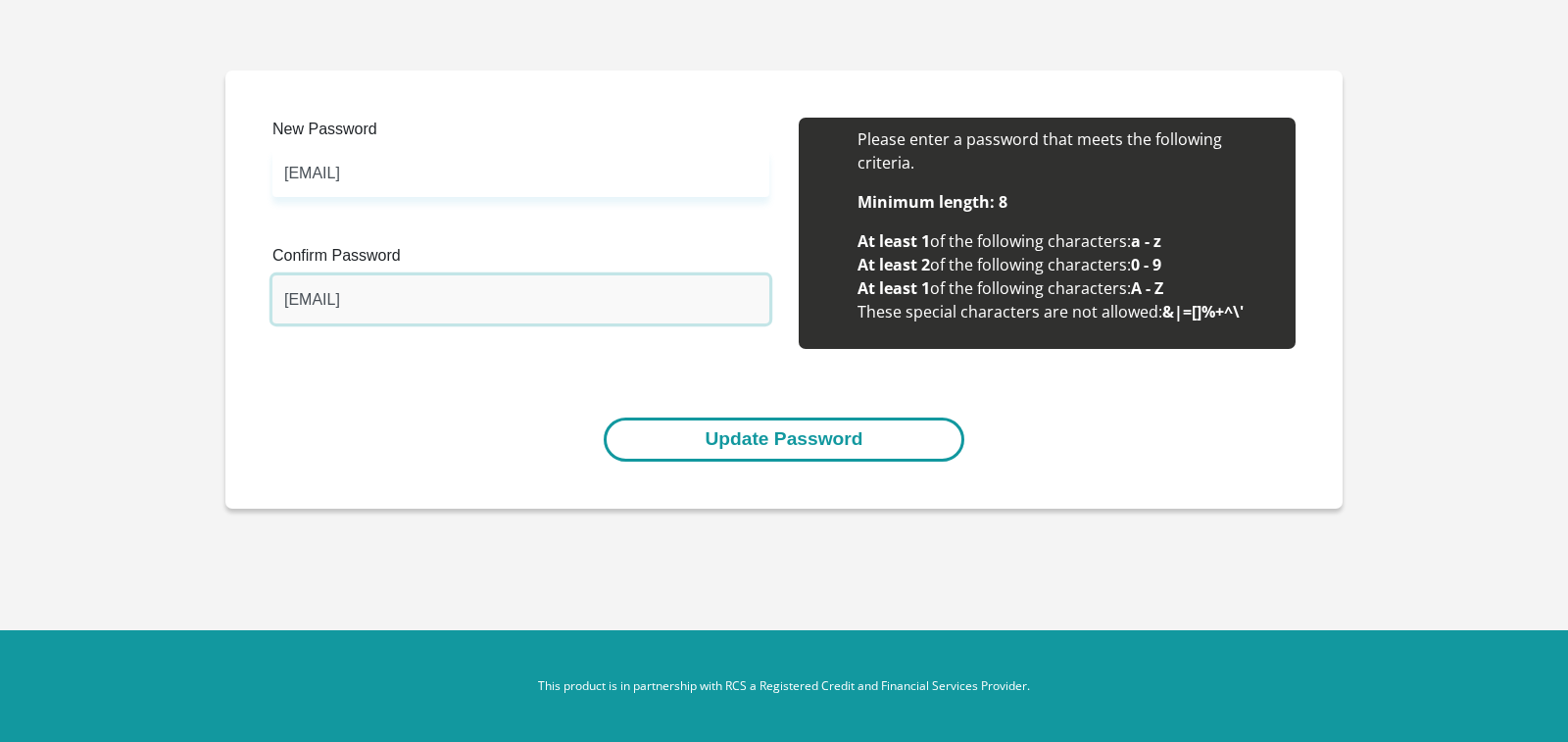 type on "Japie@258" 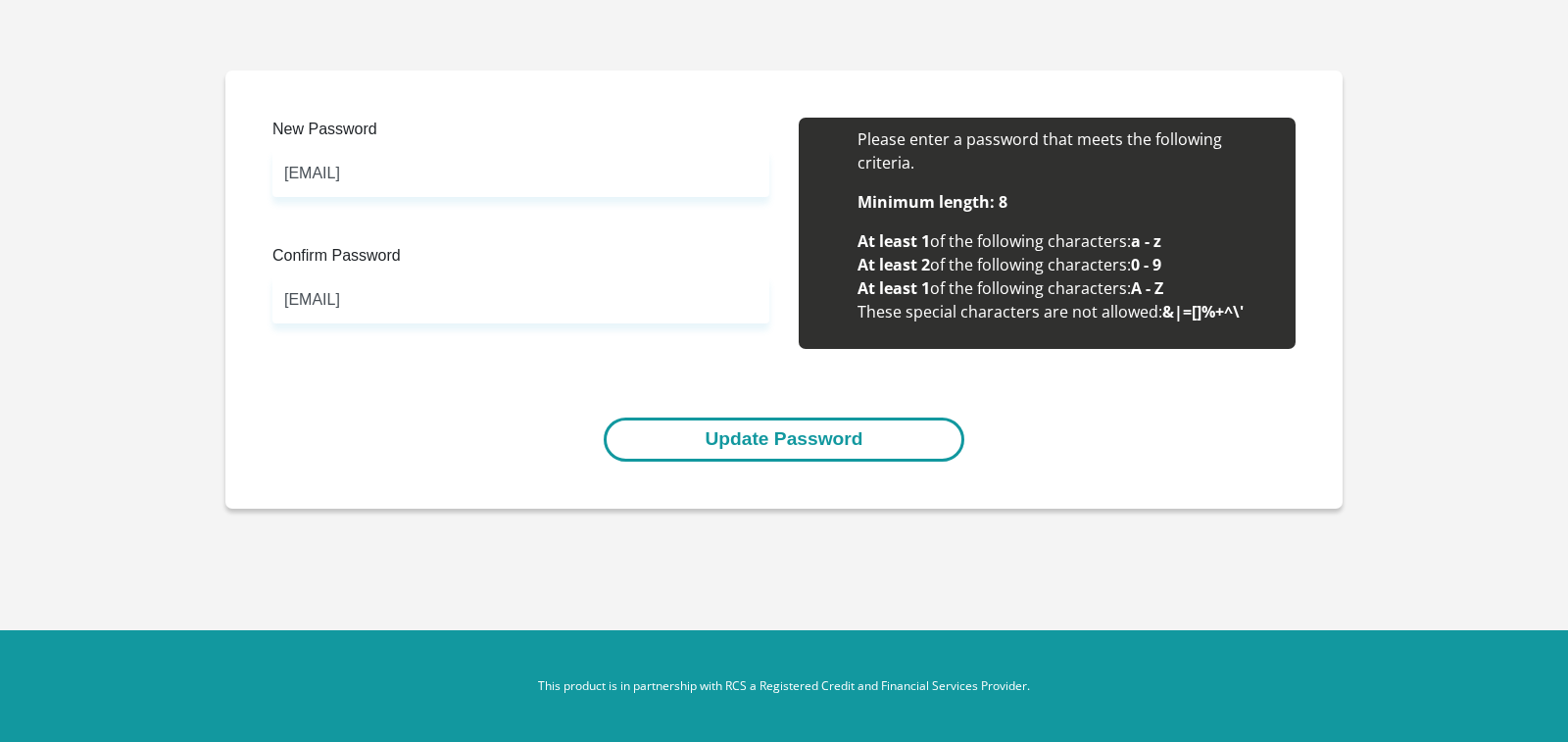 click on "Update Password" at bounding box center [783, 439] 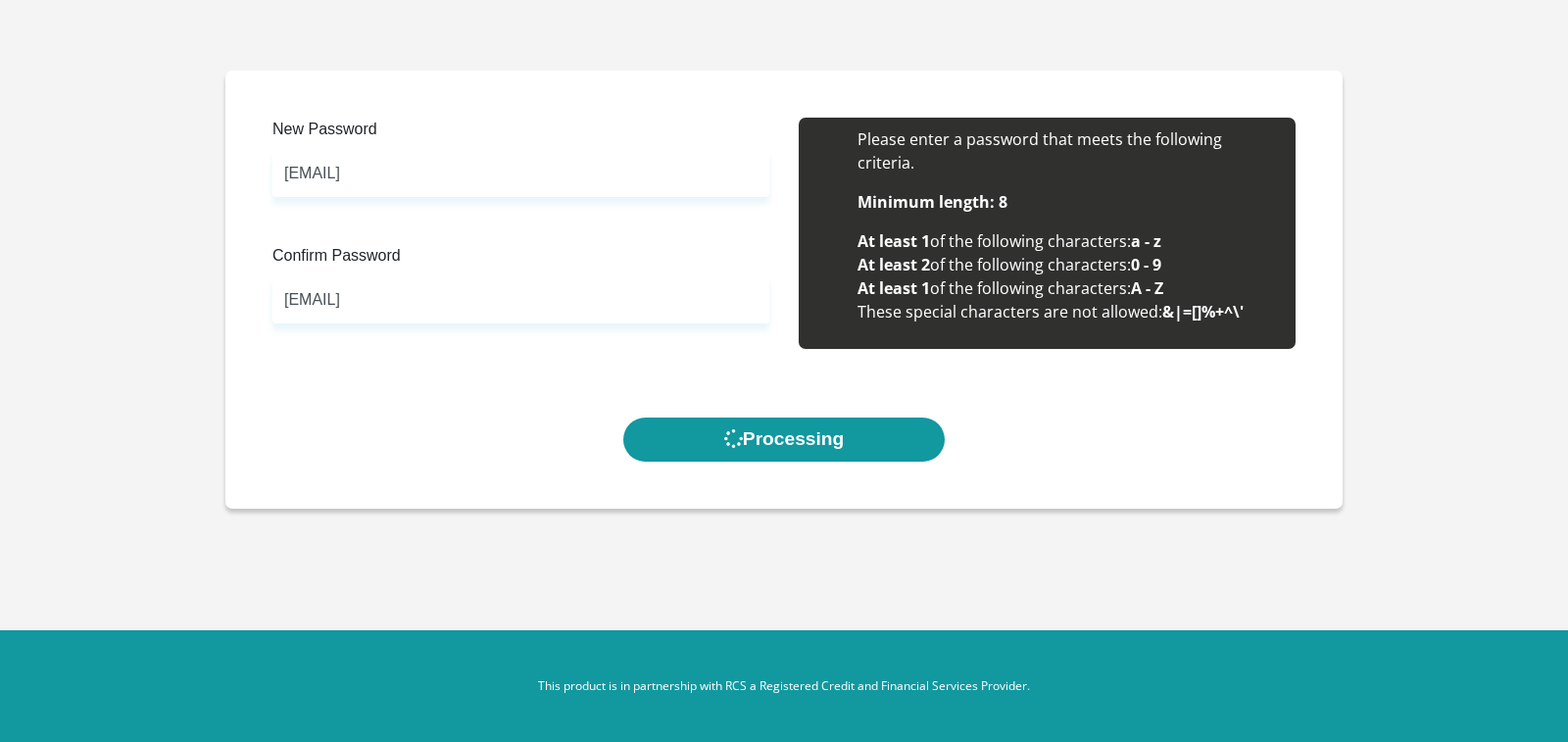 scroll, scrollTop: 0, scrollLeft: 0, axis: both 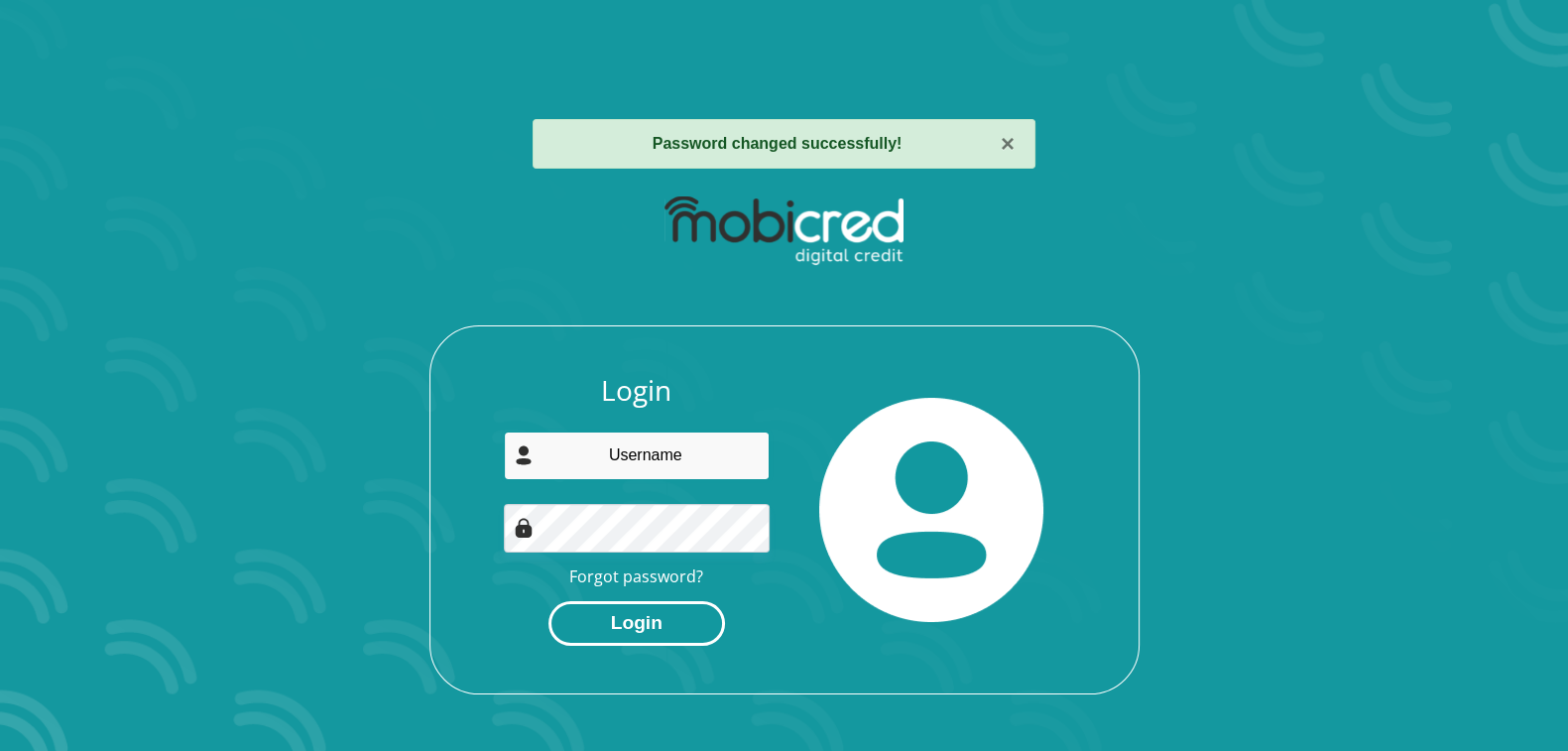 type on "[USERNAME]@example.com" 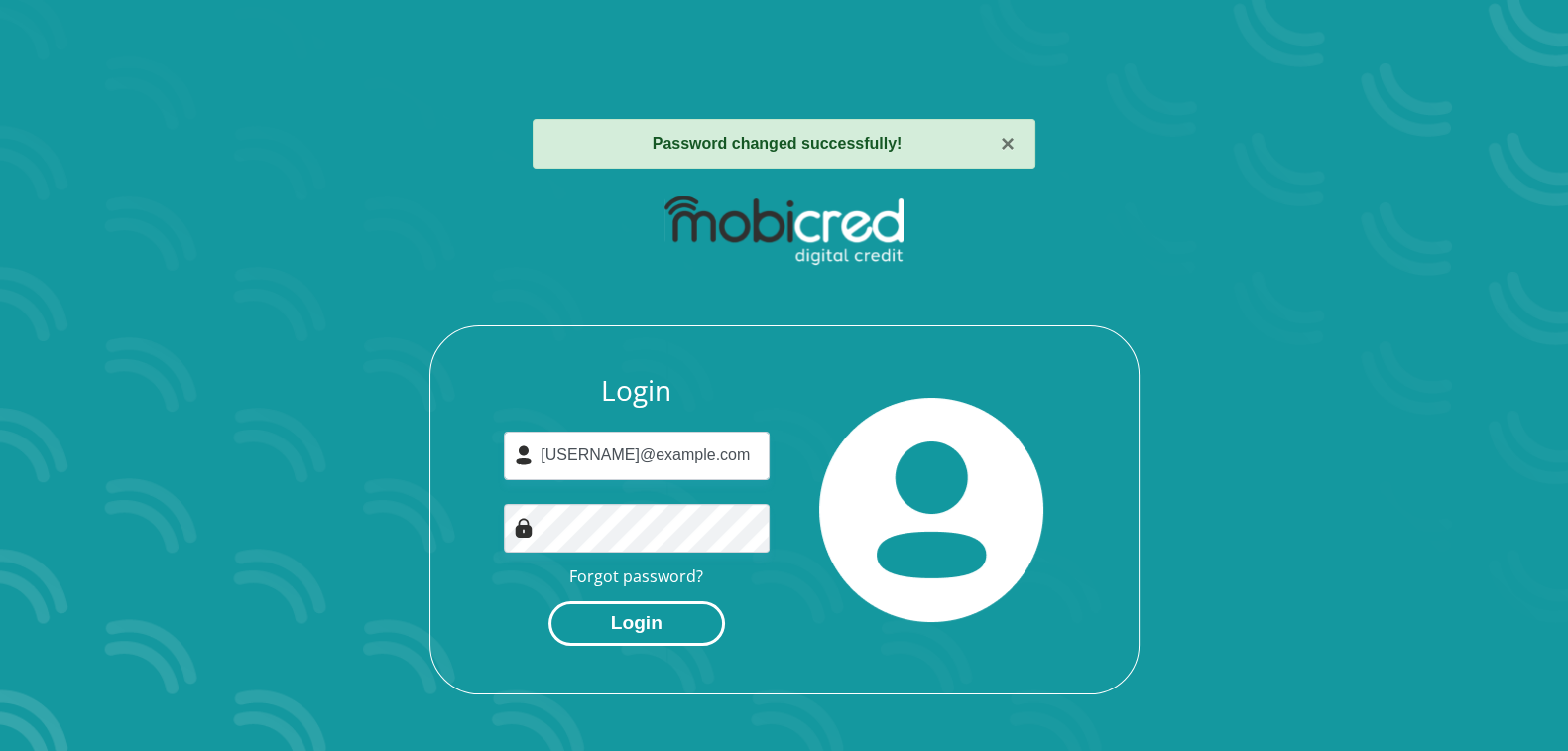 click on "Login" at bounding box center [637, 623] 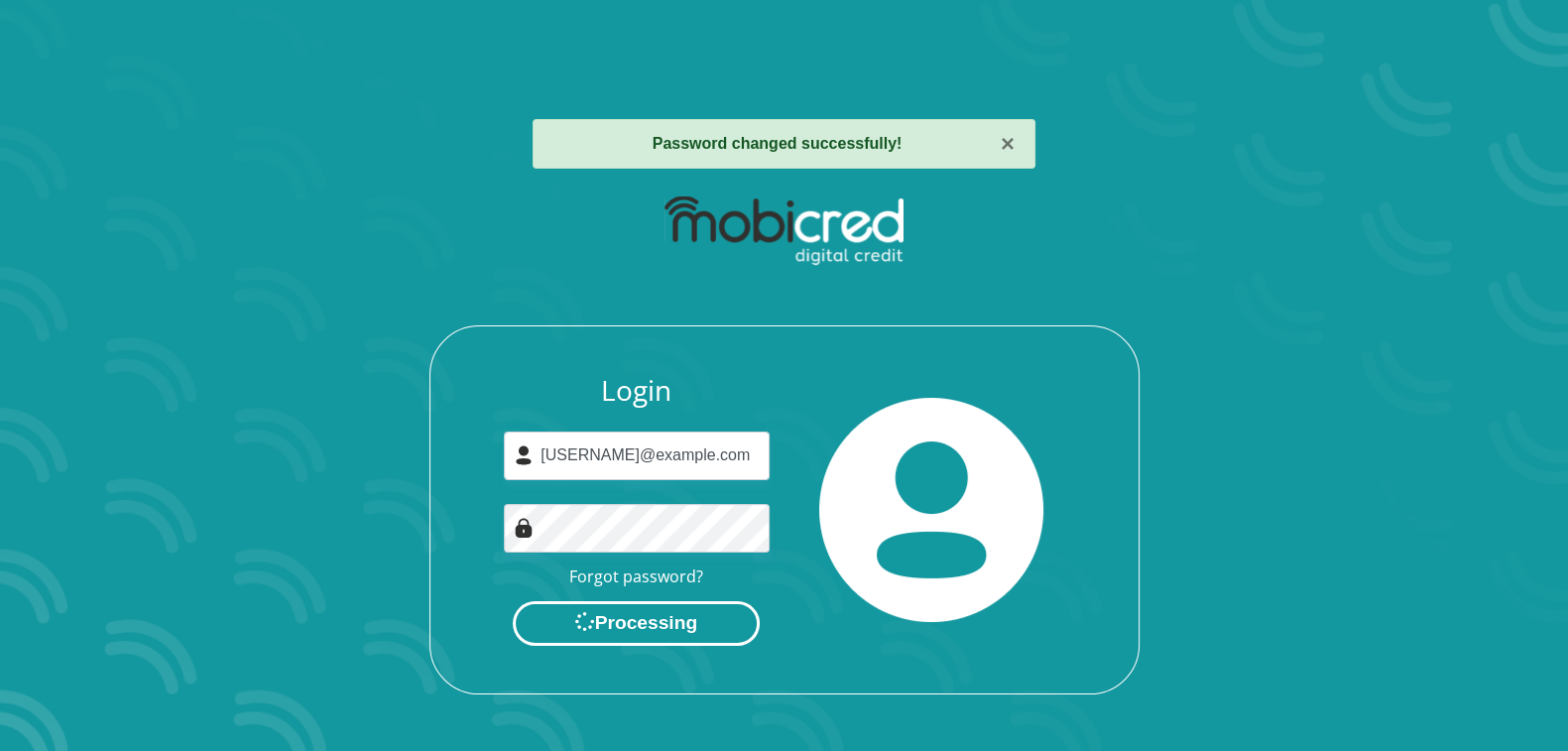 scroll, scrollTop: 0, scrollLeft: 0, axis: both 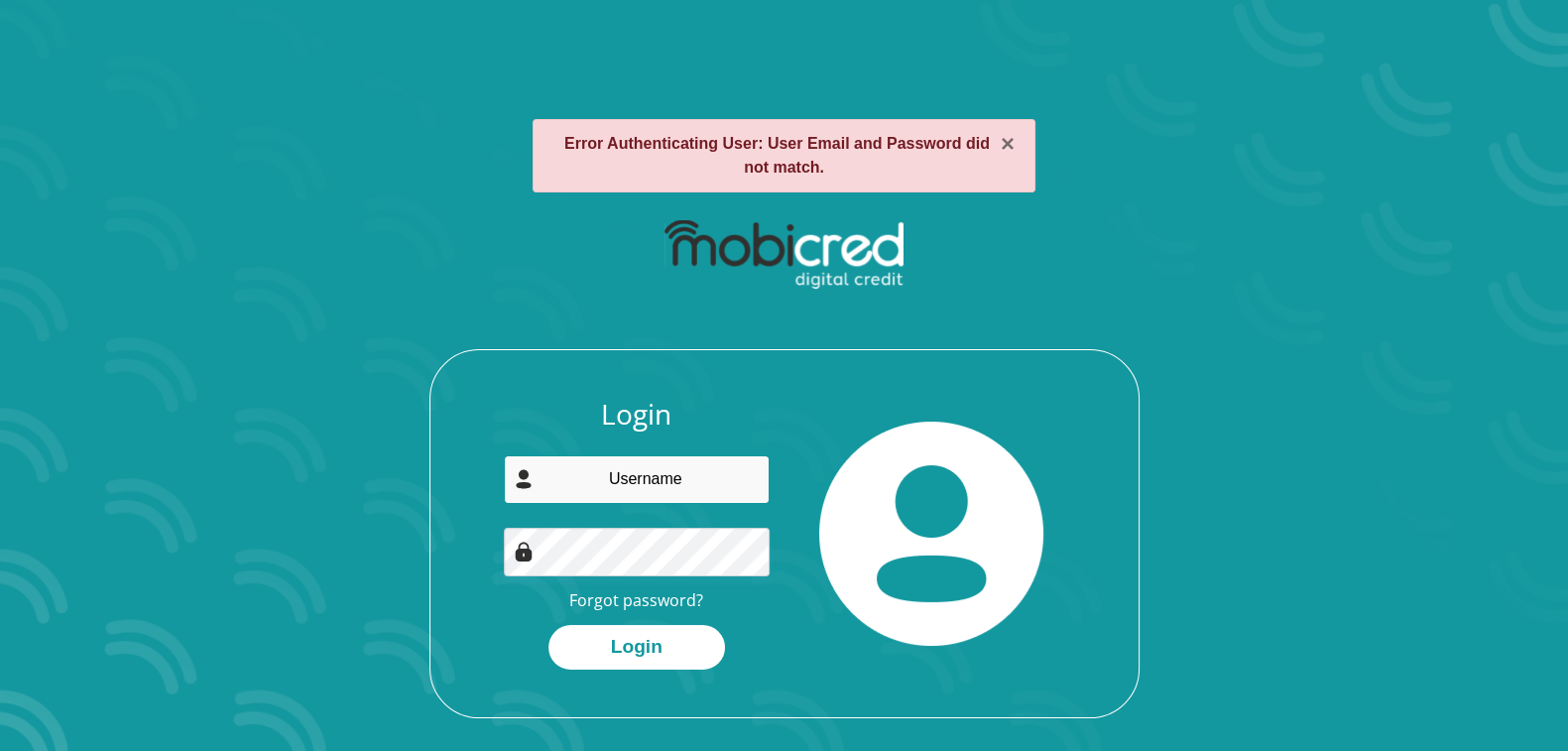 type on "[USERNAME]@example.com" 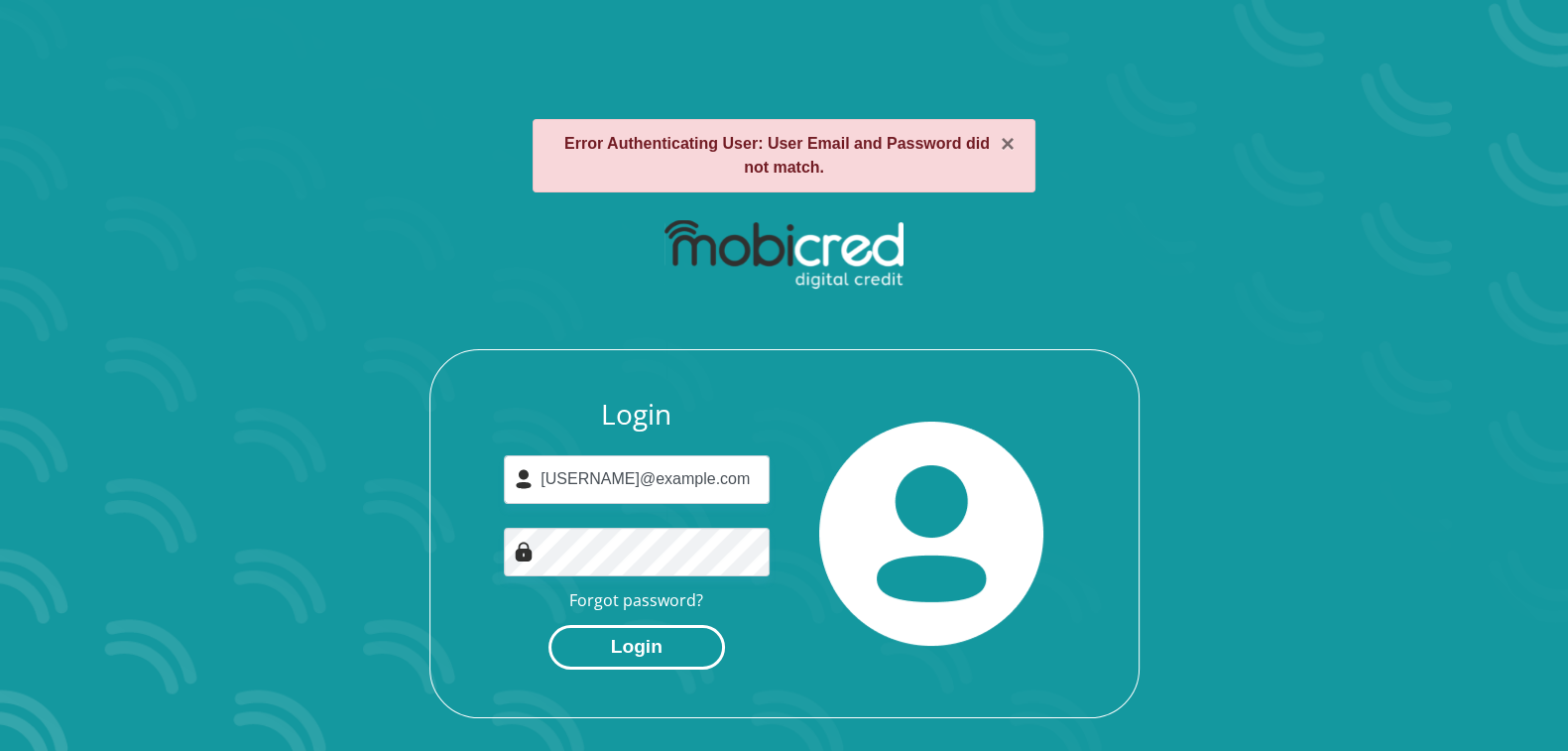 click on "Login" at bounding box center (637, 647) 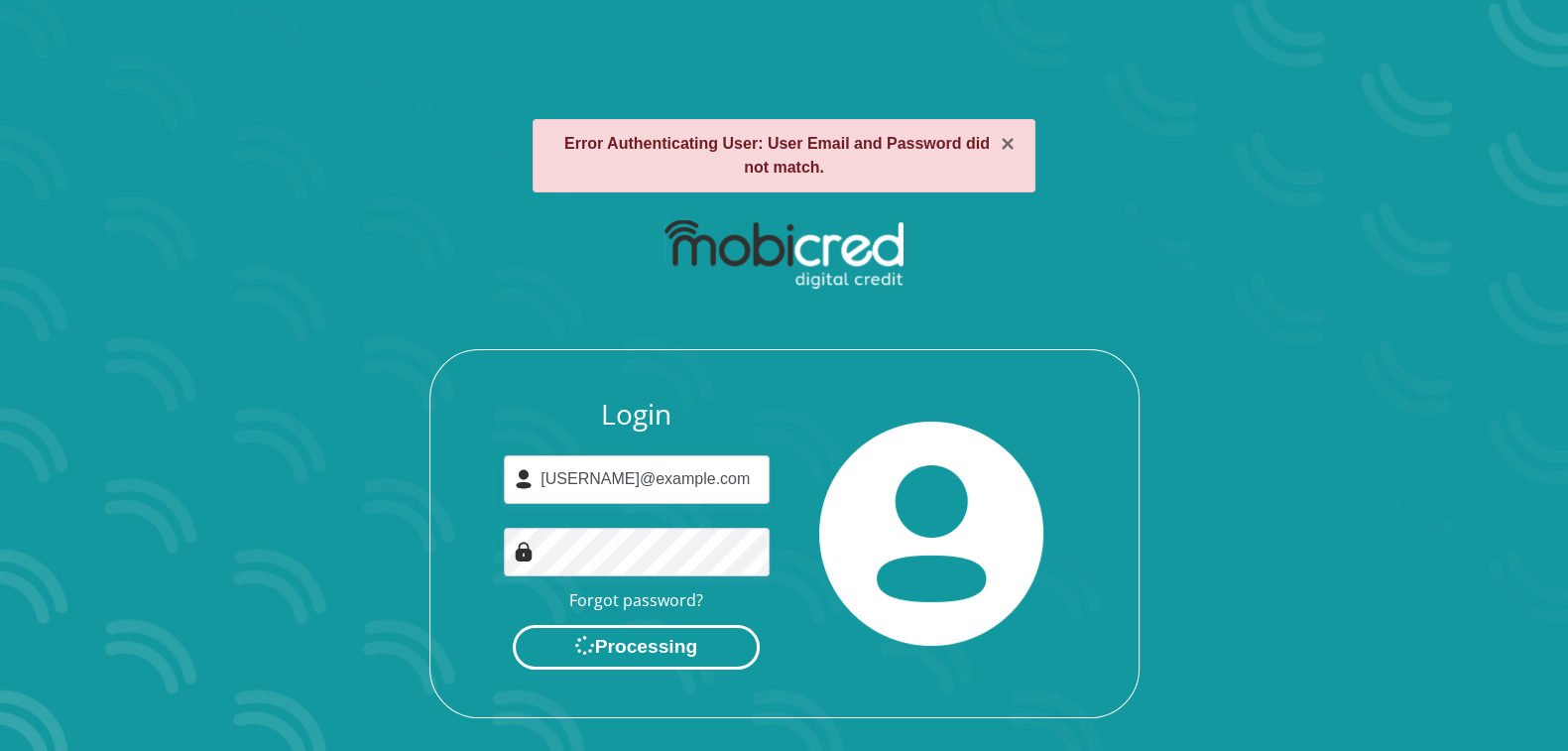 scroll, scrollTop: 0, scrollLeft: 0, axis: both 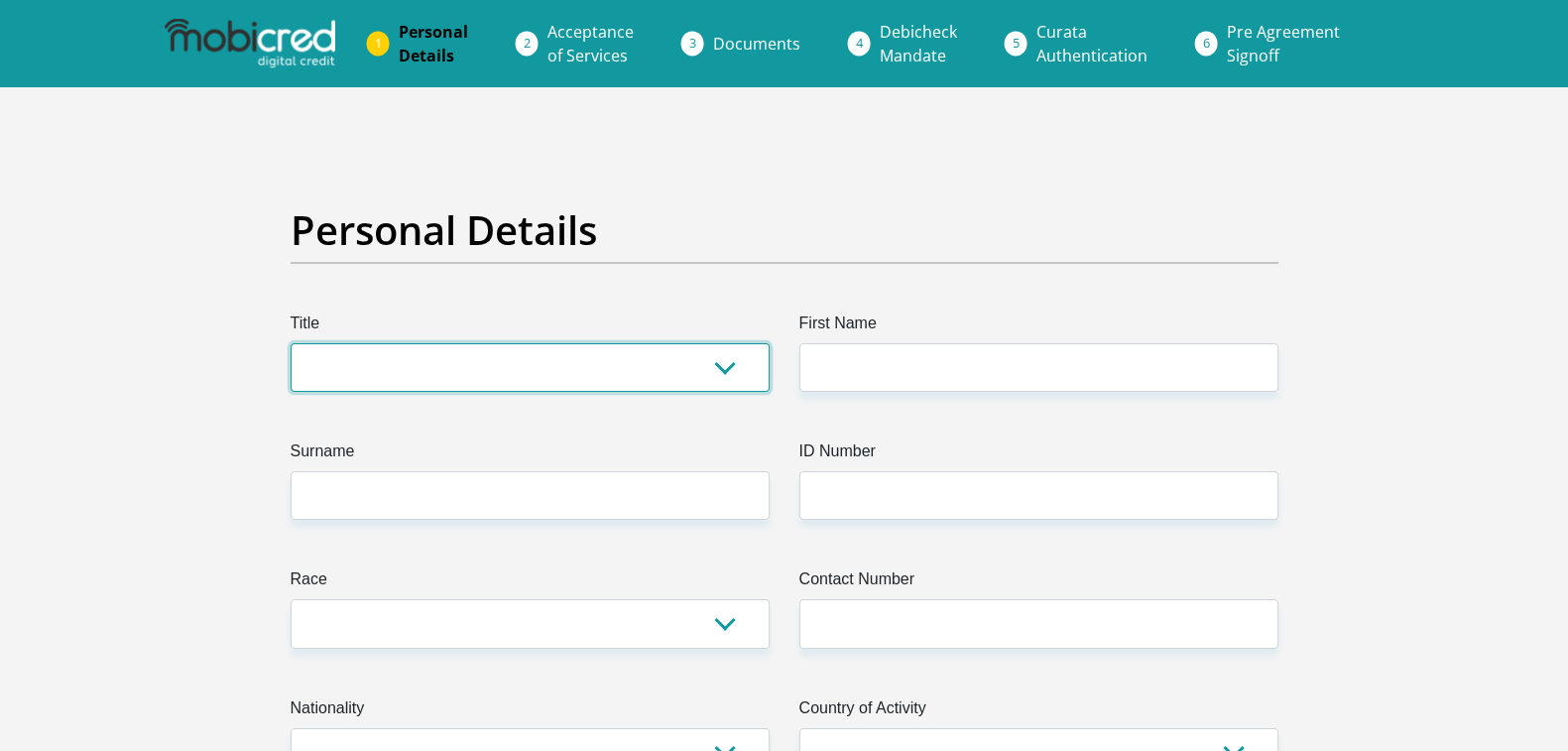 click on "Mr
Ms
Mrs
Dr
Other" at bounding box center (530, 367) 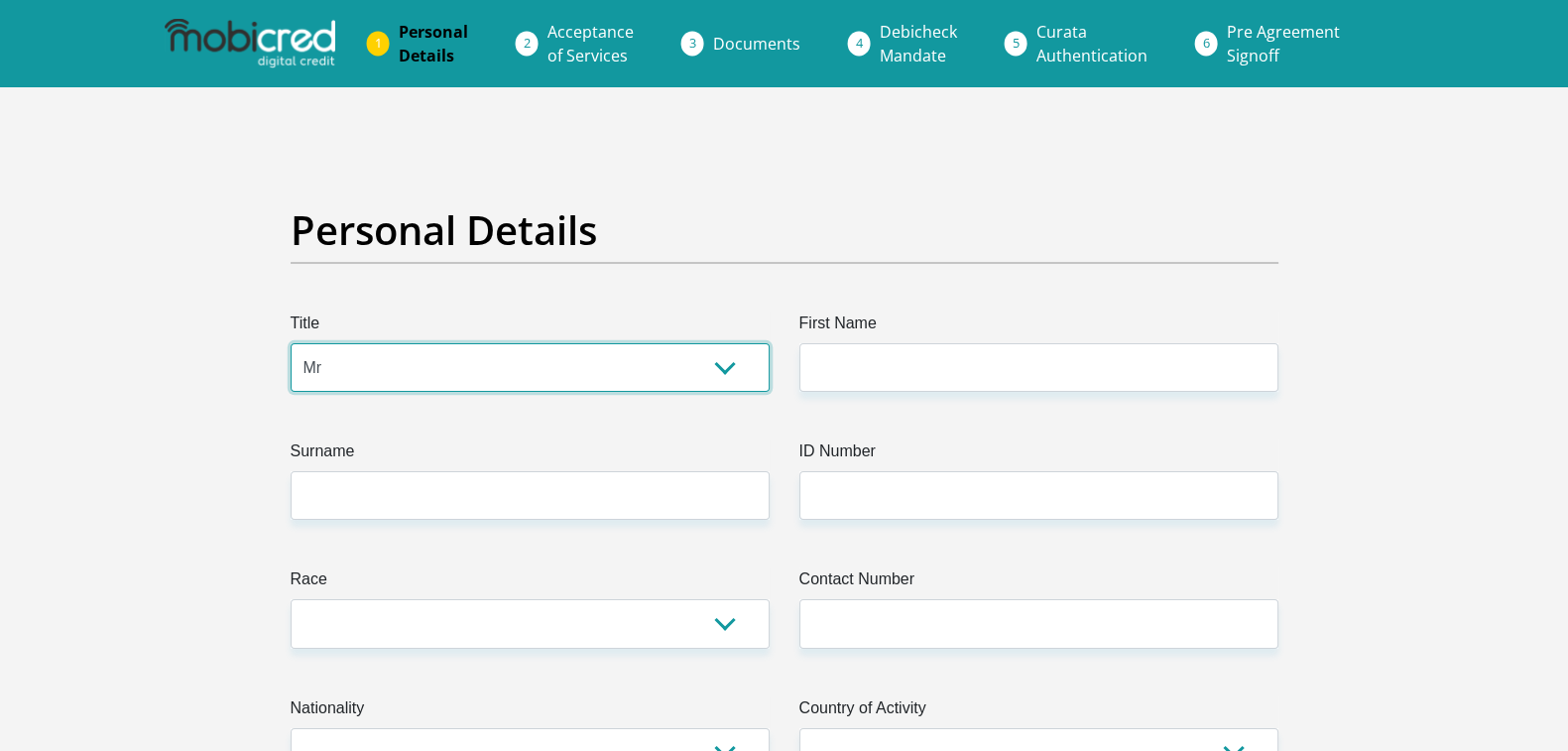 click on "Mr
Ms
Mrs
Dr
Other" at bounding box center [530, 367] 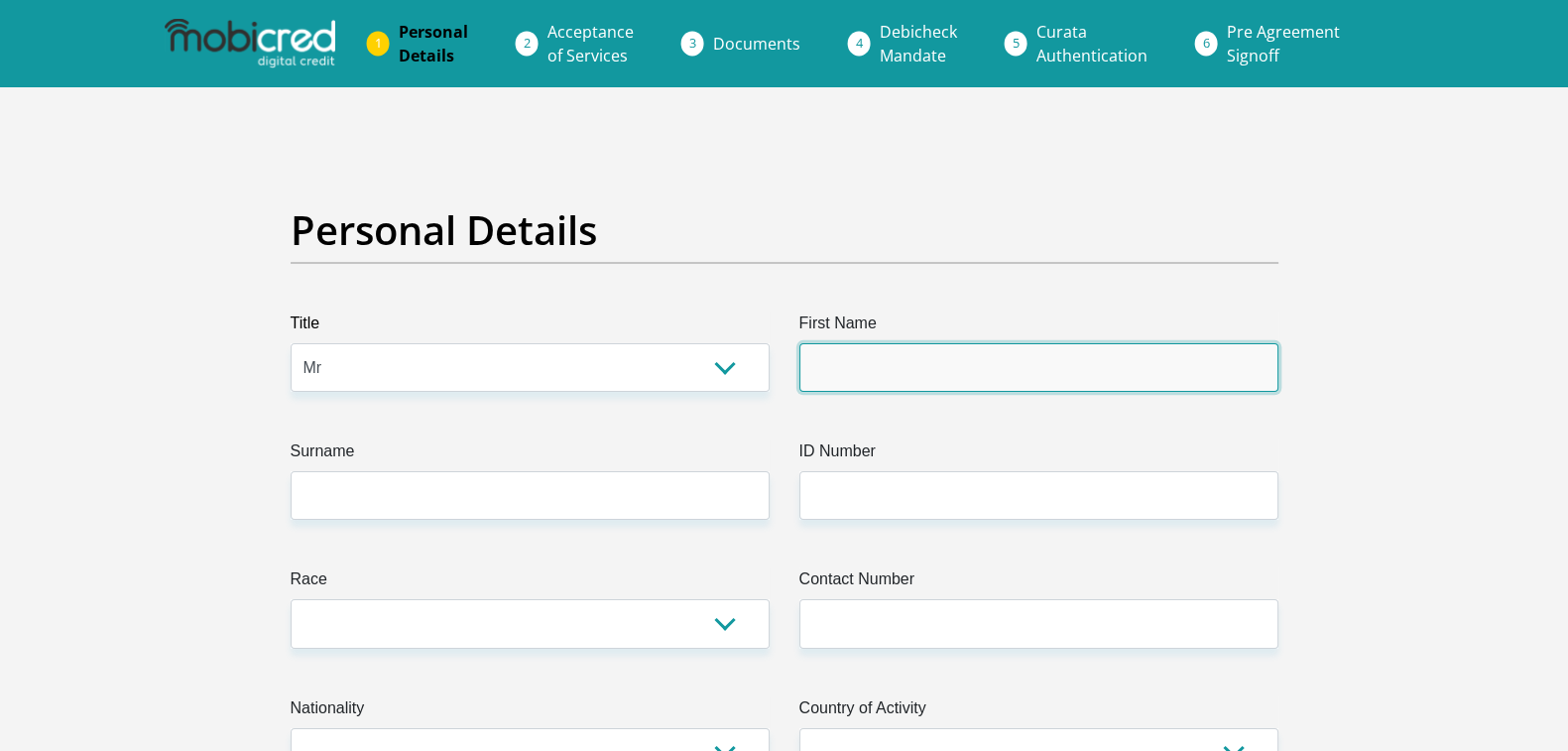 click on "First Name" at bounding box center (1038, 367) 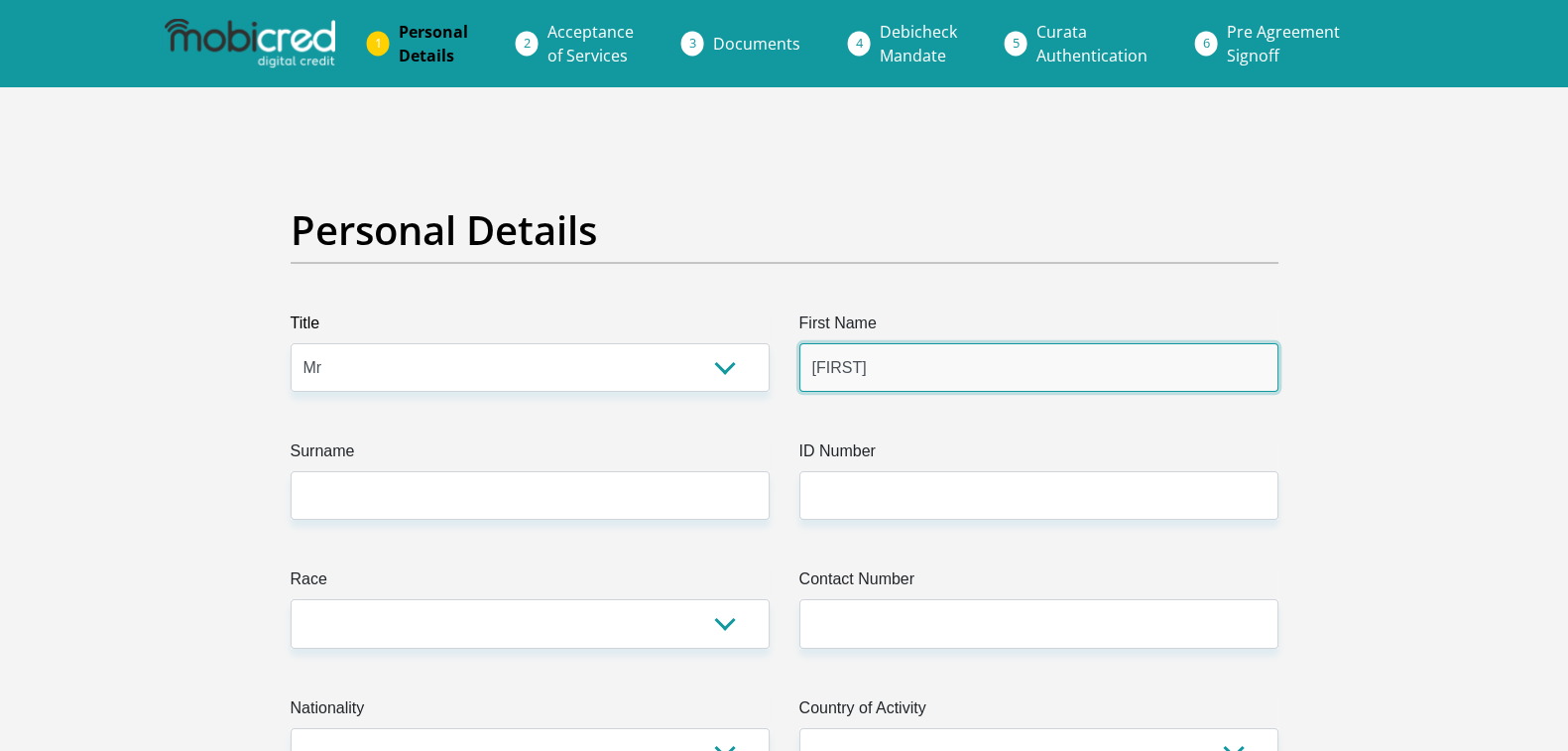 type on "Greyling" 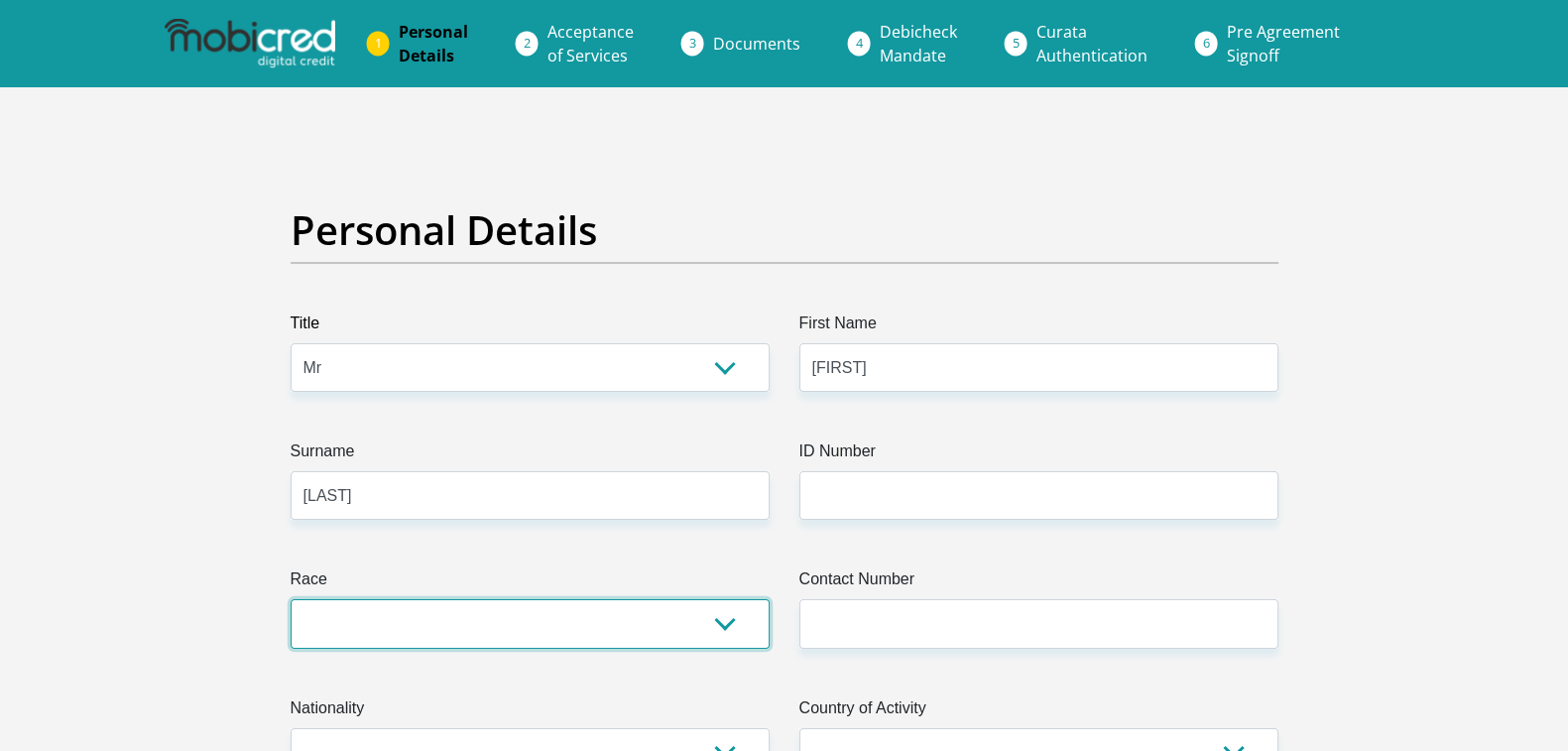select on "4" 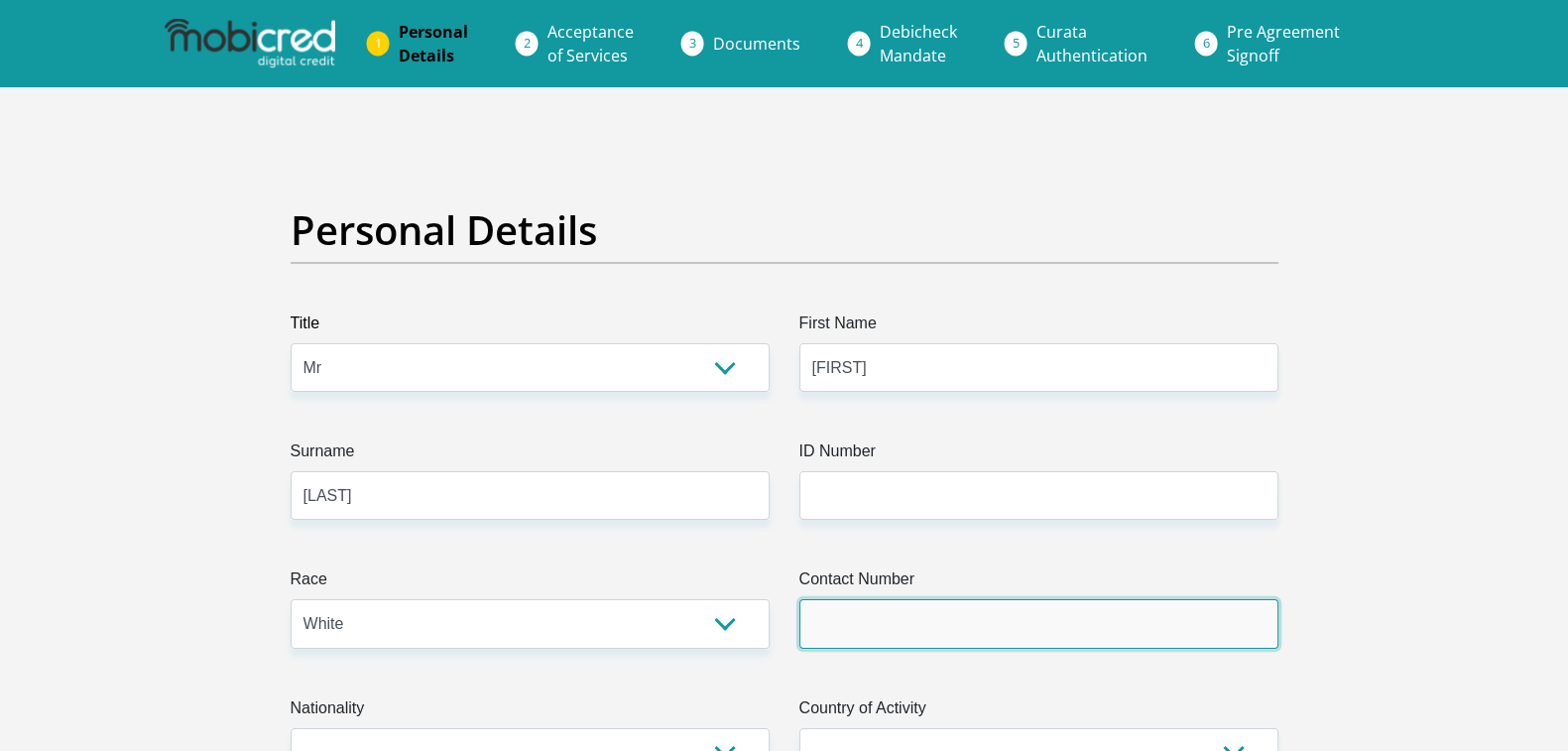 type on "0624252101" 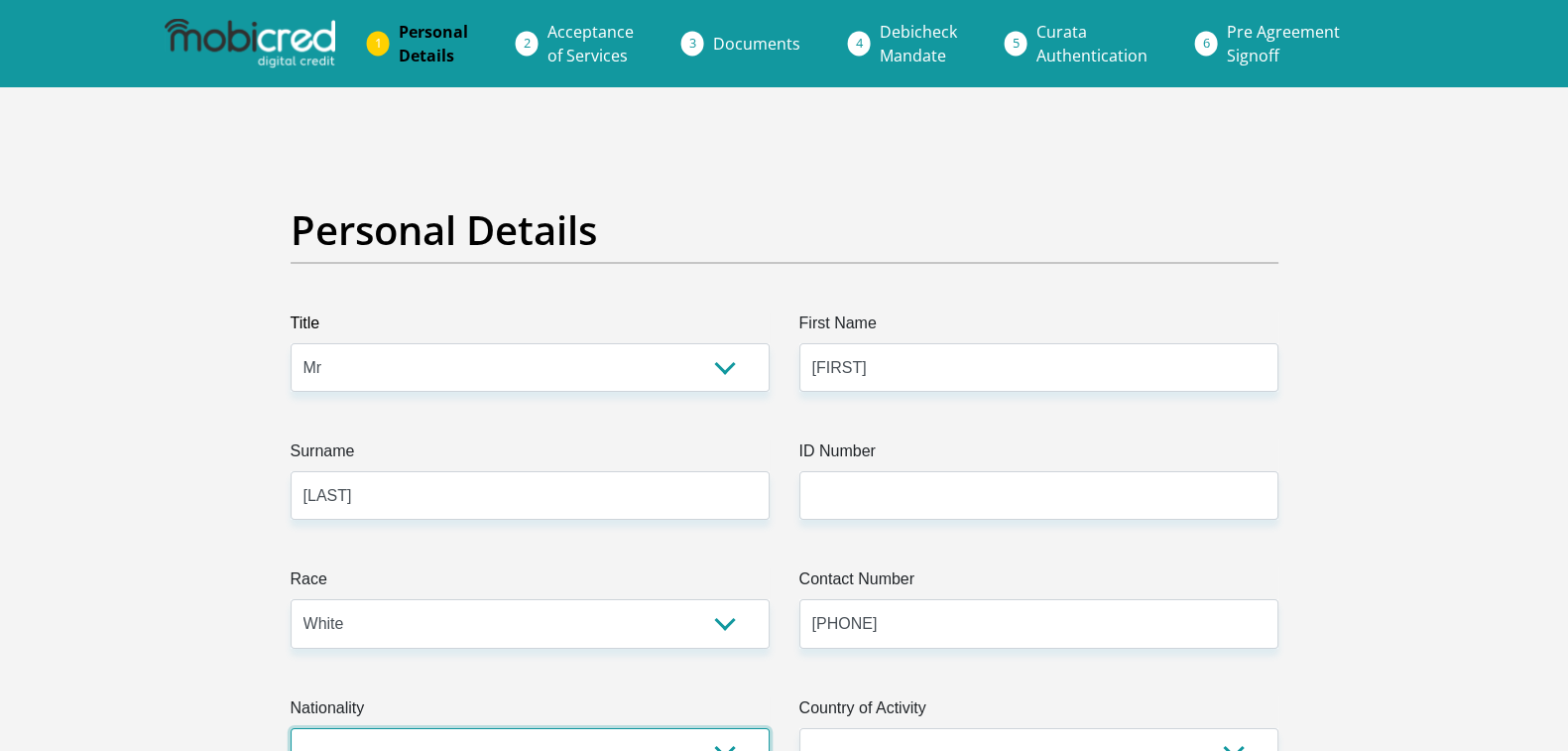 select on "ZAF" 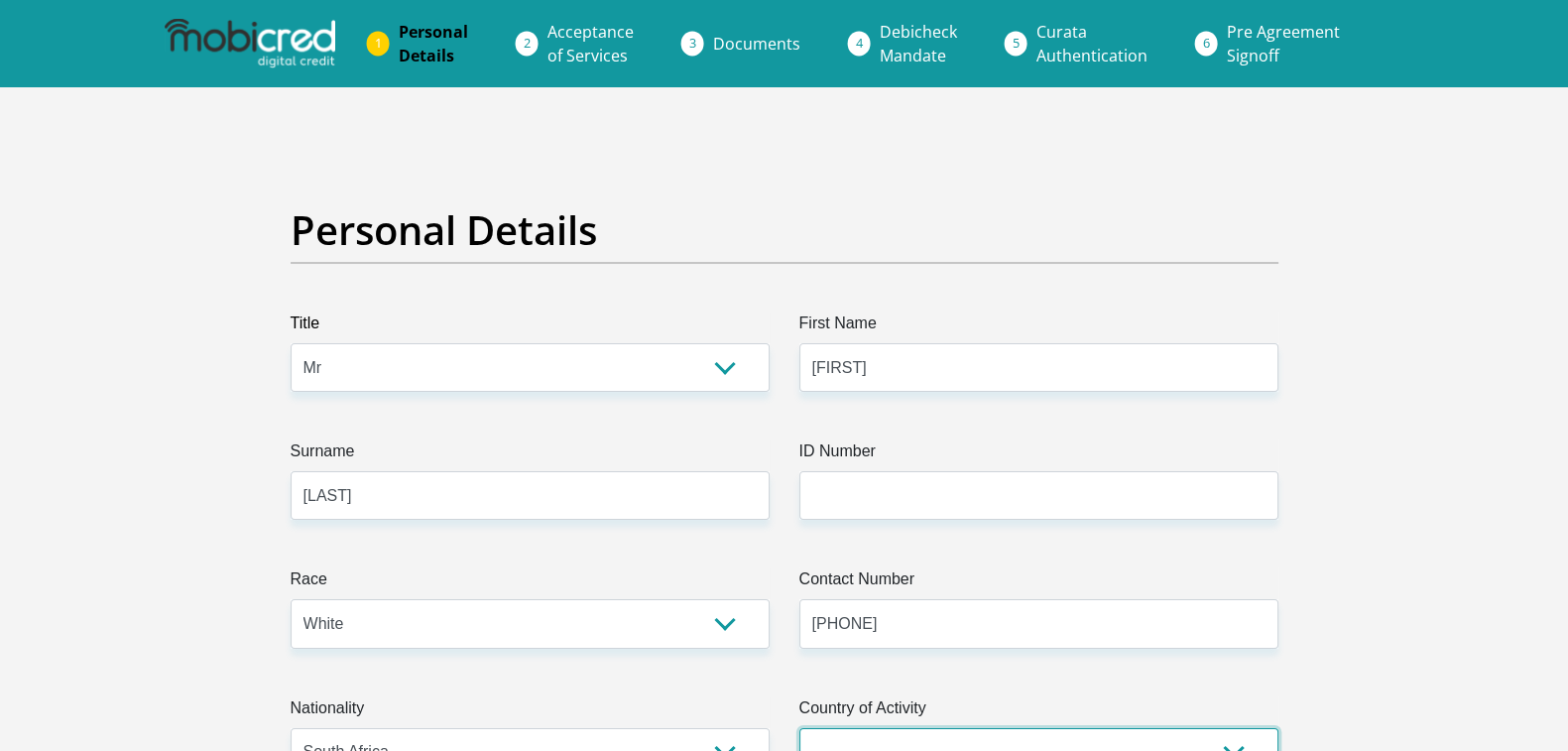 select on "ZAF" 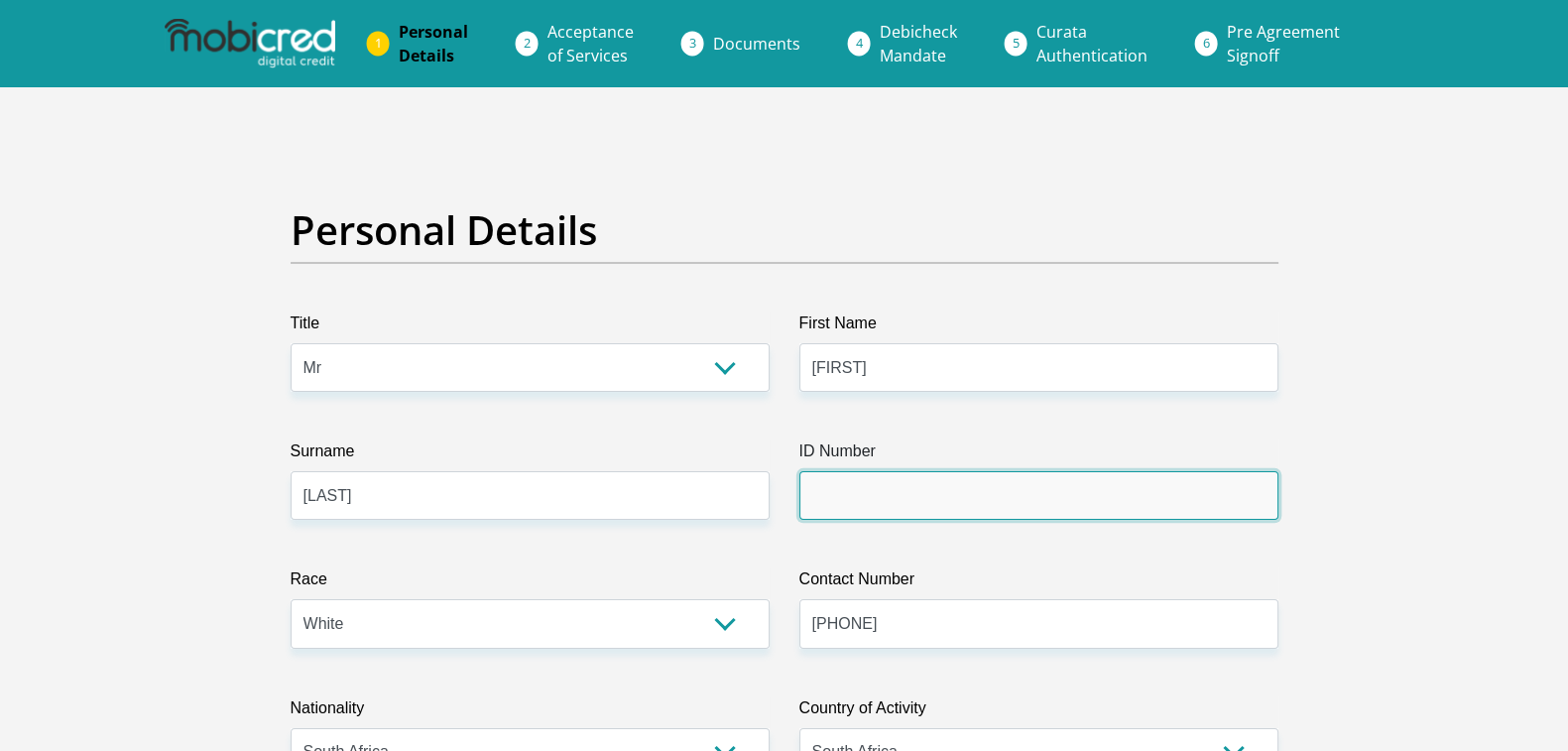 click on "ID Number" at bounding box center [1038, 495] 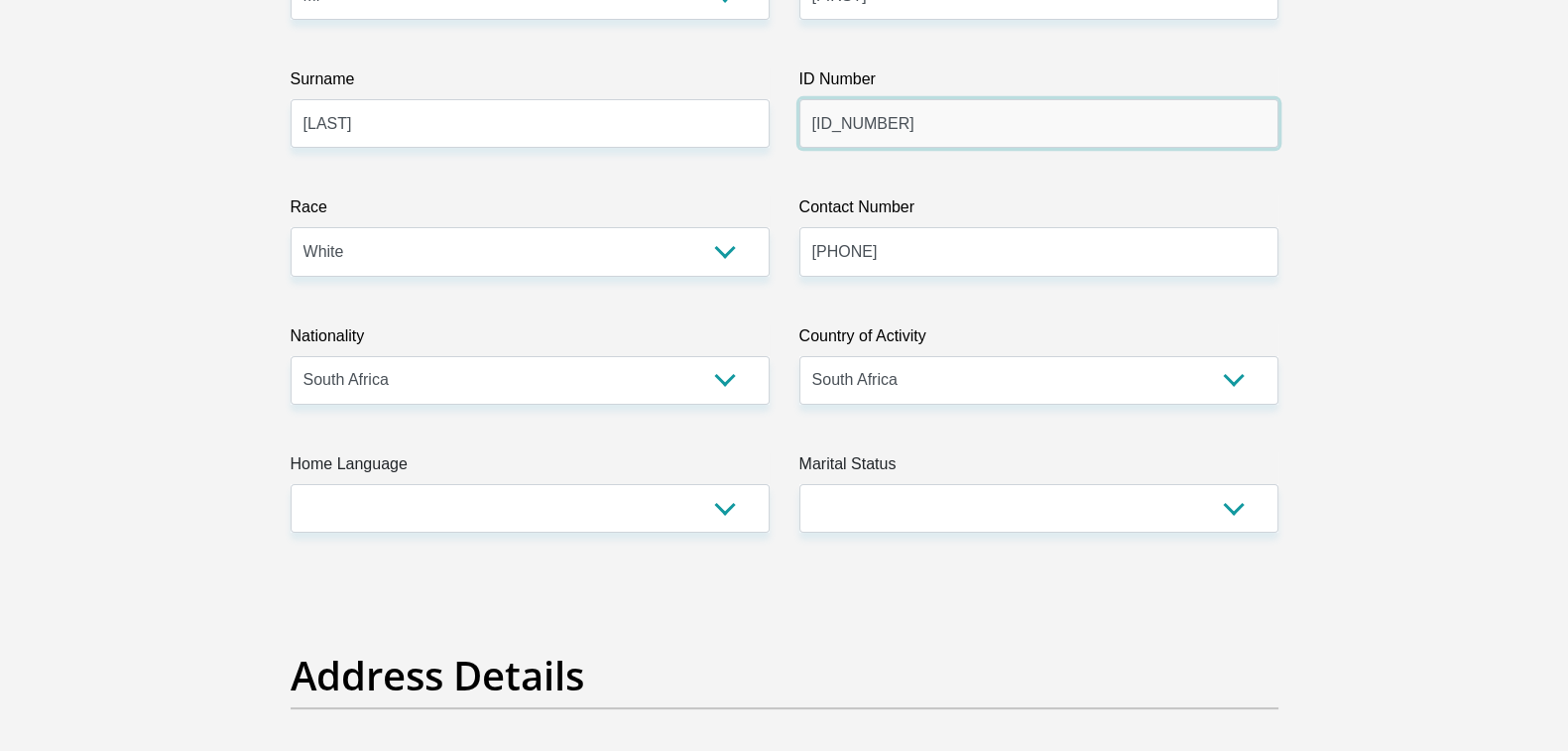 scroll, scrollTop: 620, scrollLeft: 0, axis: vertical 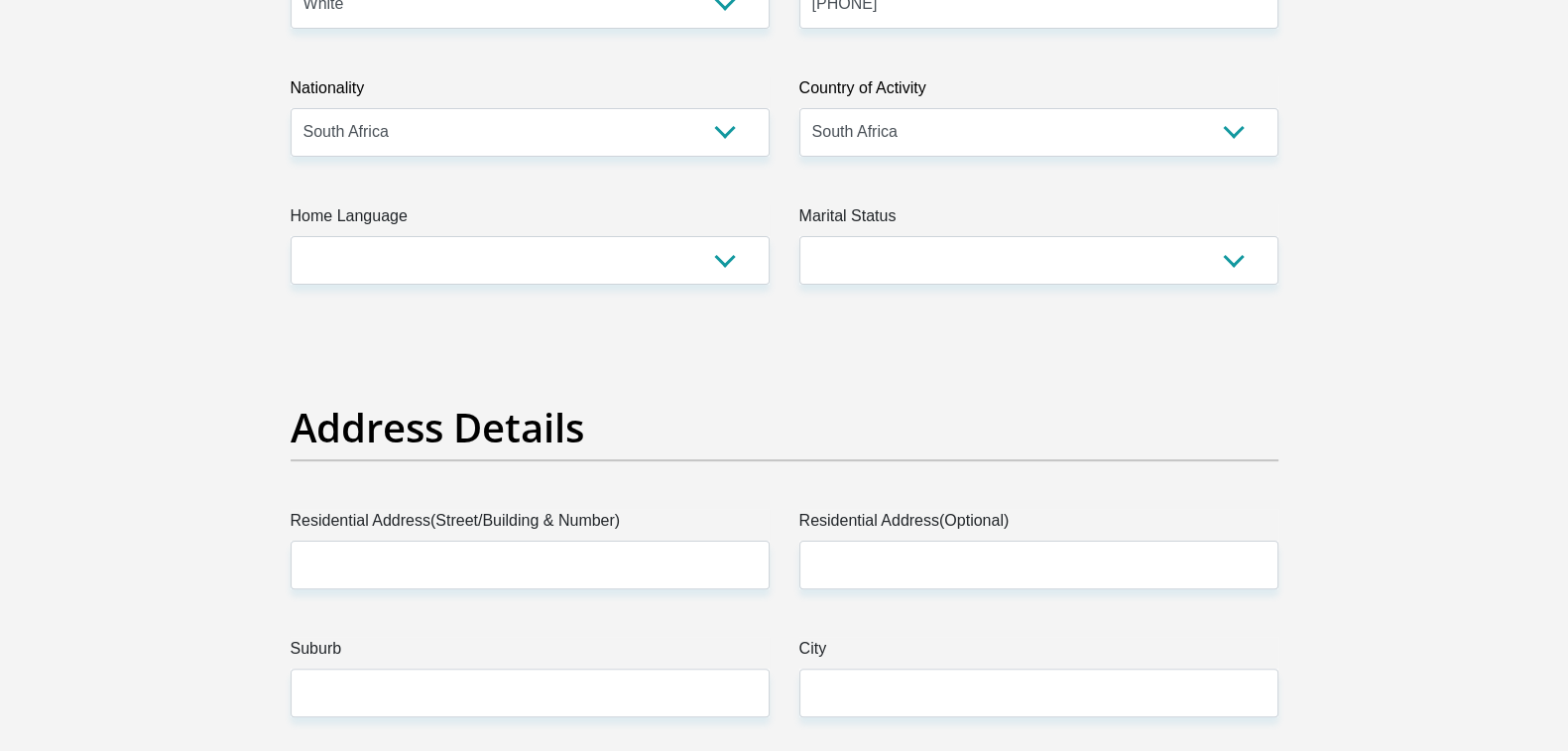 type on "9301185051086" 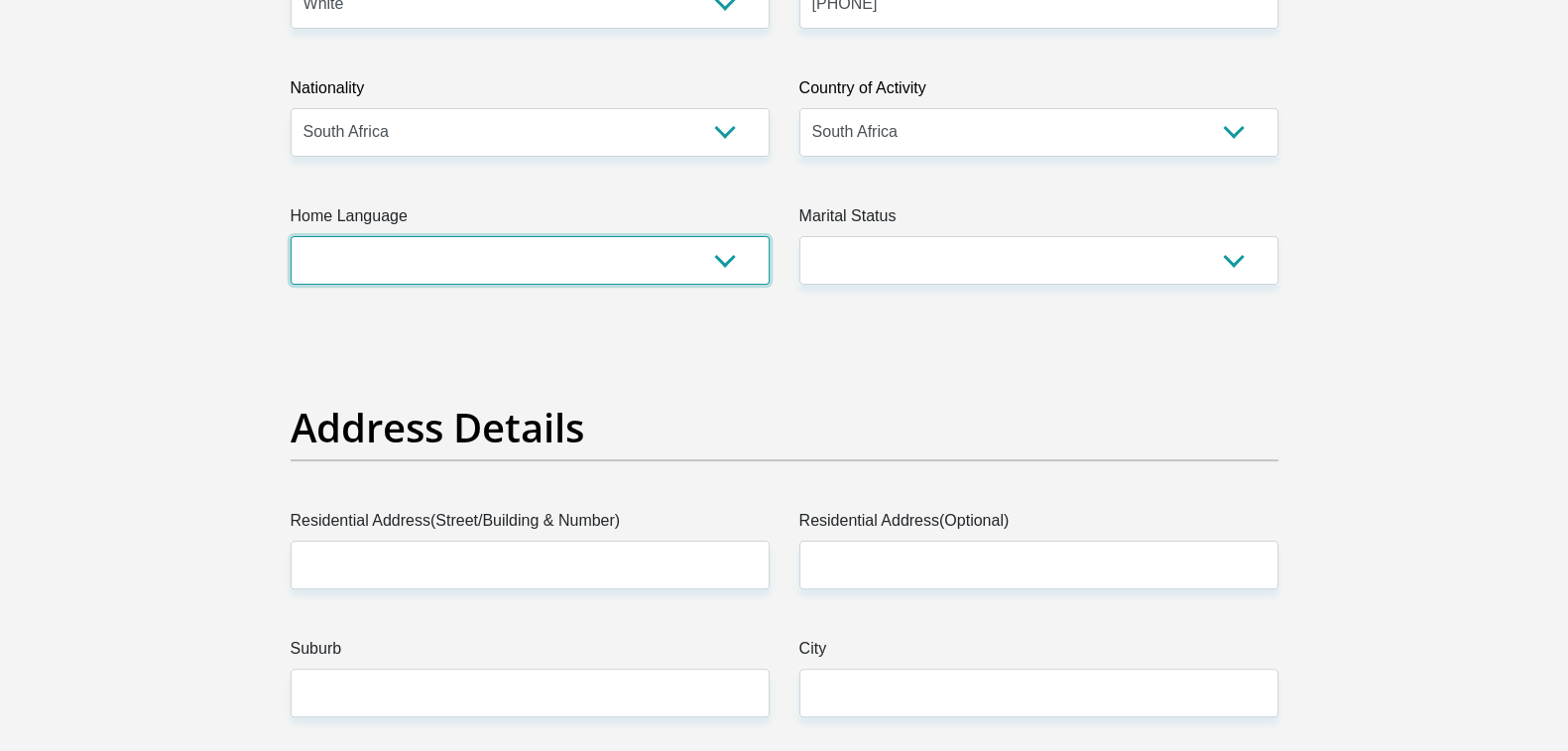 click on "Afrikaans
English
Sepedi
South Ndebele
Southern Sotho
Swati
Tsonga
Tswana
Venda
Xhosa
Zulu
Other" at bounding box center [530, 260] 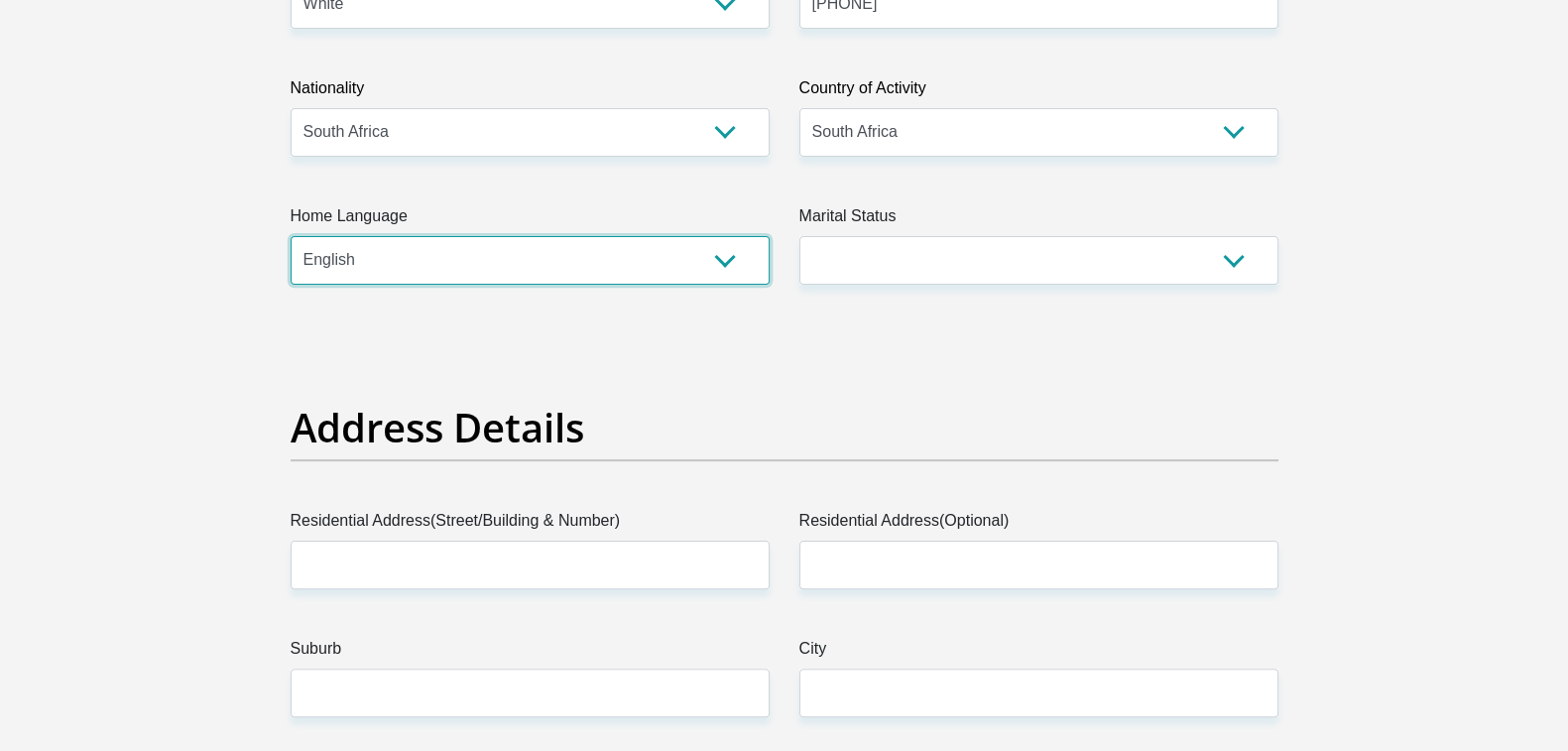 click on "Afrikaans
English
Sepedi
South Ndebele
Southern Sotho
Swati
Tsonga
Tswana
Venda
Xhosa
Zulu
Other" at bounding box center (530, 260) 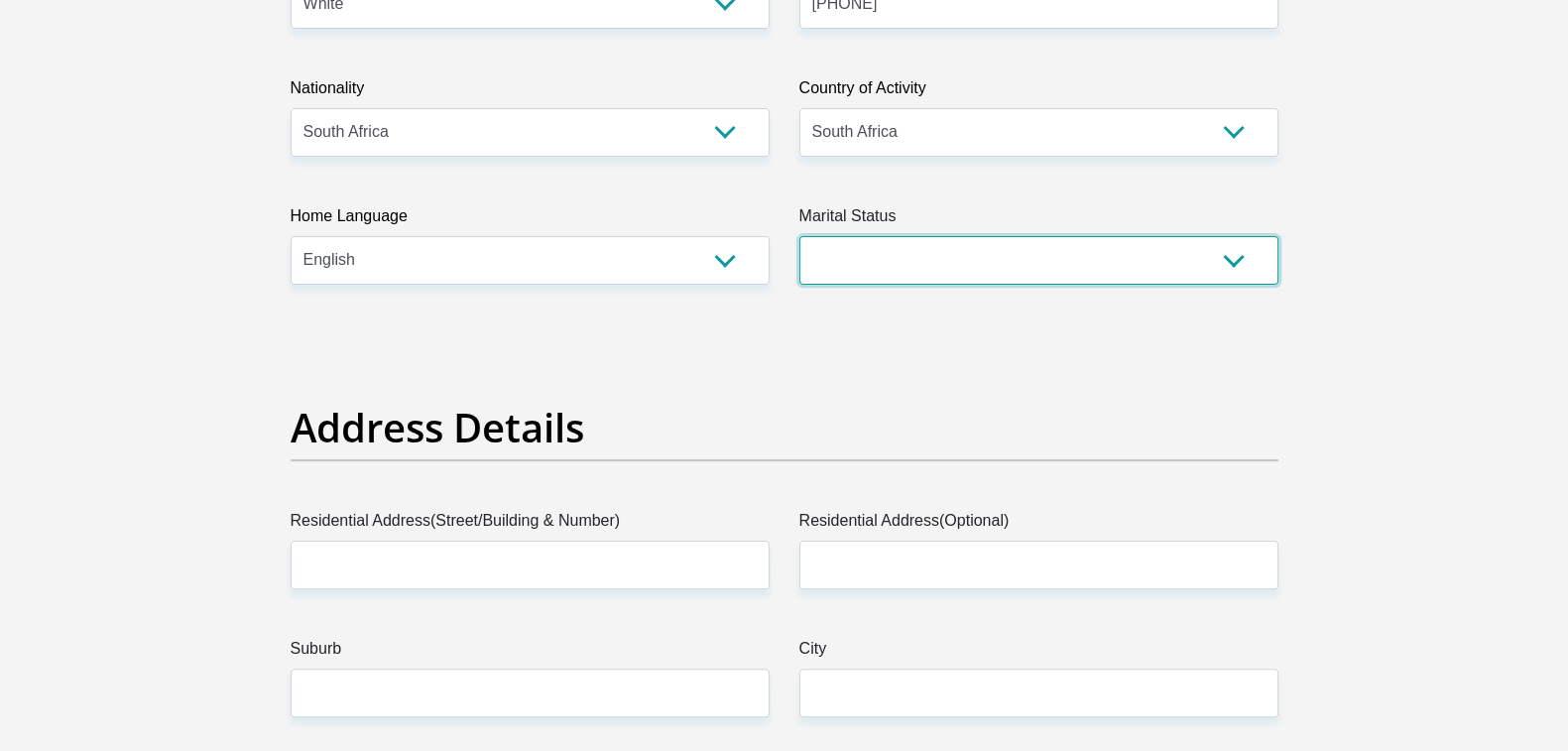 click on "Married ANC
Single
Divorced
Widowed
Married COP or Customary Law" at bounding box center [1038, 260] 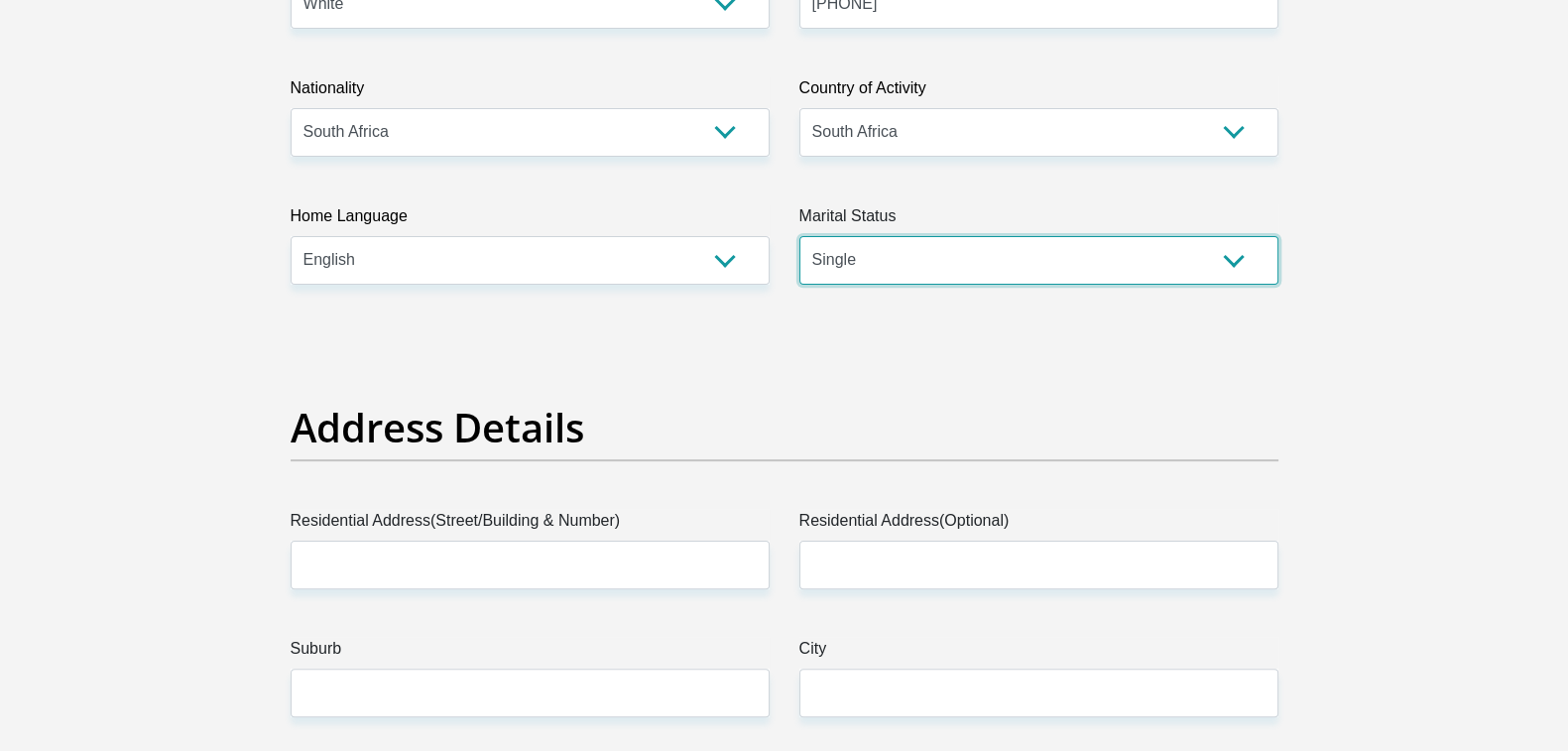 click on "Married ANC
Single
Divorced
Widowed
Married COP or Customary Law" at bounding box center (1038, 260) 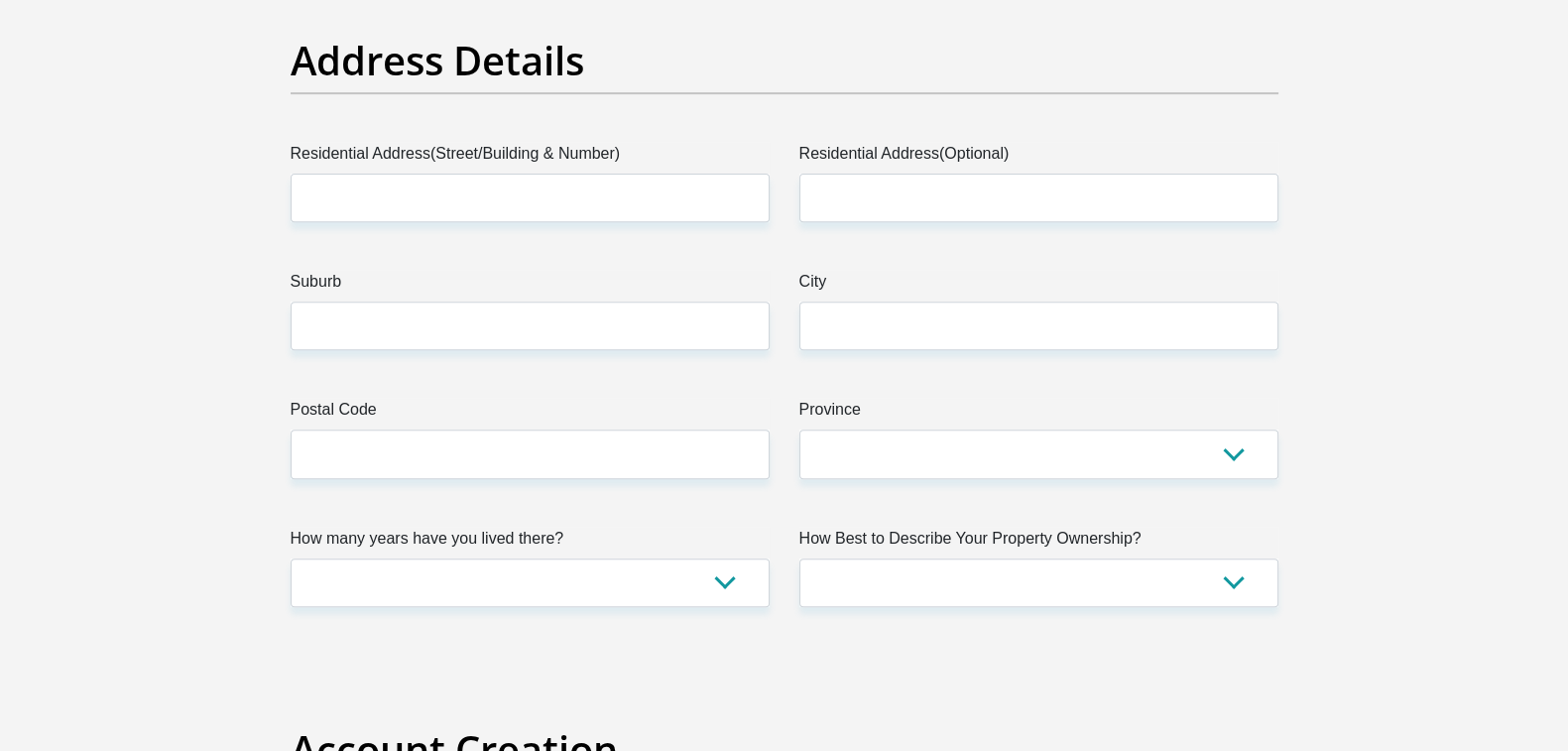 scroll, scrollTop: 991, scrollLeft: 0, axis: vertical 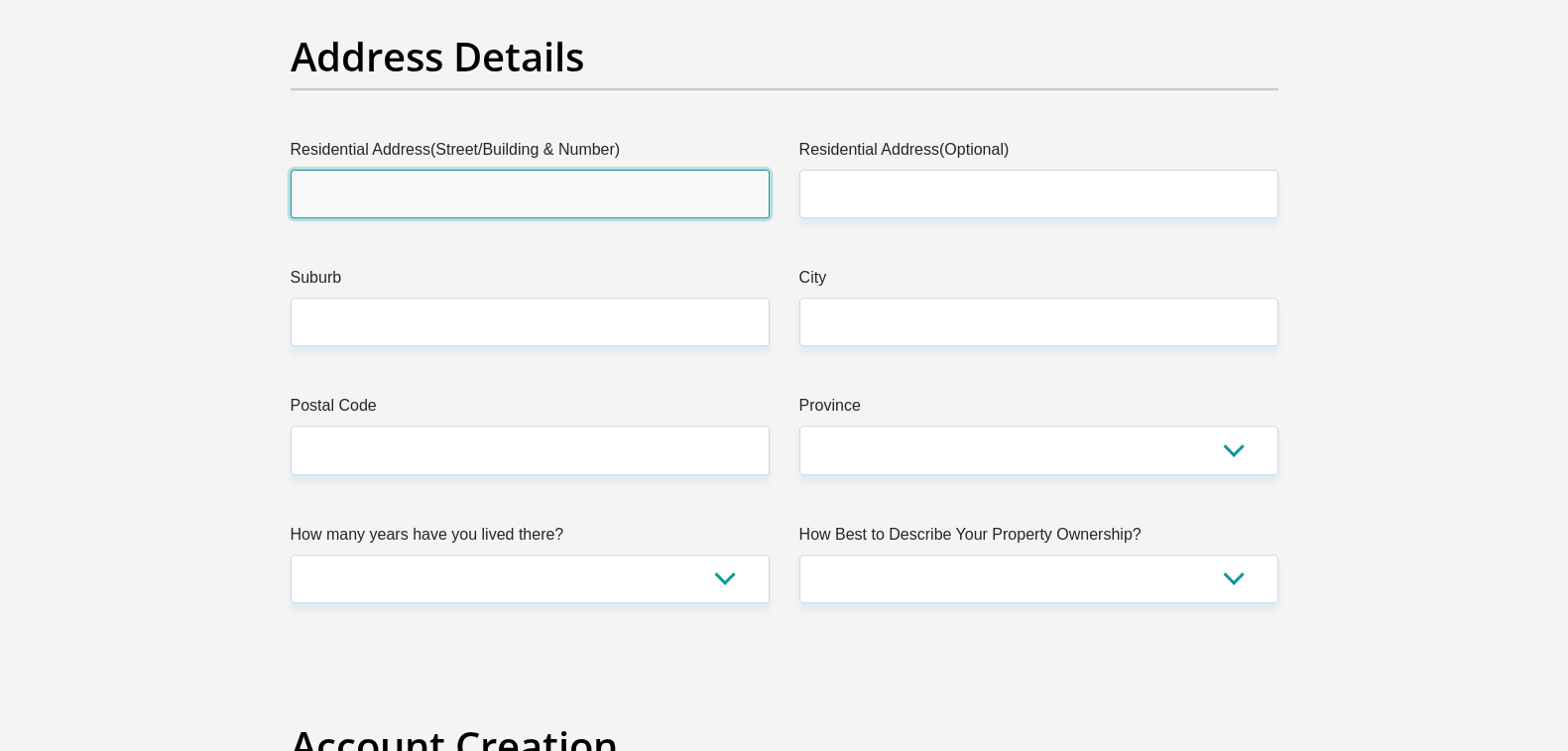click on "Residential Address(Street/Building & Number)" at bounding box center (530, 193) 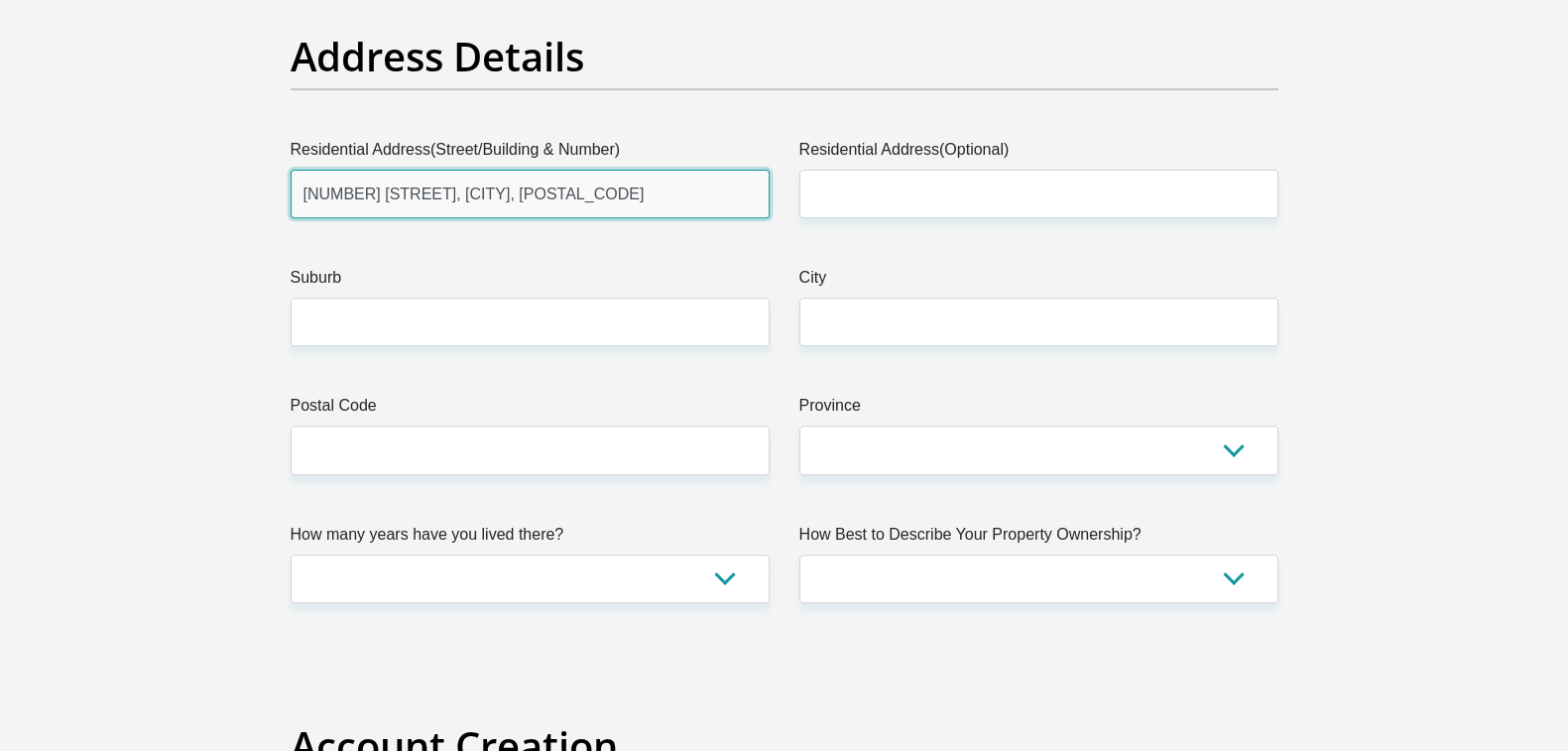 type on "52 Lovemore" 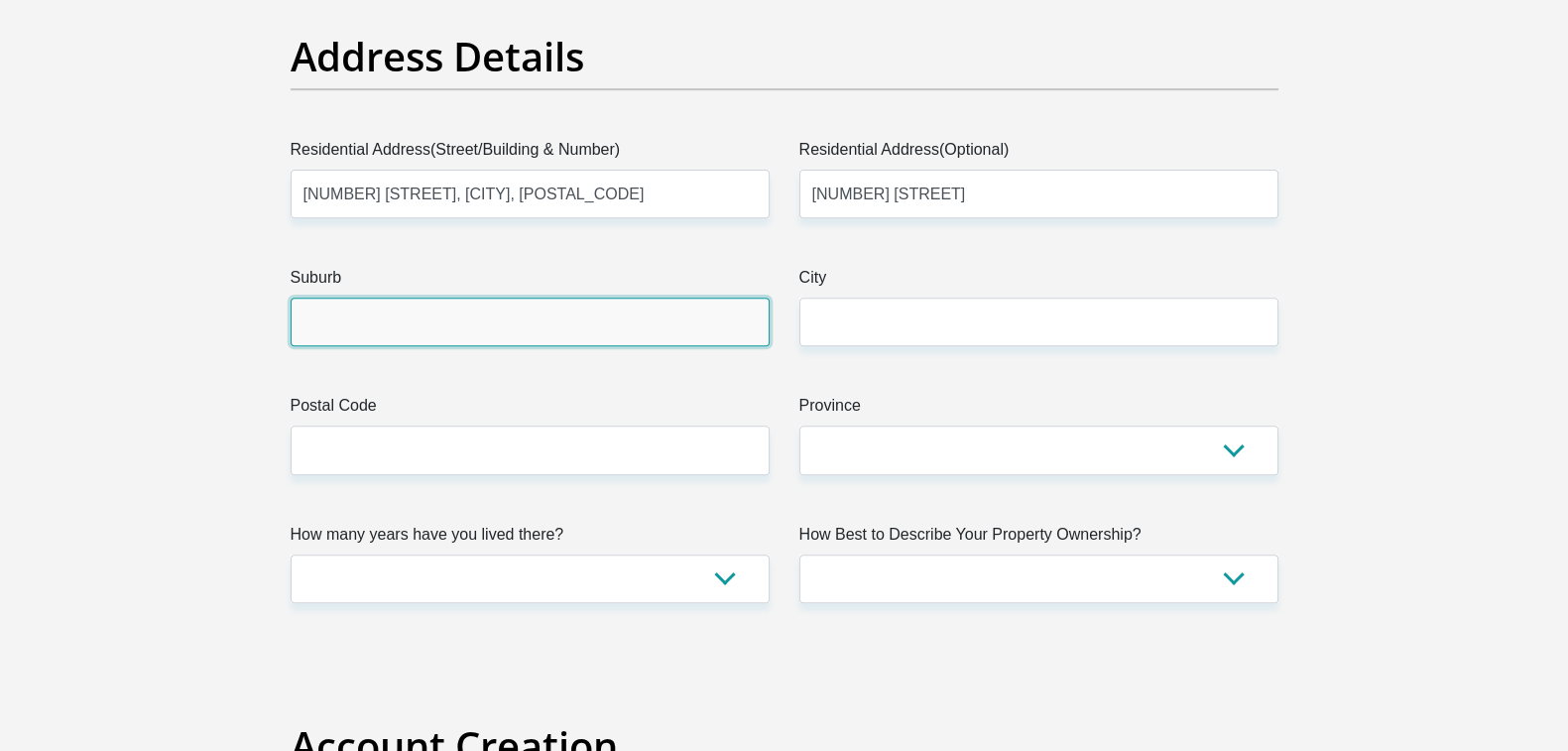 type on "Boksburg" 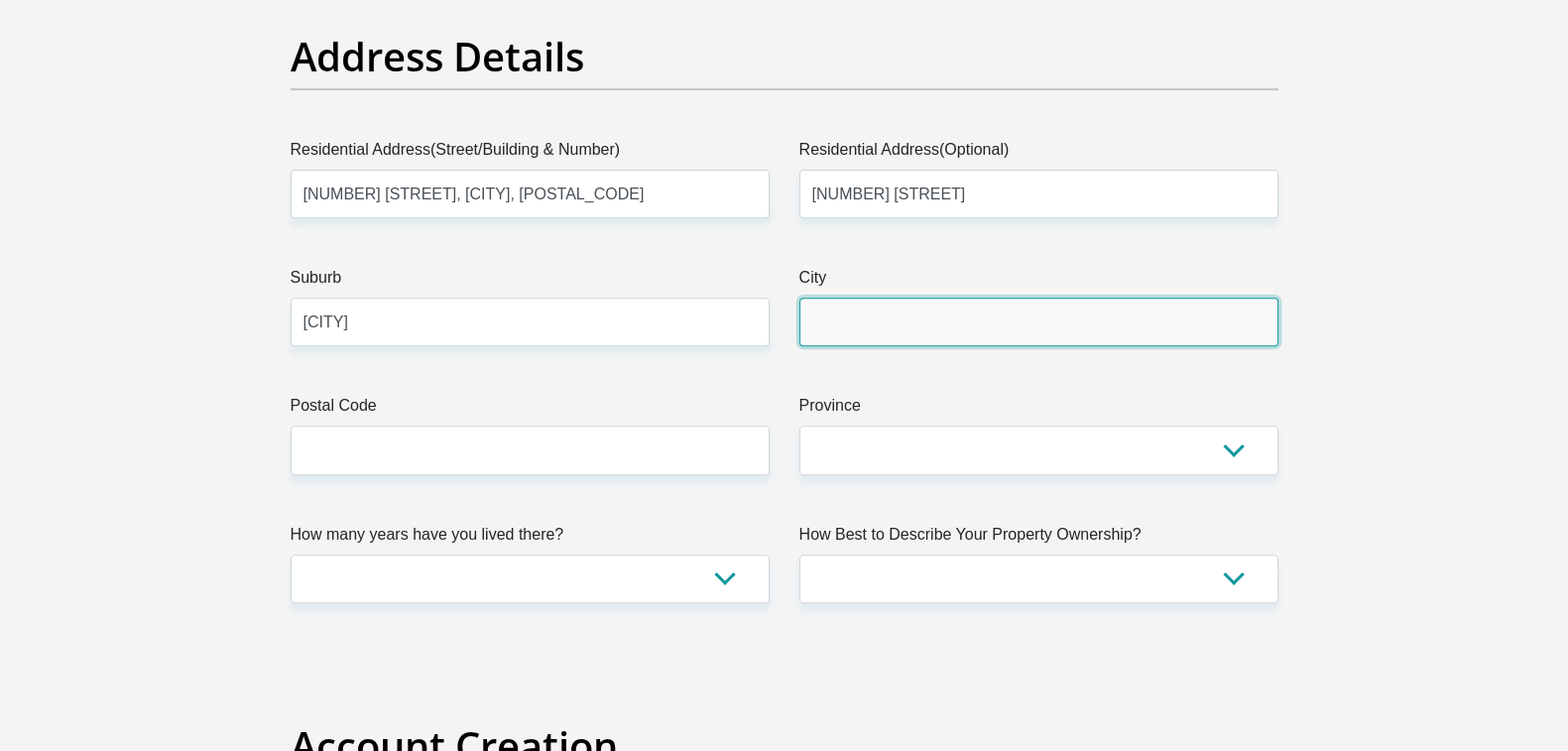 type on "Boksburg" 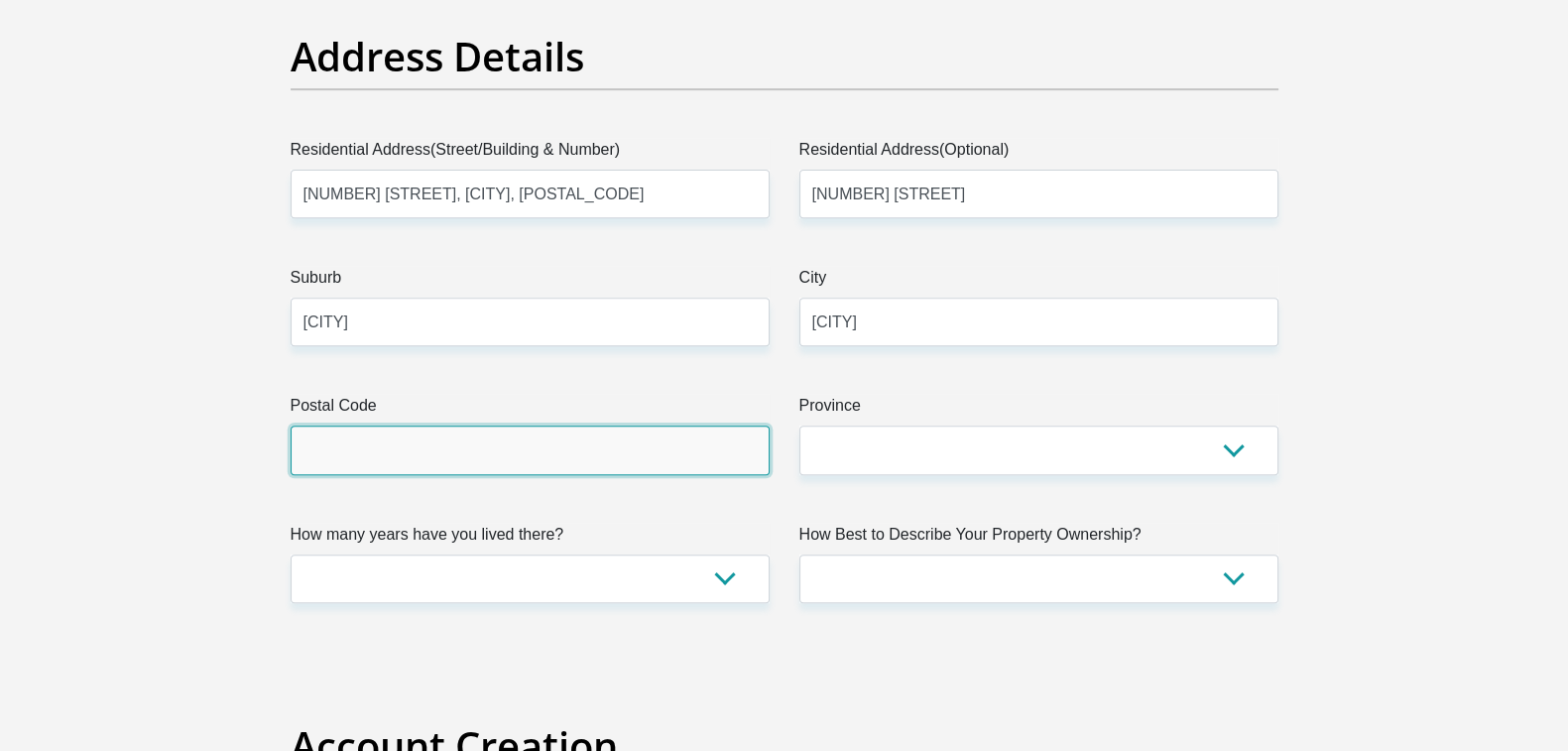 type on "1559" 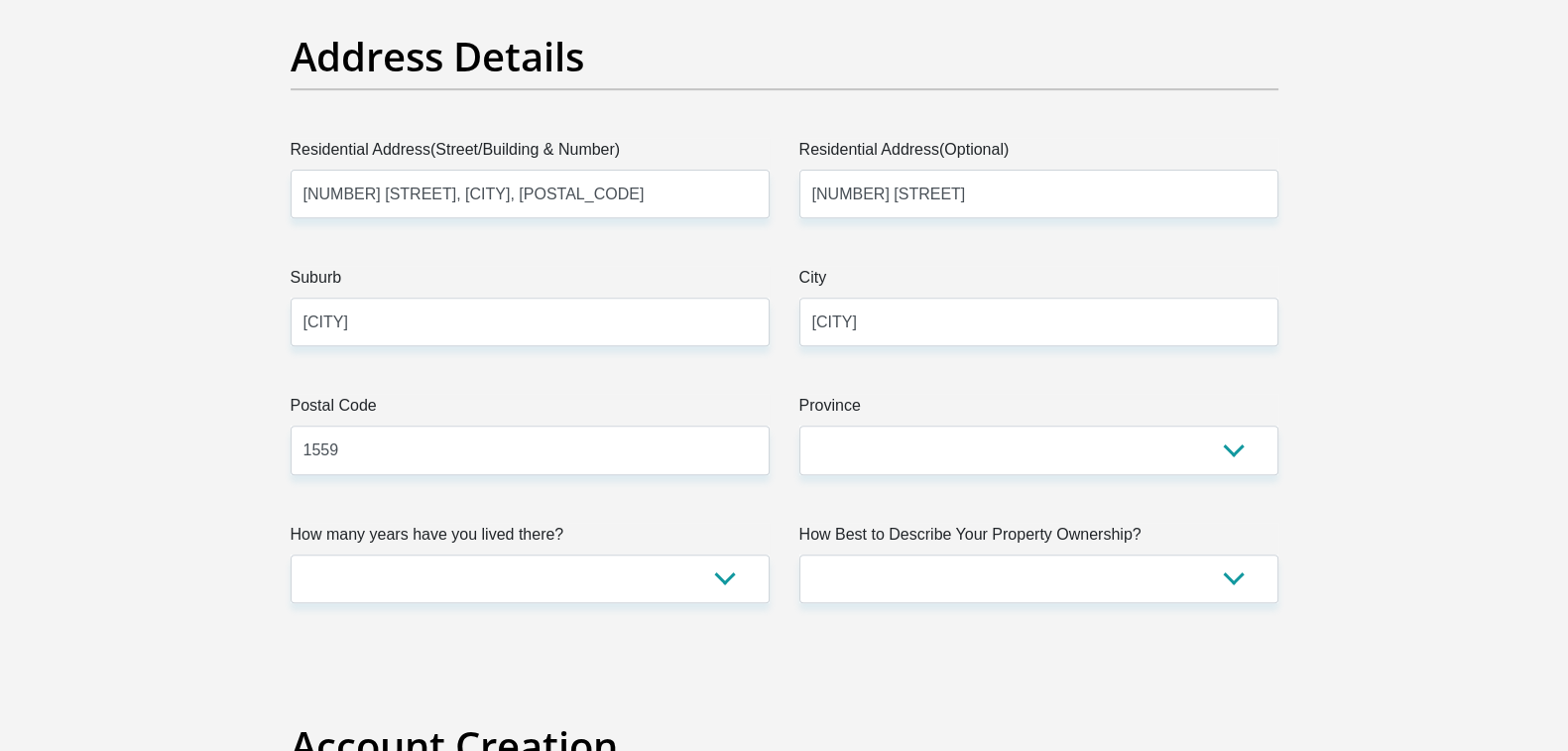 type on "japie.greyling@afgri.co.za" 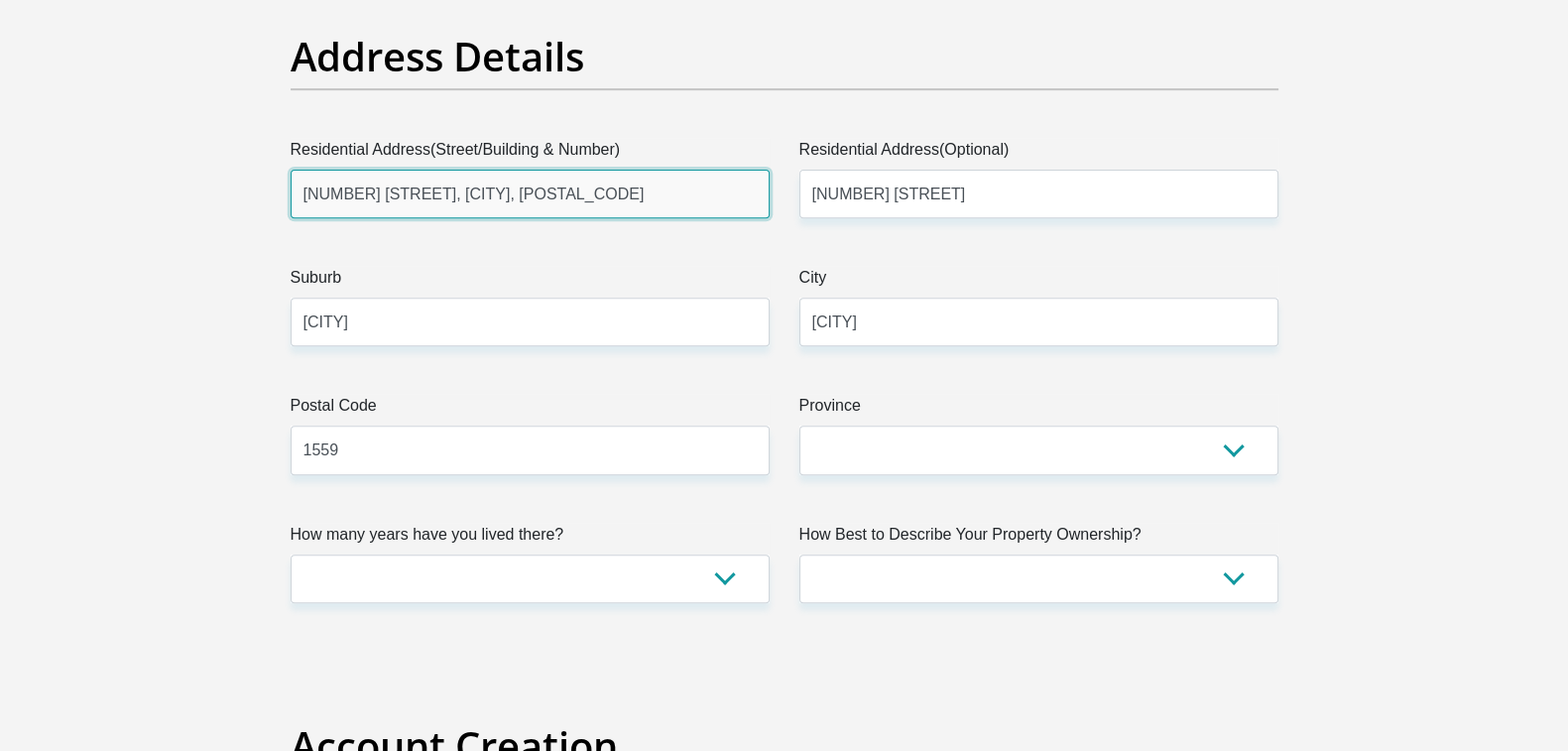 type 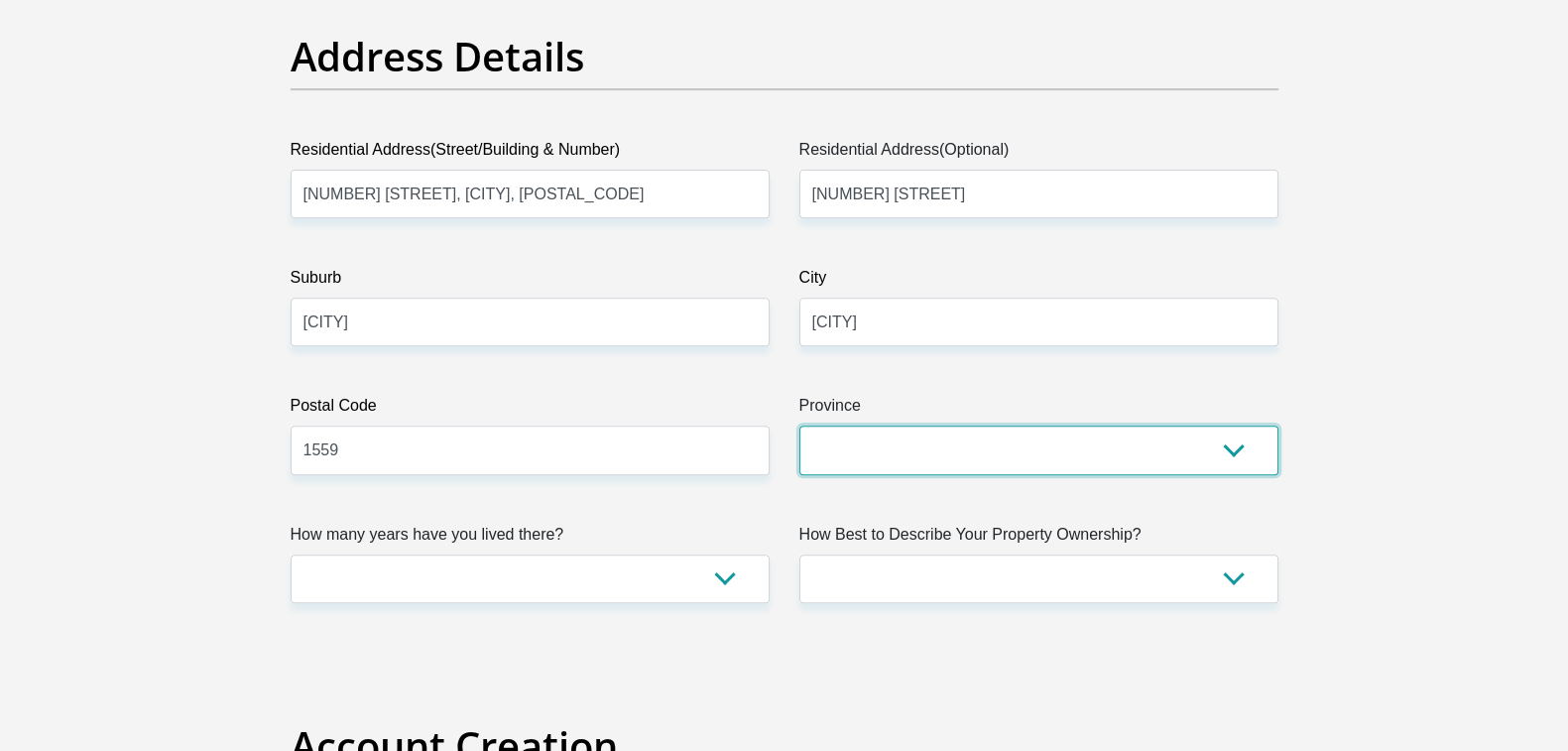 click on "Eastern Cape
Free State
Gauteng
KwaZulu-Natal
Limpopo
Mpumalanga
Northern Cape
North West
Western Cape" at bounding box center [1038, 449] 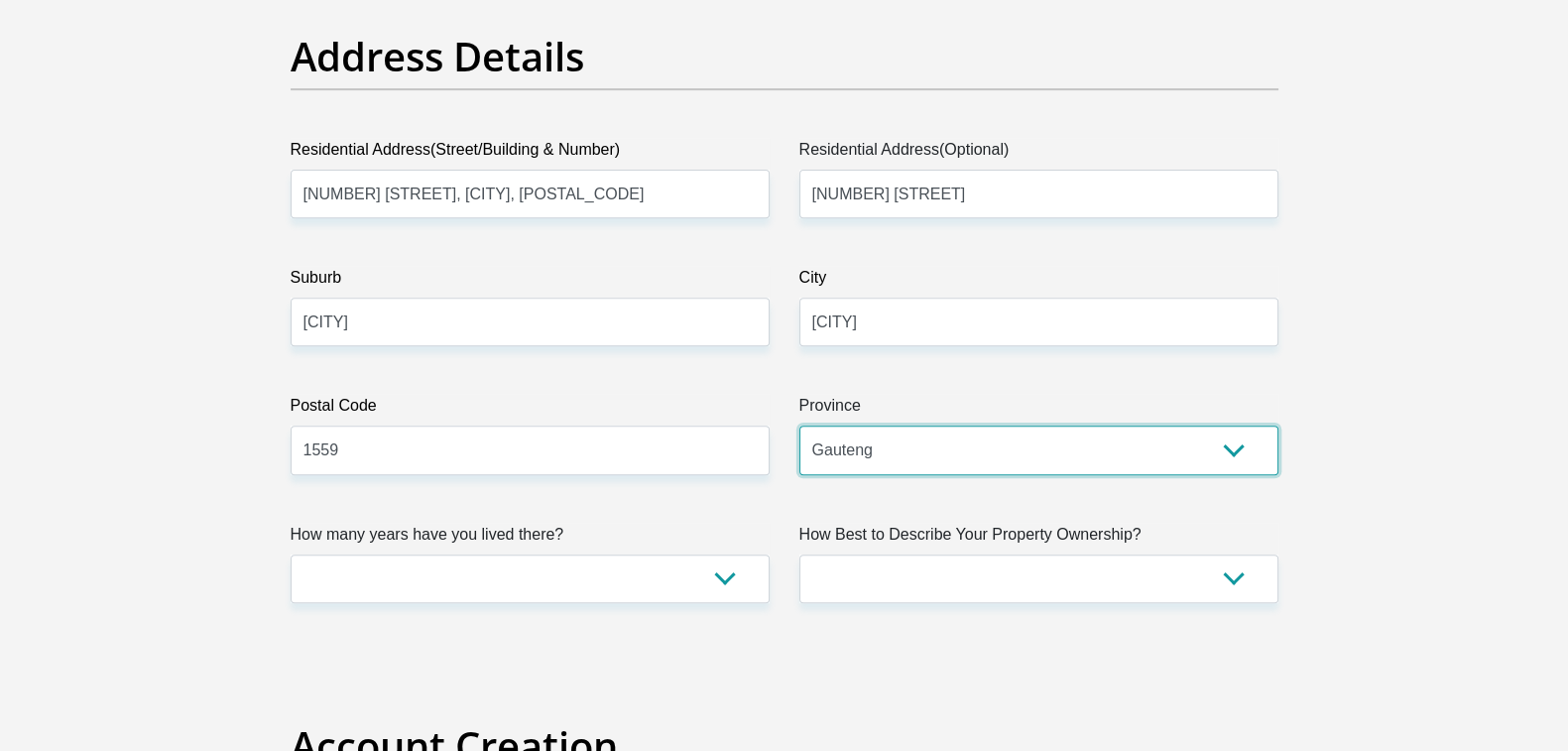 click on "Eastern Cape
Free State
Gauteng
KwaZulu-Natal
Limpopo
Mpumalanga
Northern Cape
North West
Western Cape" at bounding box center (1038, 449) 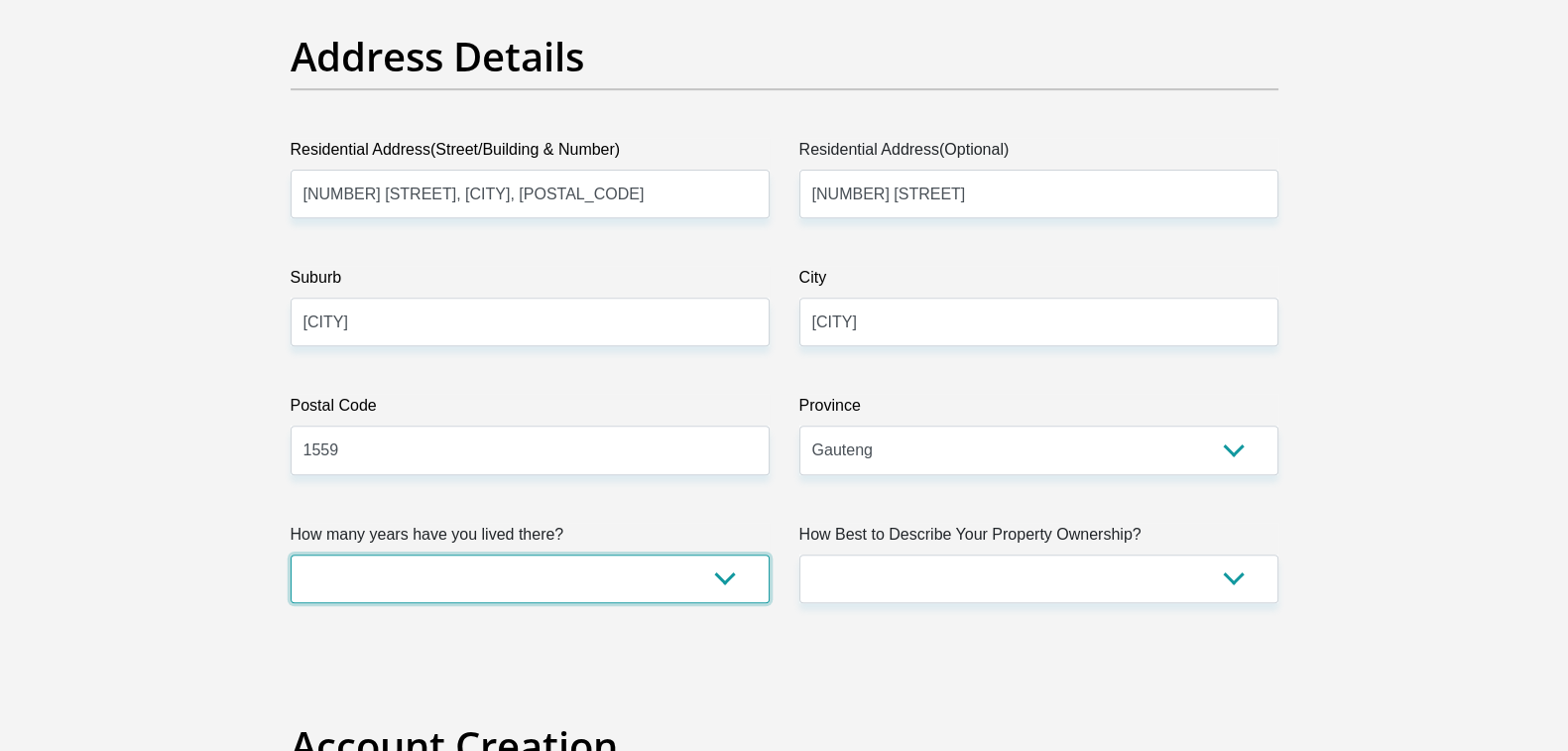 click on "less than 1 year
1-3 years
3-5 years
5+ years" at bounding box center (530, 578) 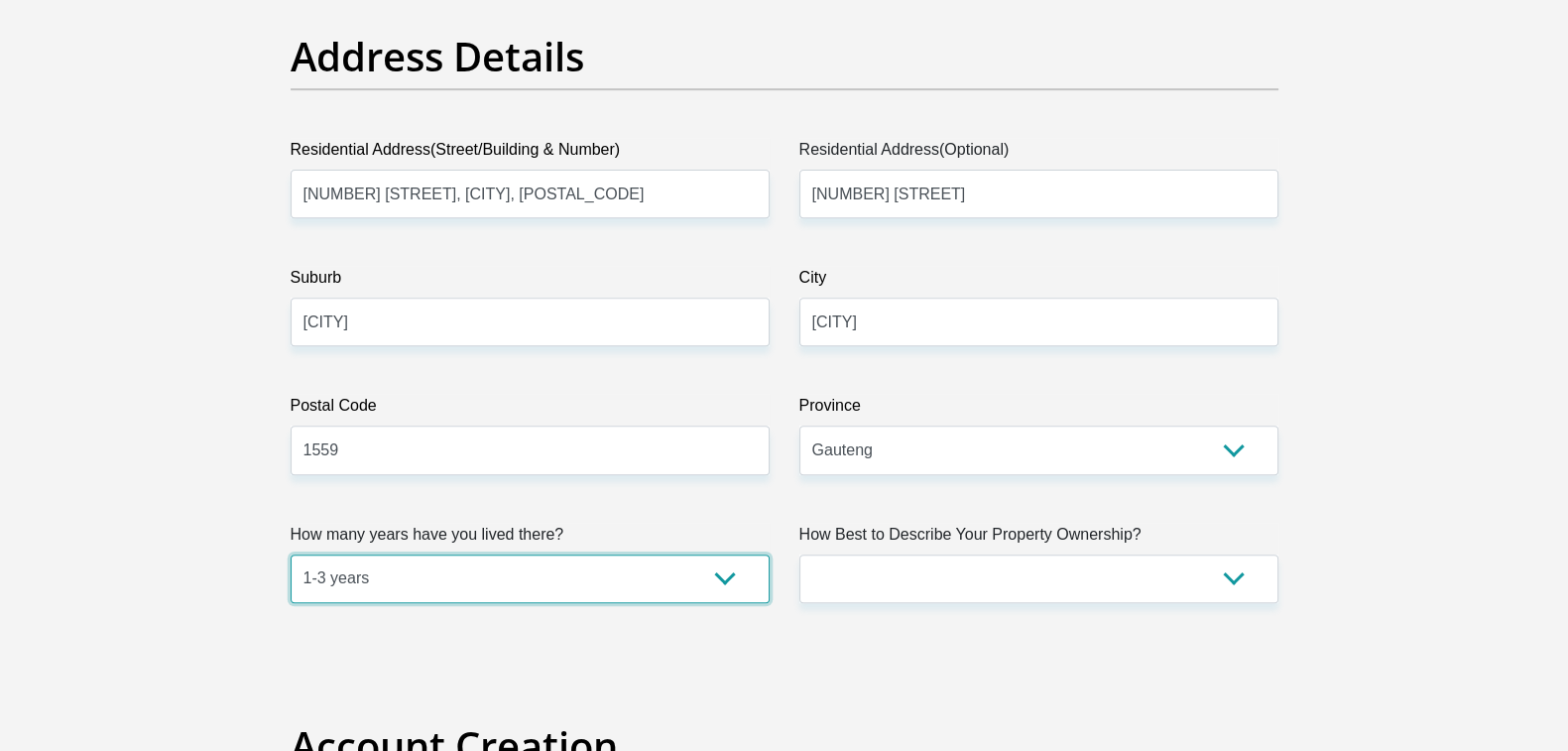 click on "less than 1 year
1-3 years
3-5 years
5+ years" at bounding box center [530, 578] 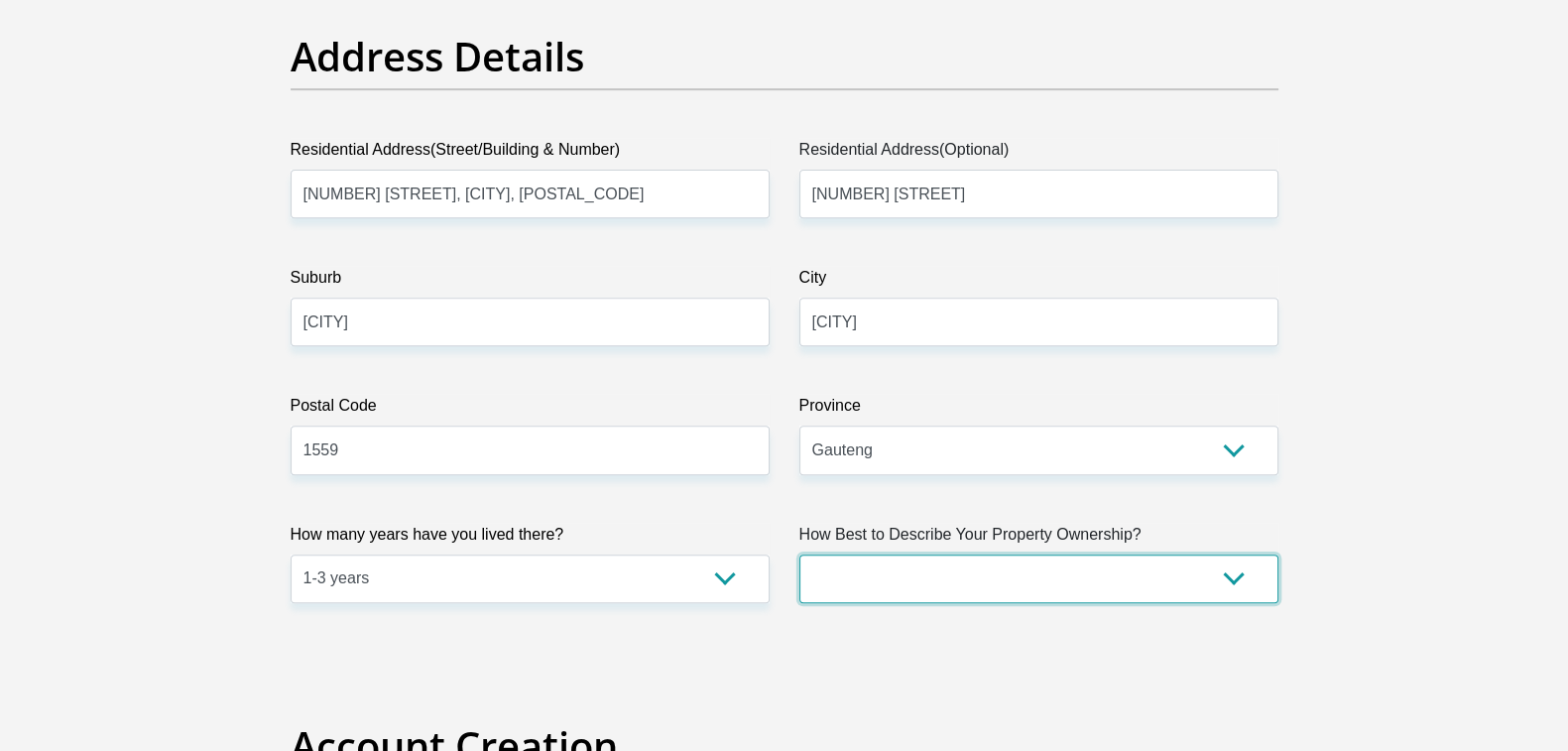 click on "Owned
Rented
Family Owned
Company Dwelling" at bounding box center [1038, 578] 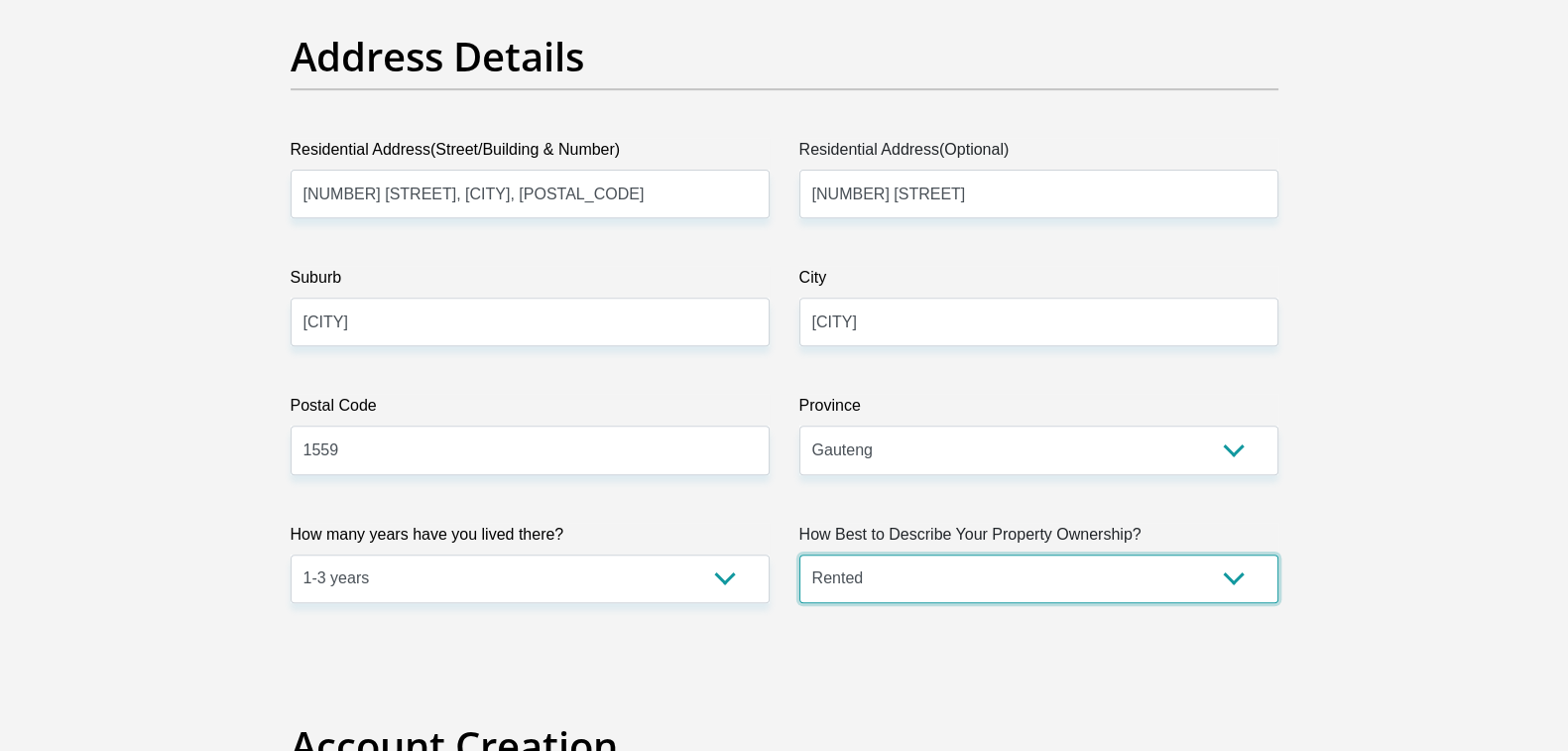 click on "Owned
Rented
Family Owned
Company Dwelling" at bounding box center [1038, 578] 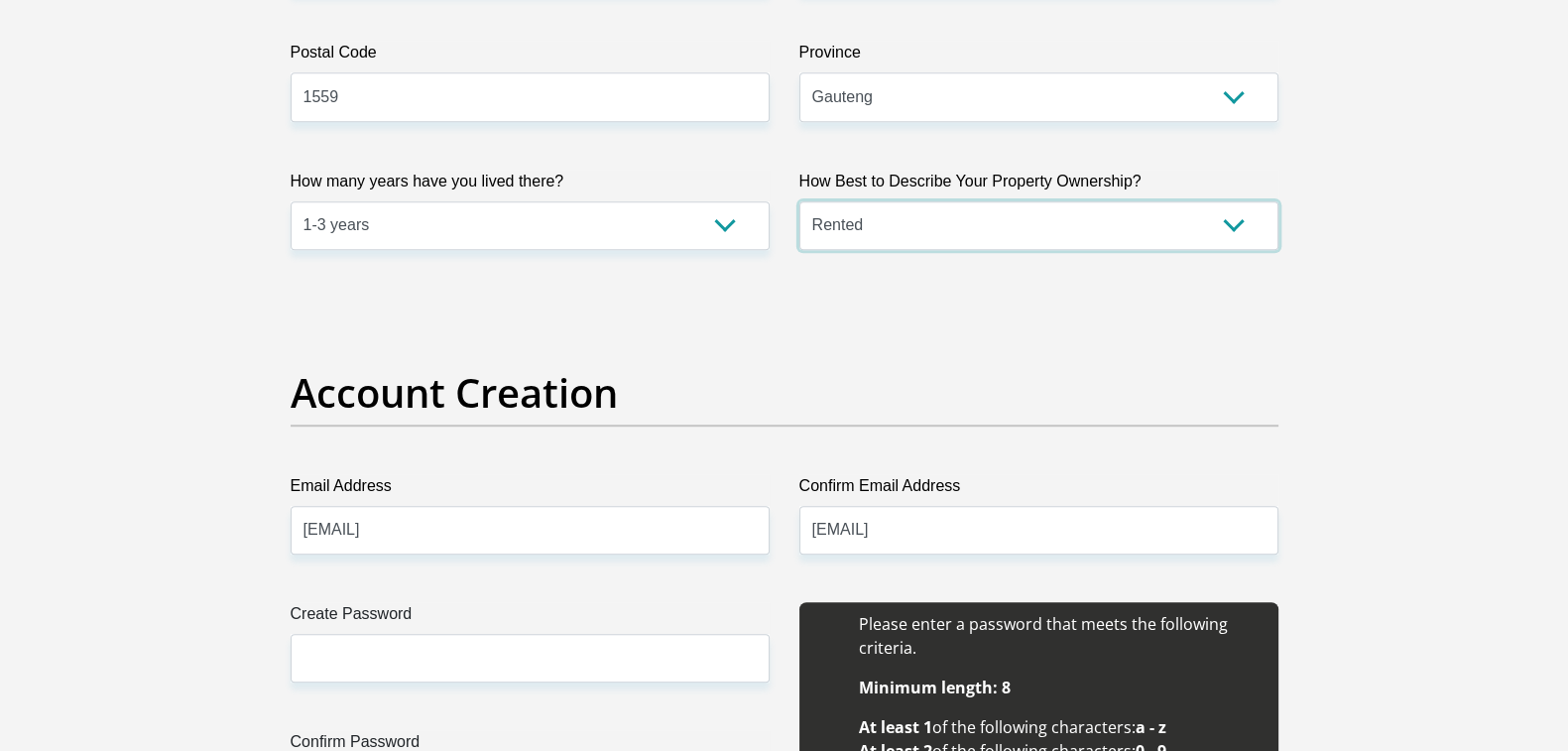 scroll, scrollTop: 1611, scrollLeft: 0, axis: vertical 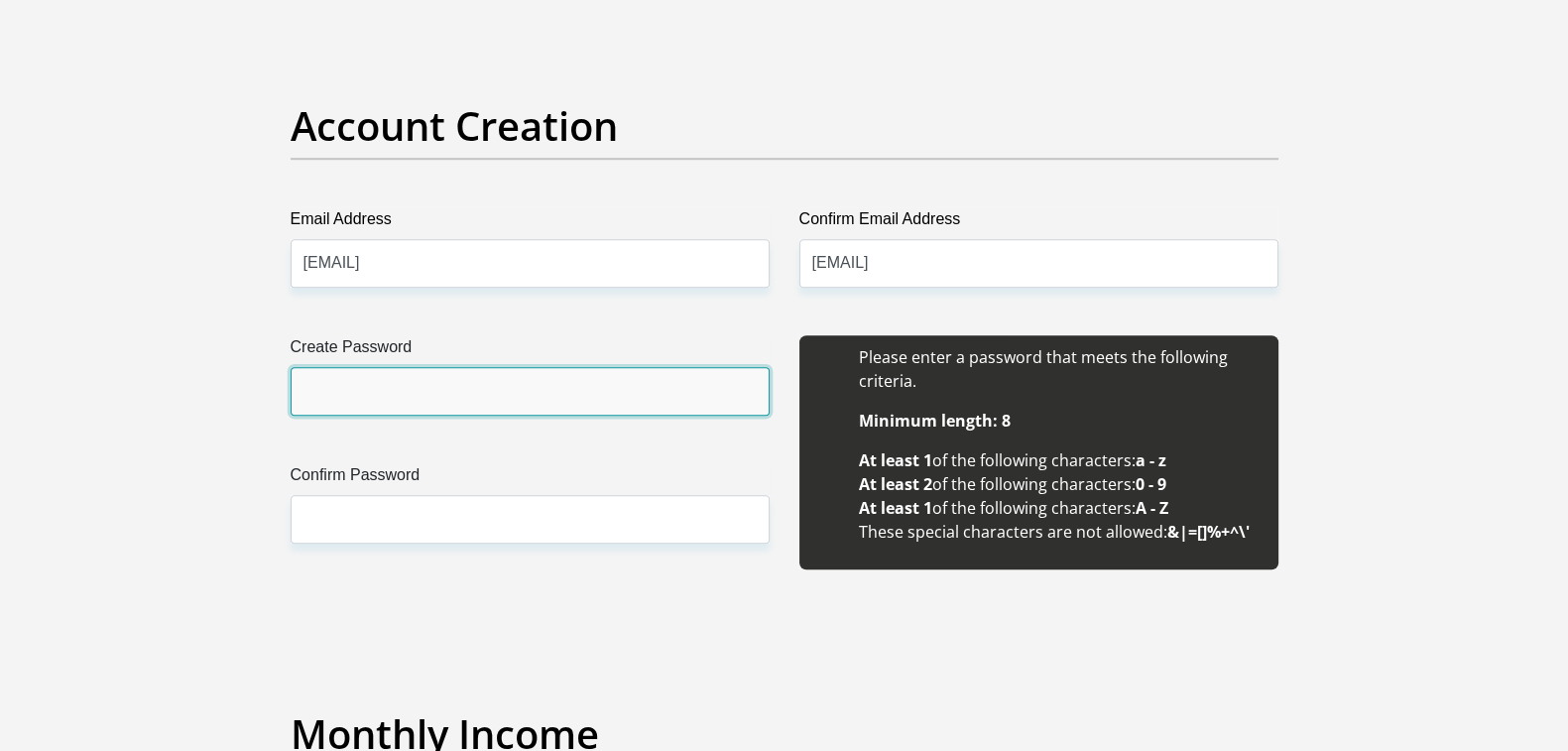 click on "Create Password" at bounding box center (530, 391) 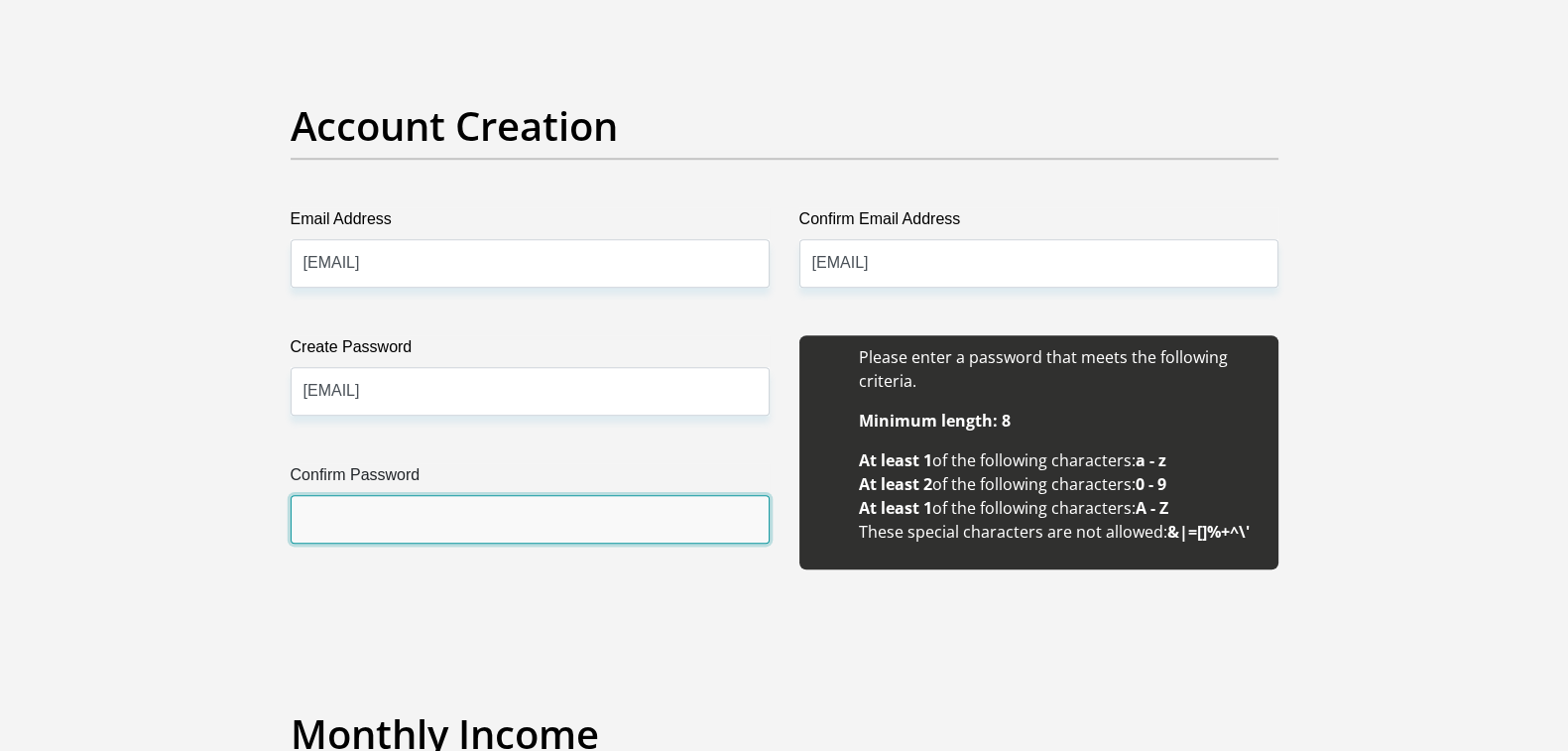 click on "Confirm Password" at bounding box center (530, 519) 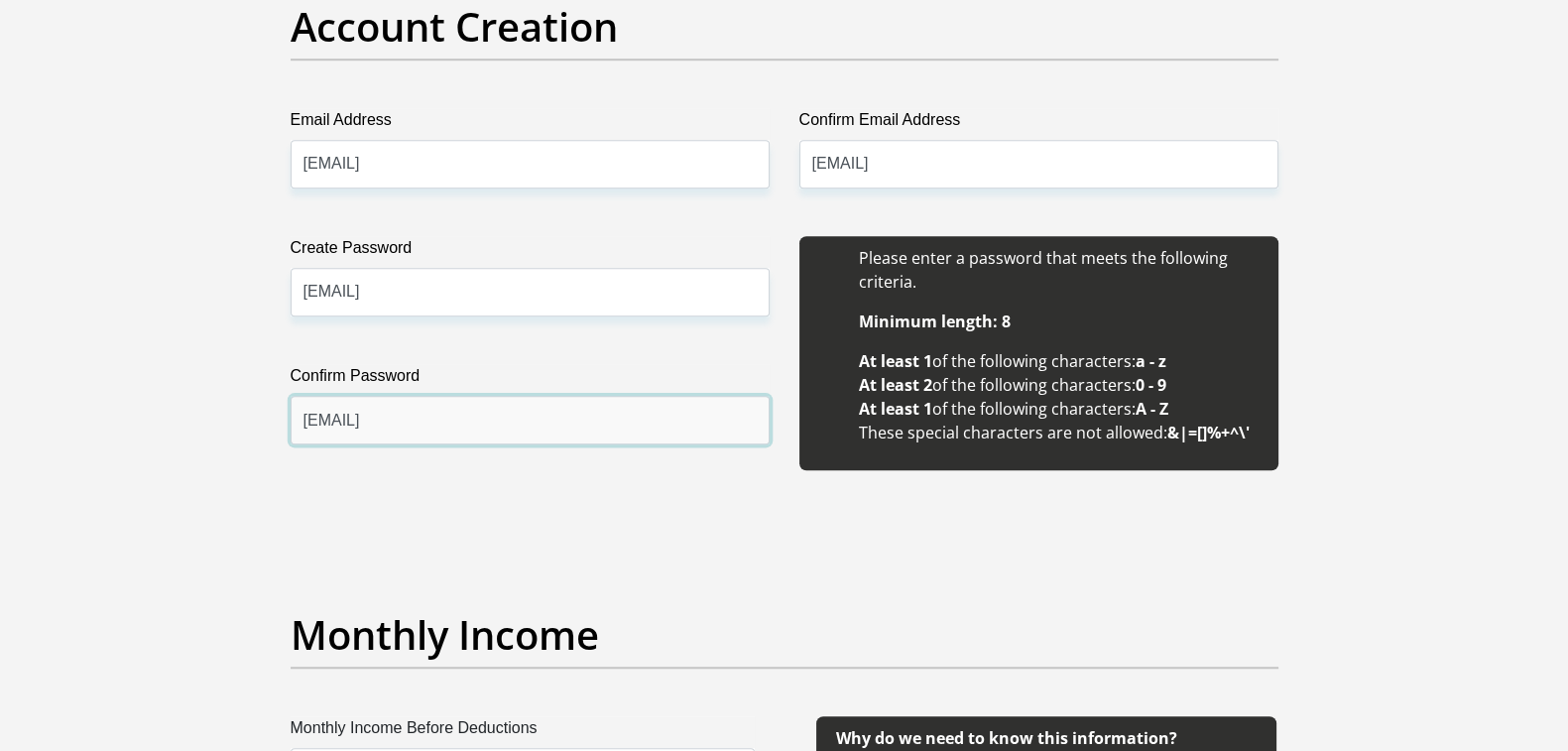 scroll, scrollTop: 1983, scrollLeft: 0, axis: vertical 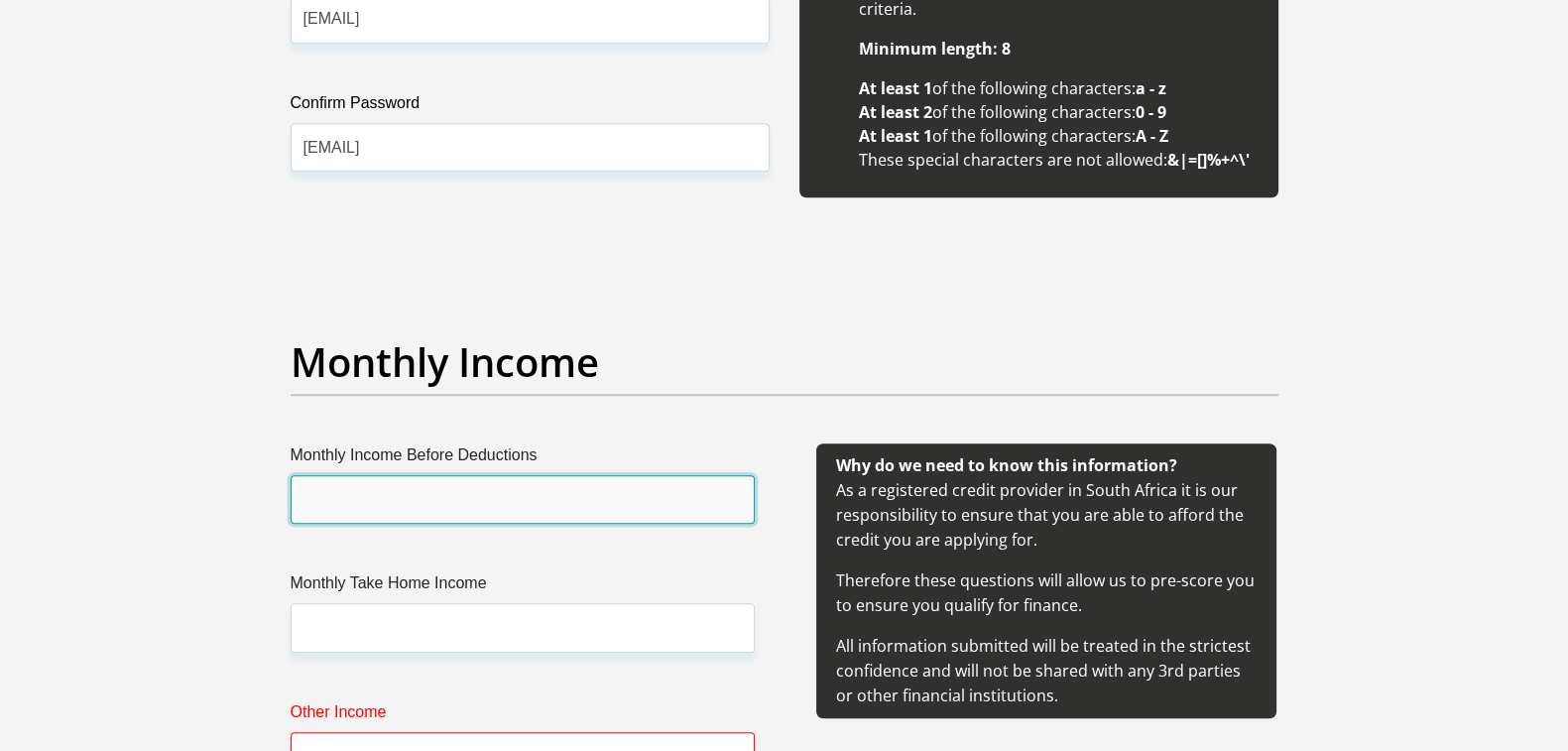 click on "Monthly Income Before Deductions" at bounding box center (523, 499) 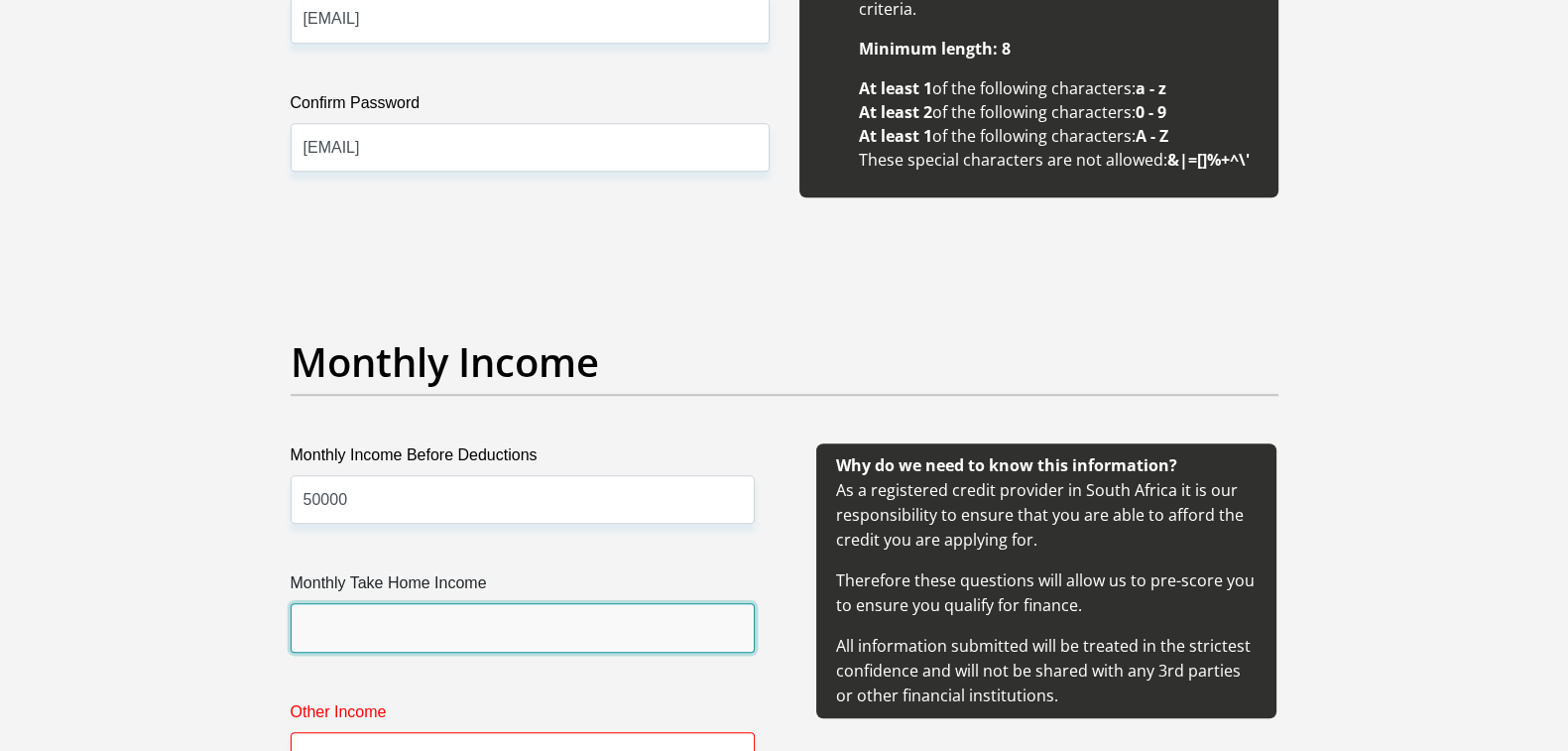 click on "Monthly Take Home Income" at bounding box center (523, 627) 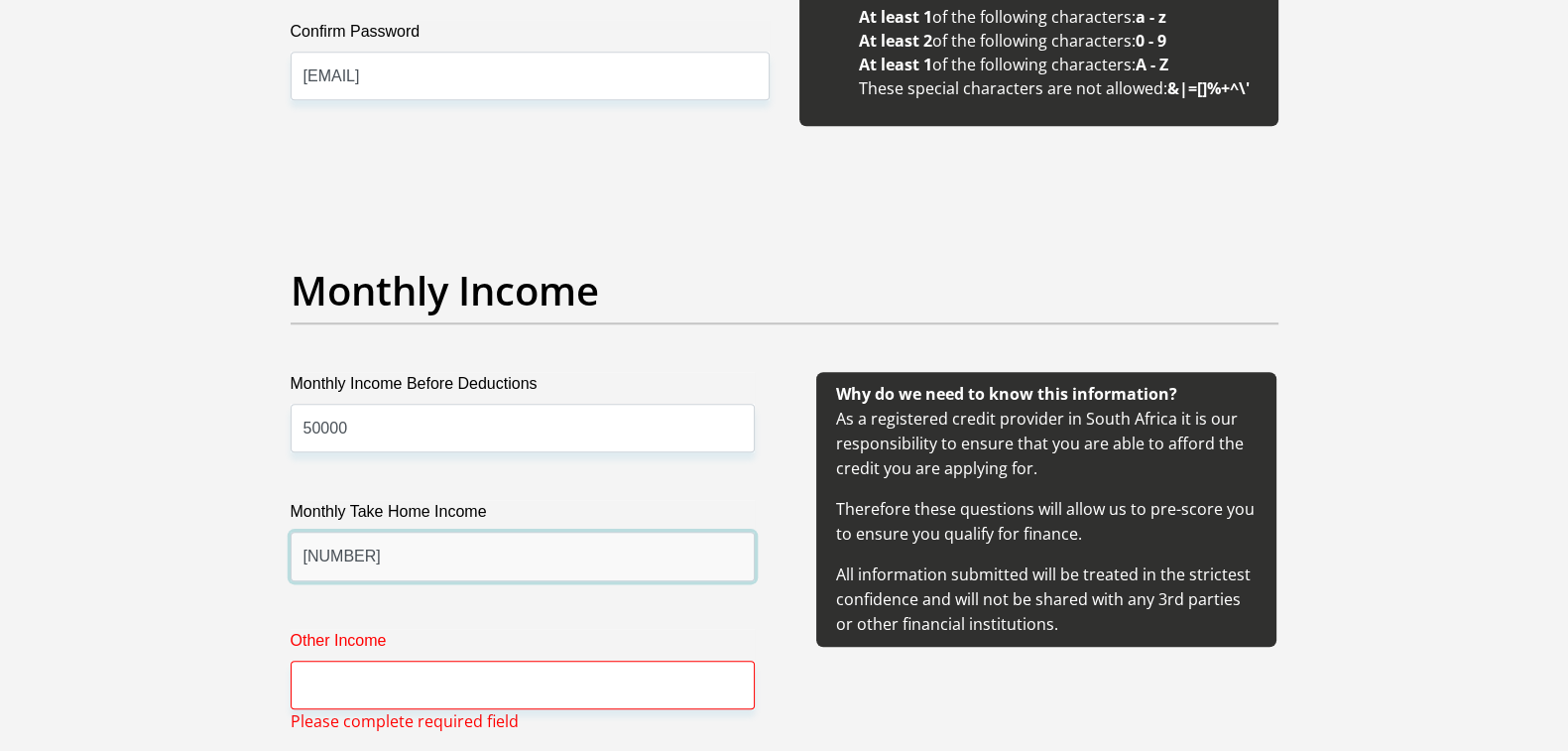 scroll, scrollTop: 2108, scrollLeft: 0, axis: vertical 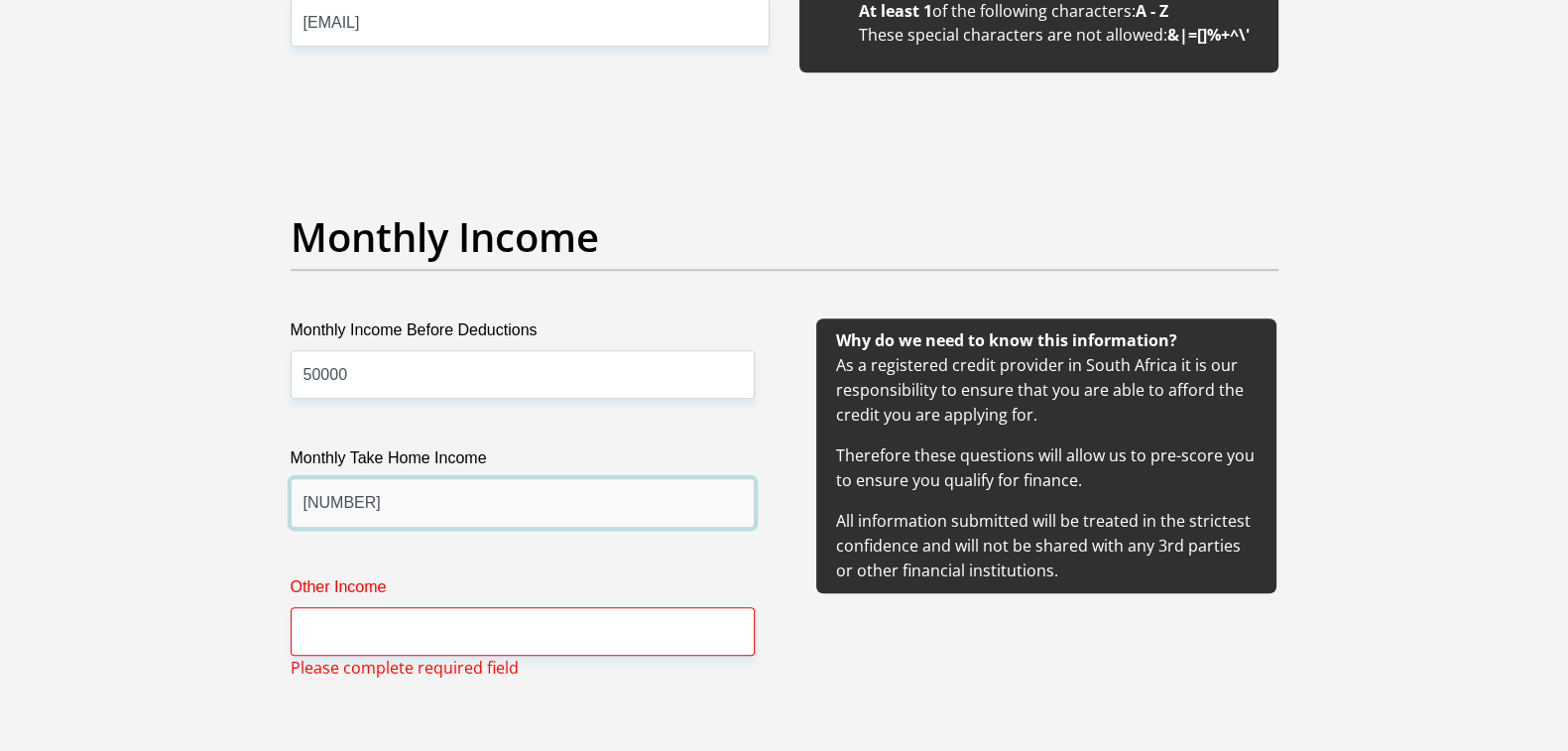 click on "30500" at bounding box center (523, 502) 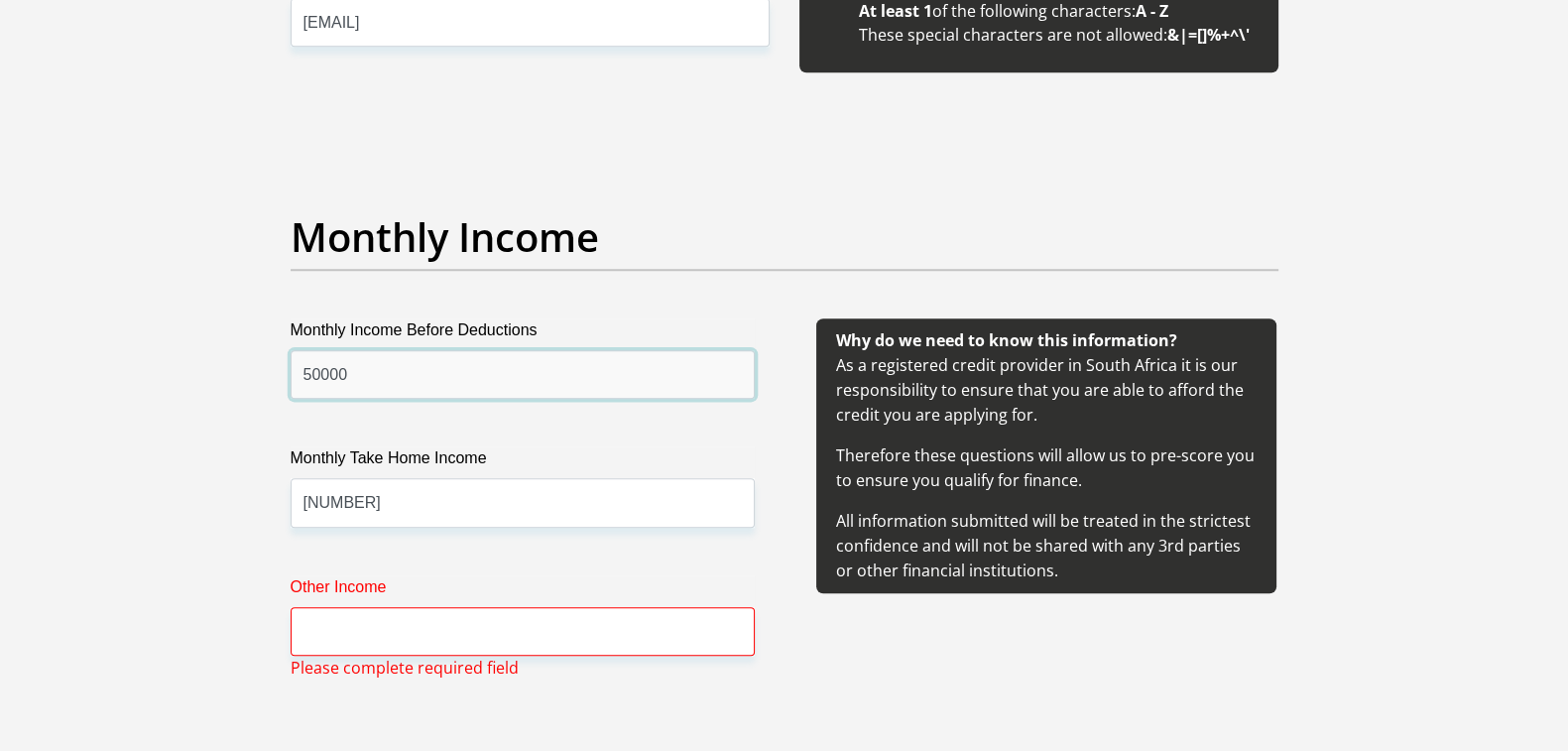 click on "50000" at bounding box center [523, 374] 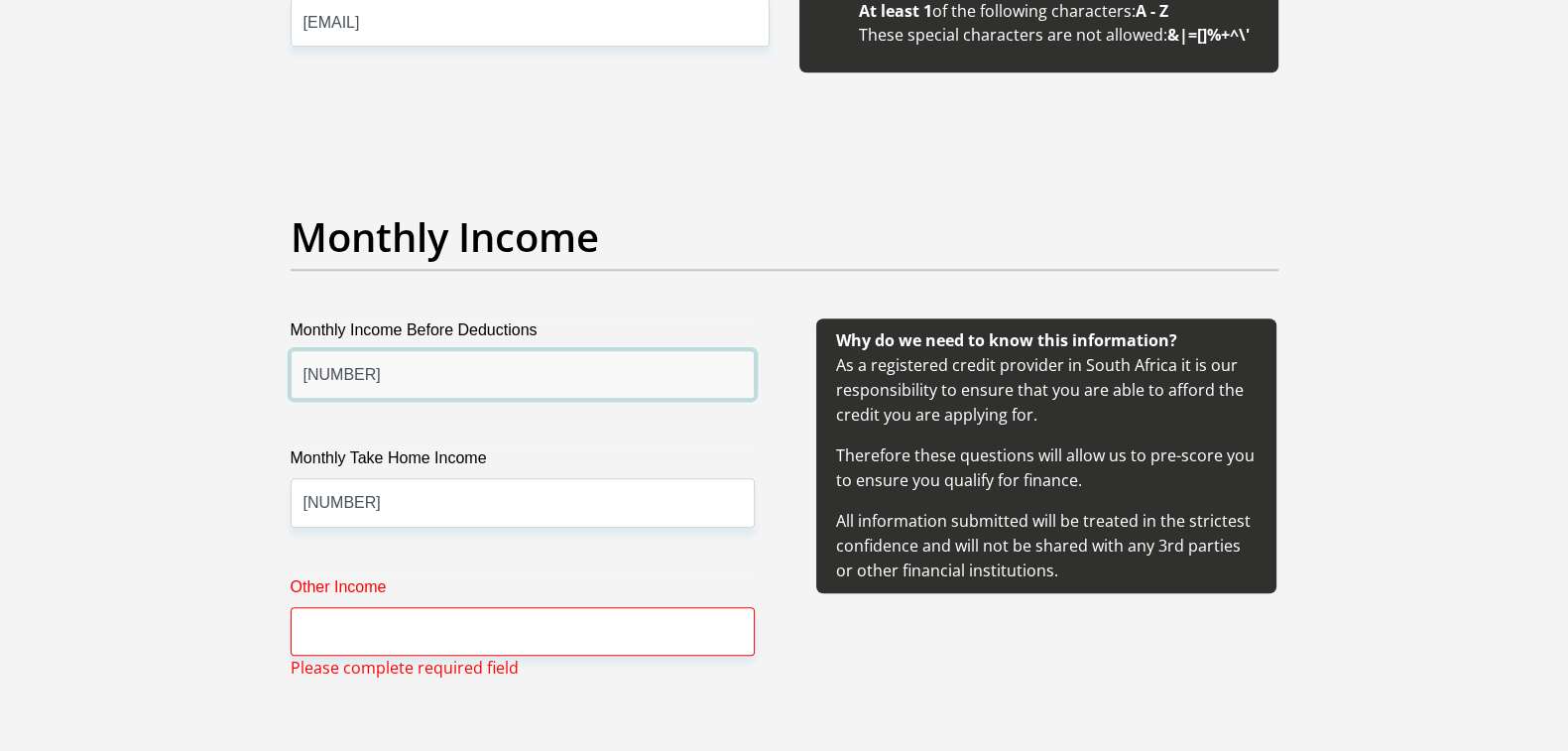 scroll, scrollTop: 2480, scrollLeft: 0, axis: vertical 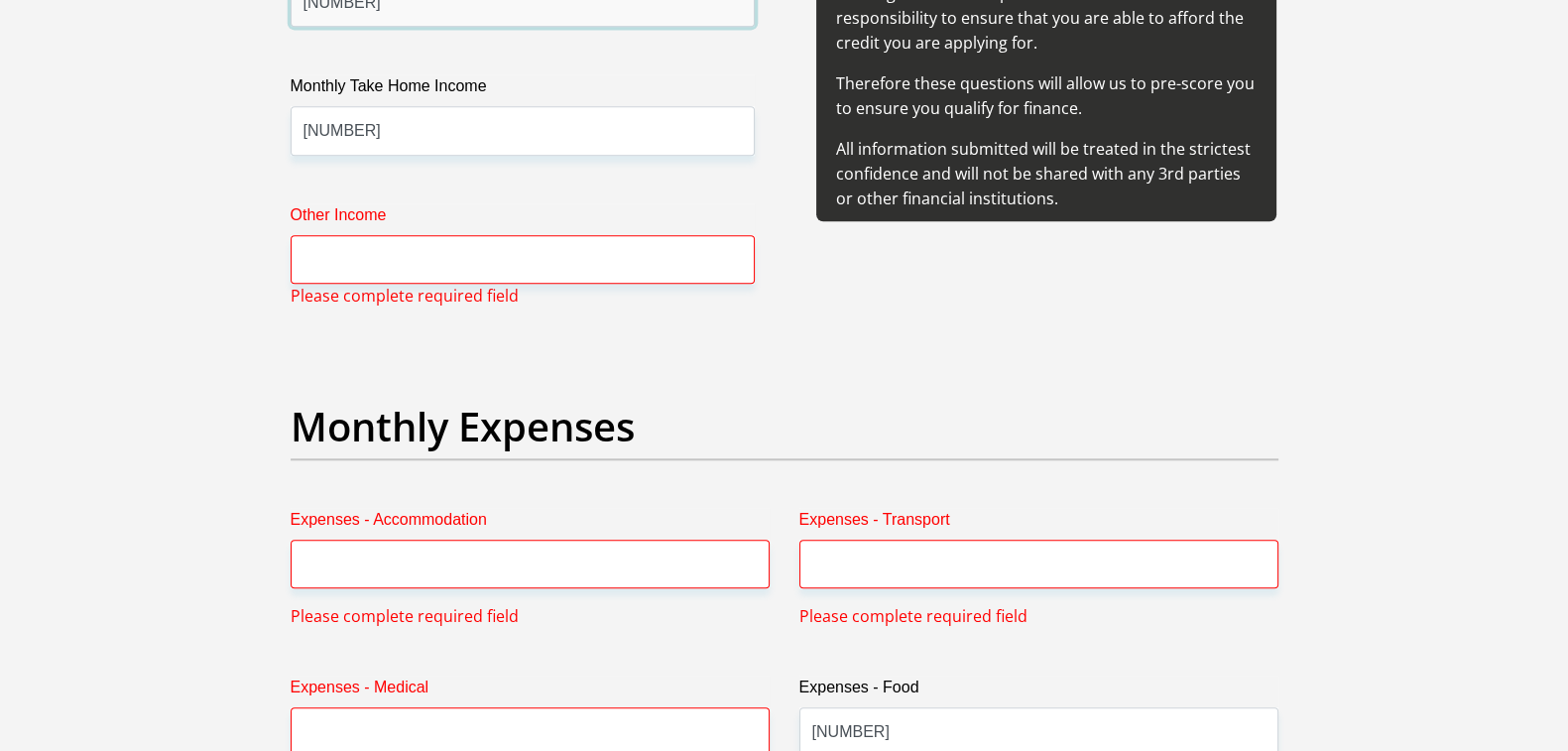 type on "52000" 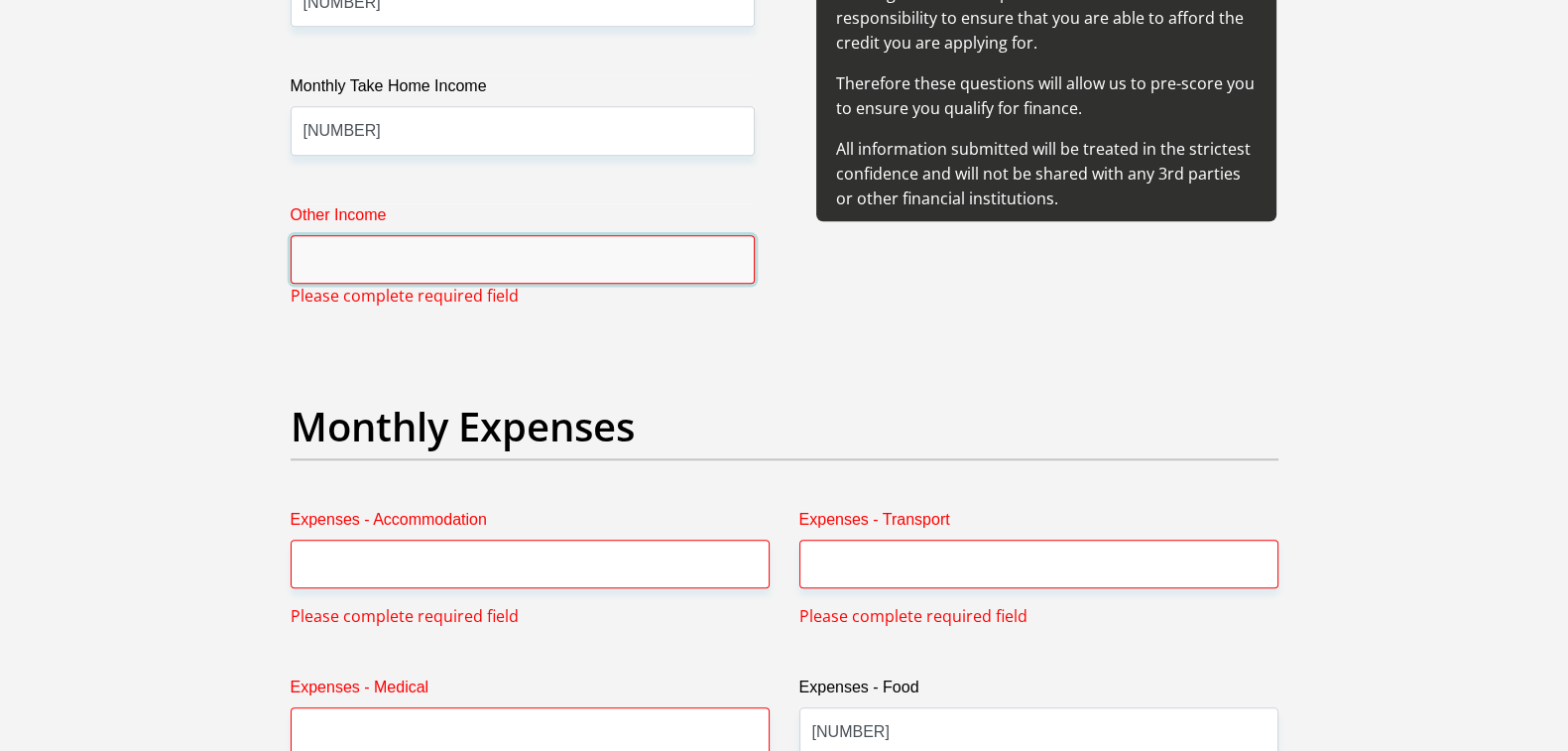 click on "Other Income" at bounding box center [523, 259] 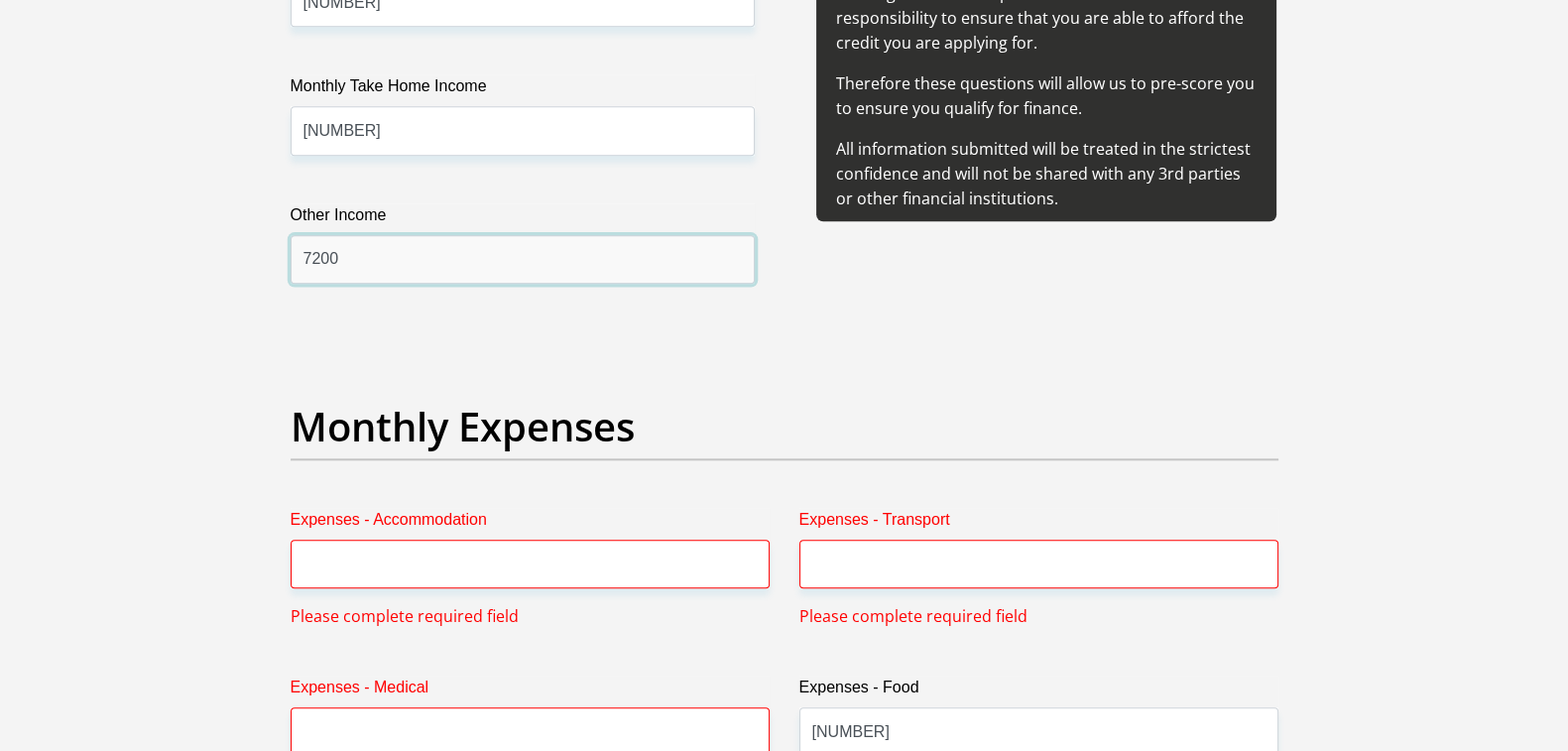 type on "7200" 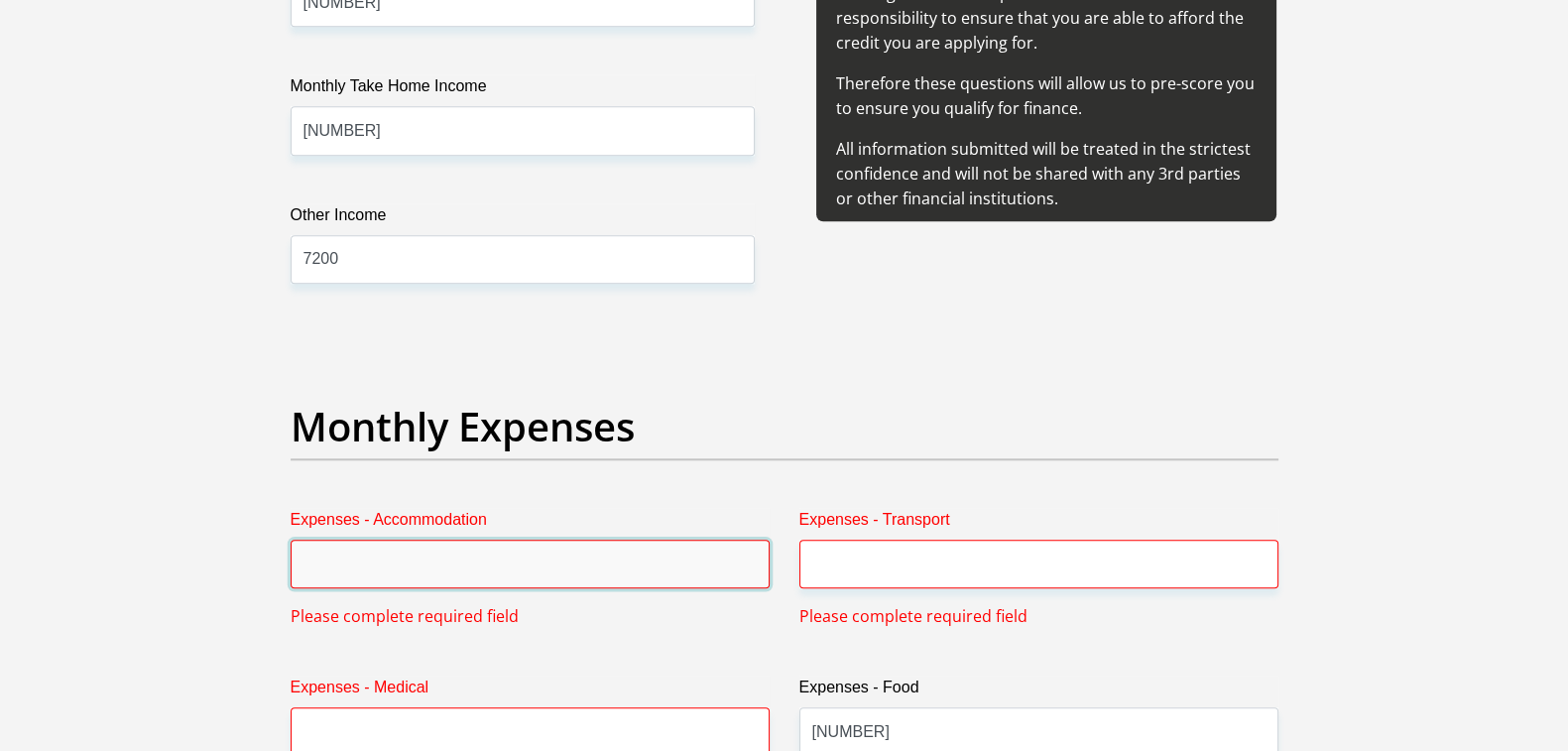 click on "Expenses - Accommodation" at bounding box center (530, 563) 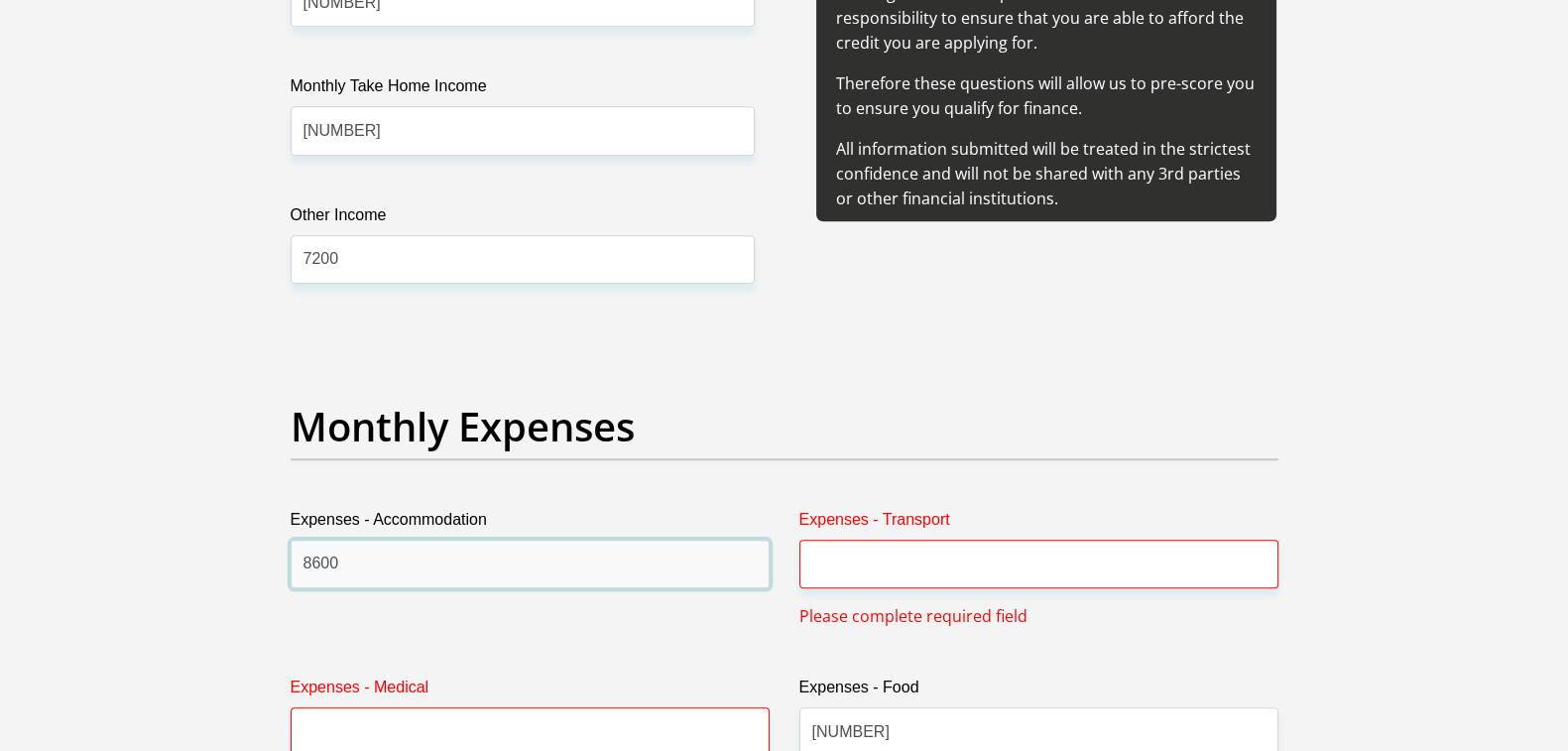 type on "8600" 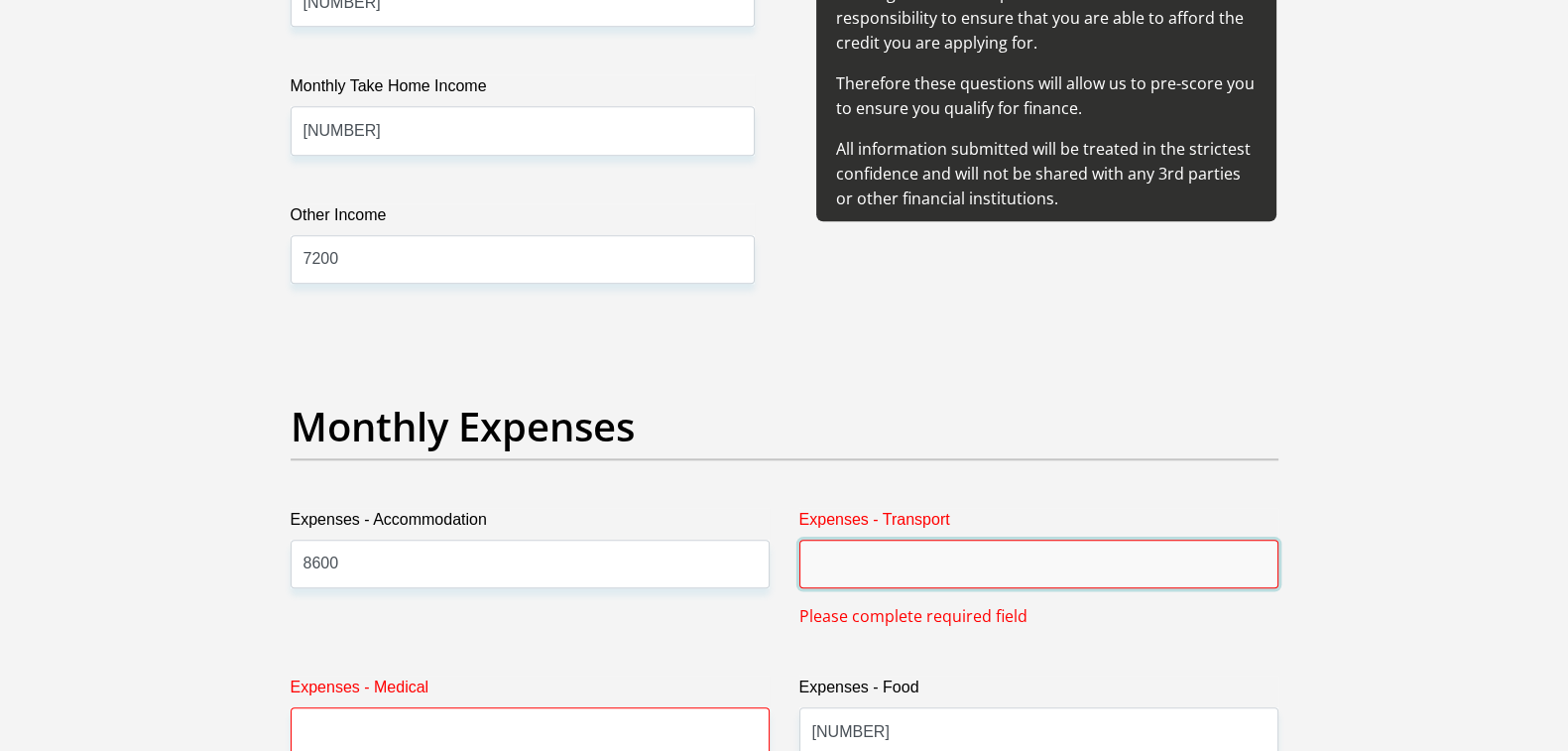 click on "Expenses - Transport" at bounding box center [1038, 563] 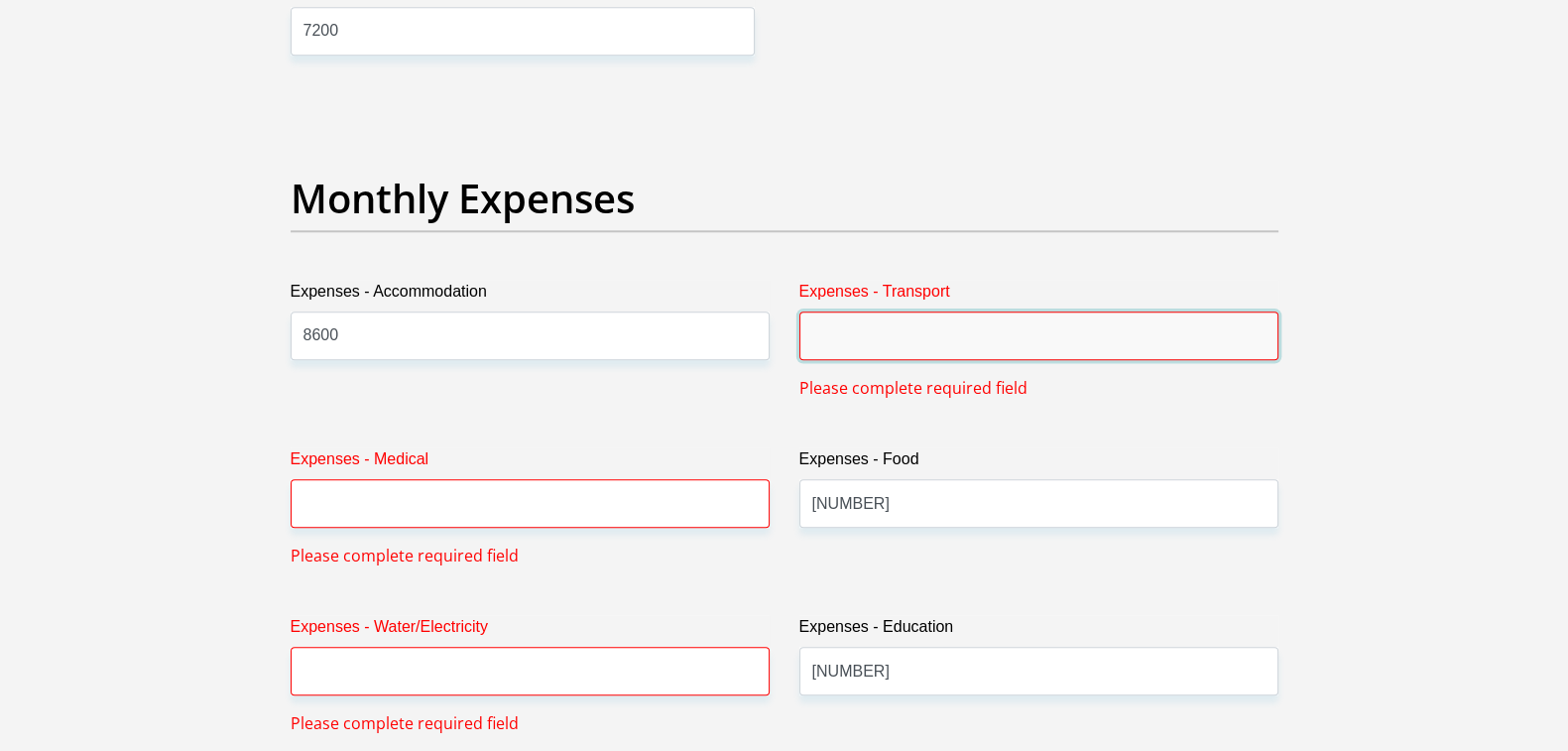scroll, scrollTop: 2728, scrollLeft: 0, axis: vertical 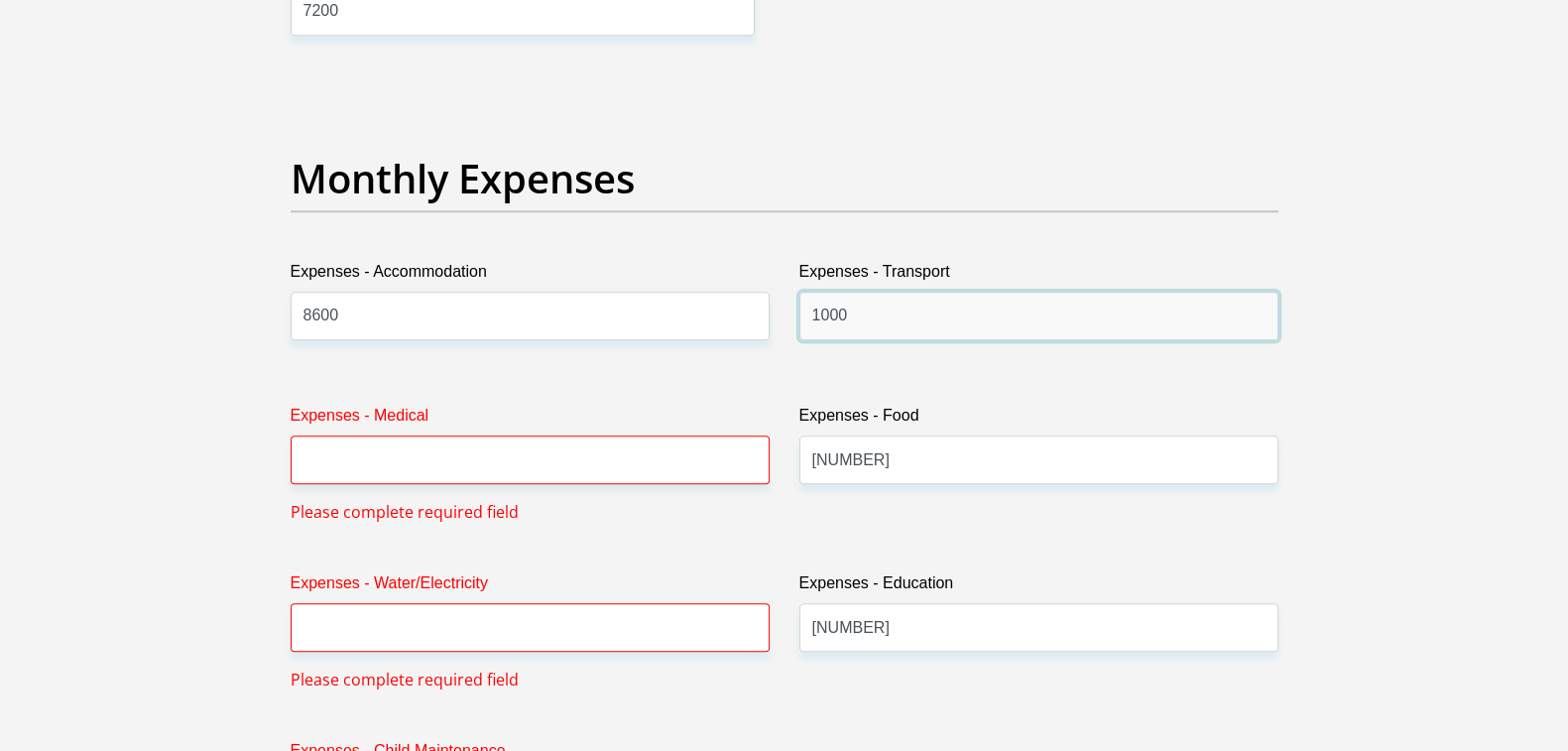 type on "1000" 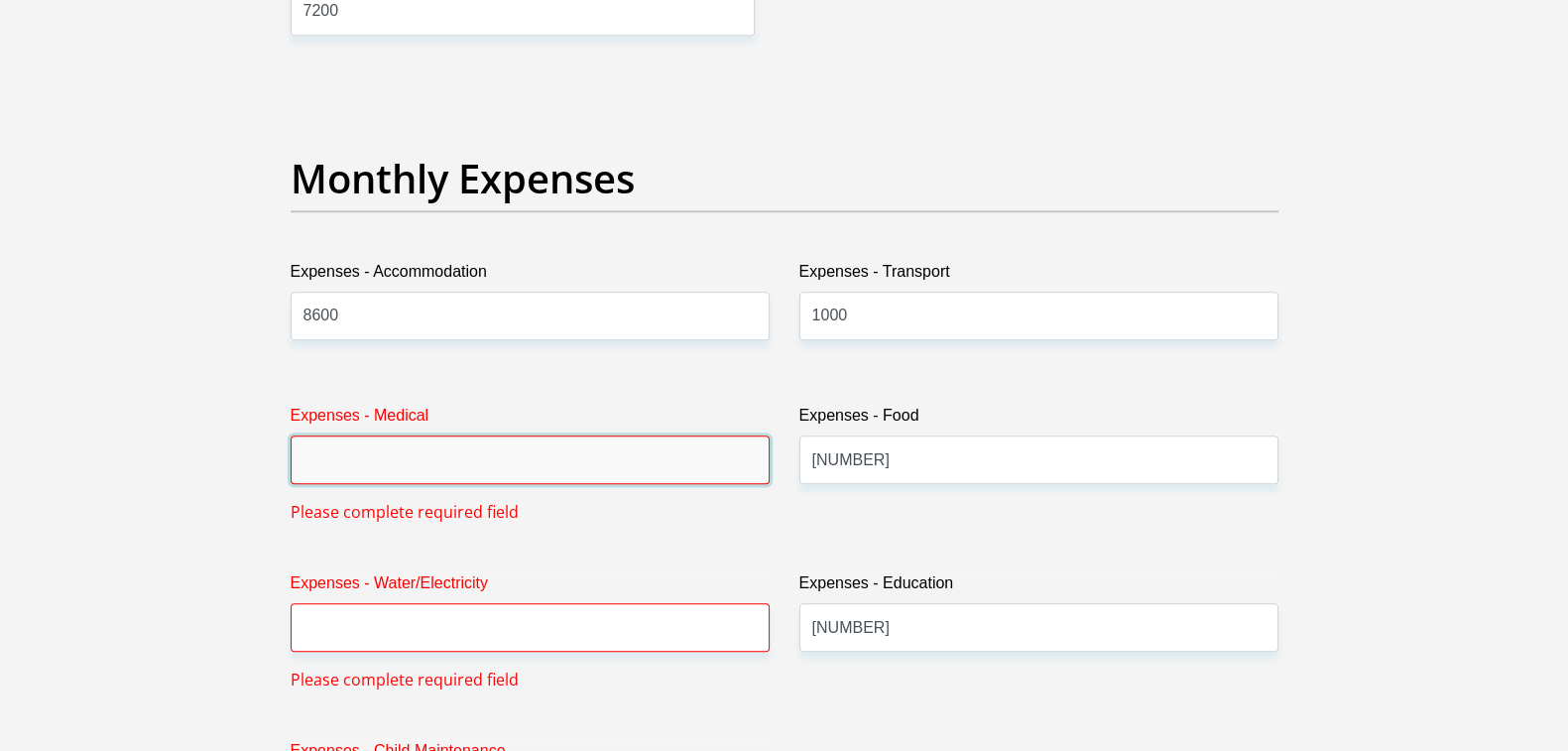 click on "Expenses - Medical" at bounding box center [530, 459] 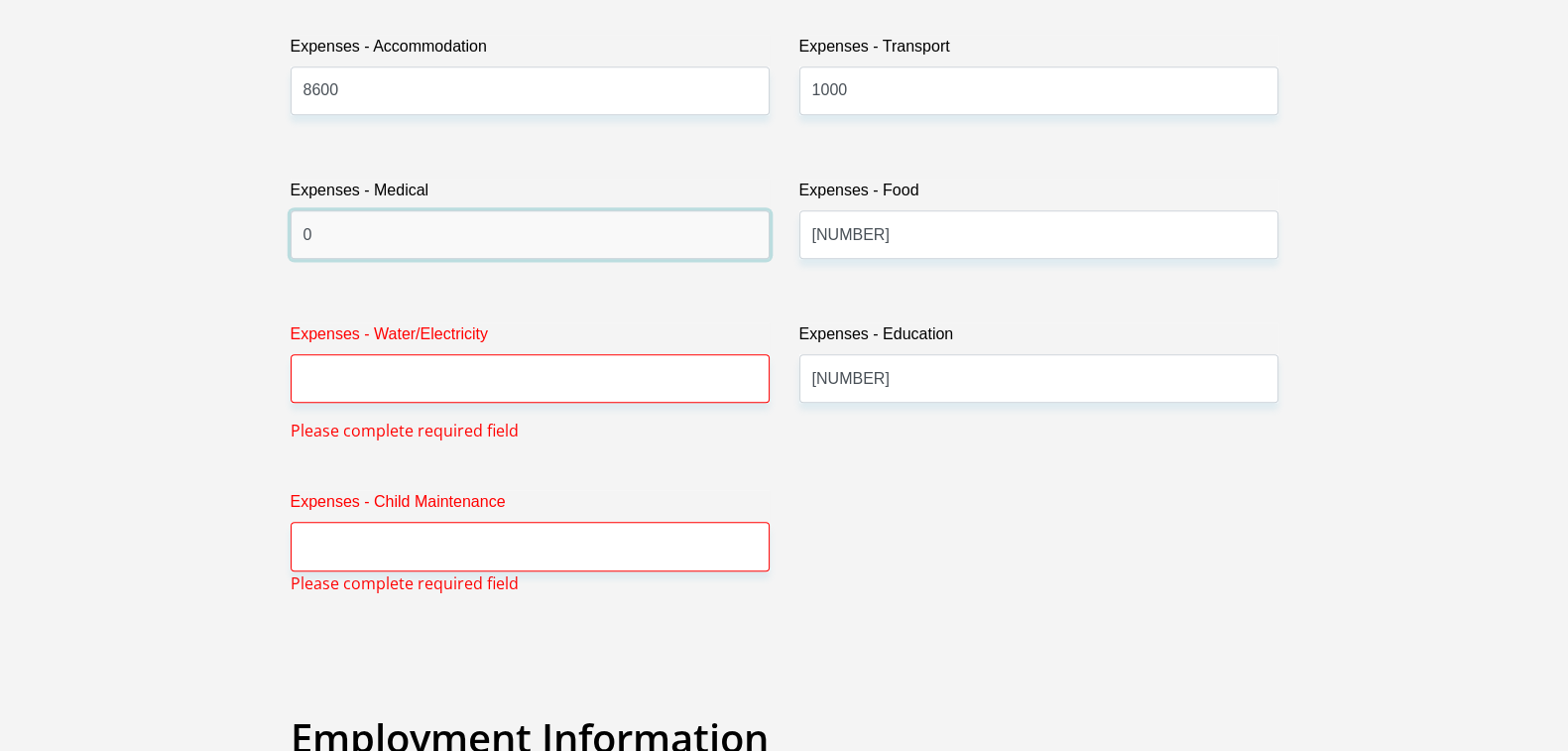 scroll, scrollTop: 2976, scrollLeft: 0, axis: vertical 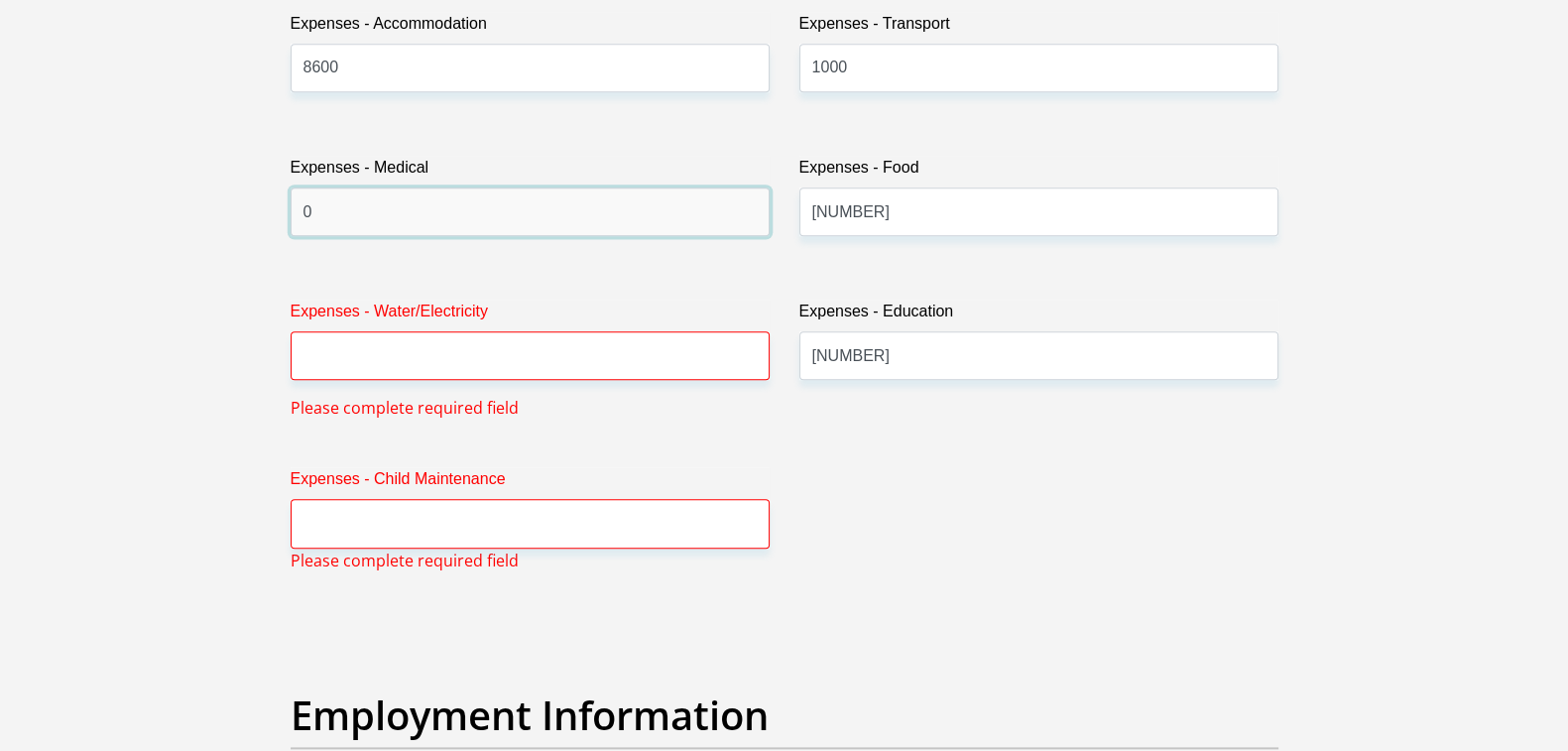 type on "0" 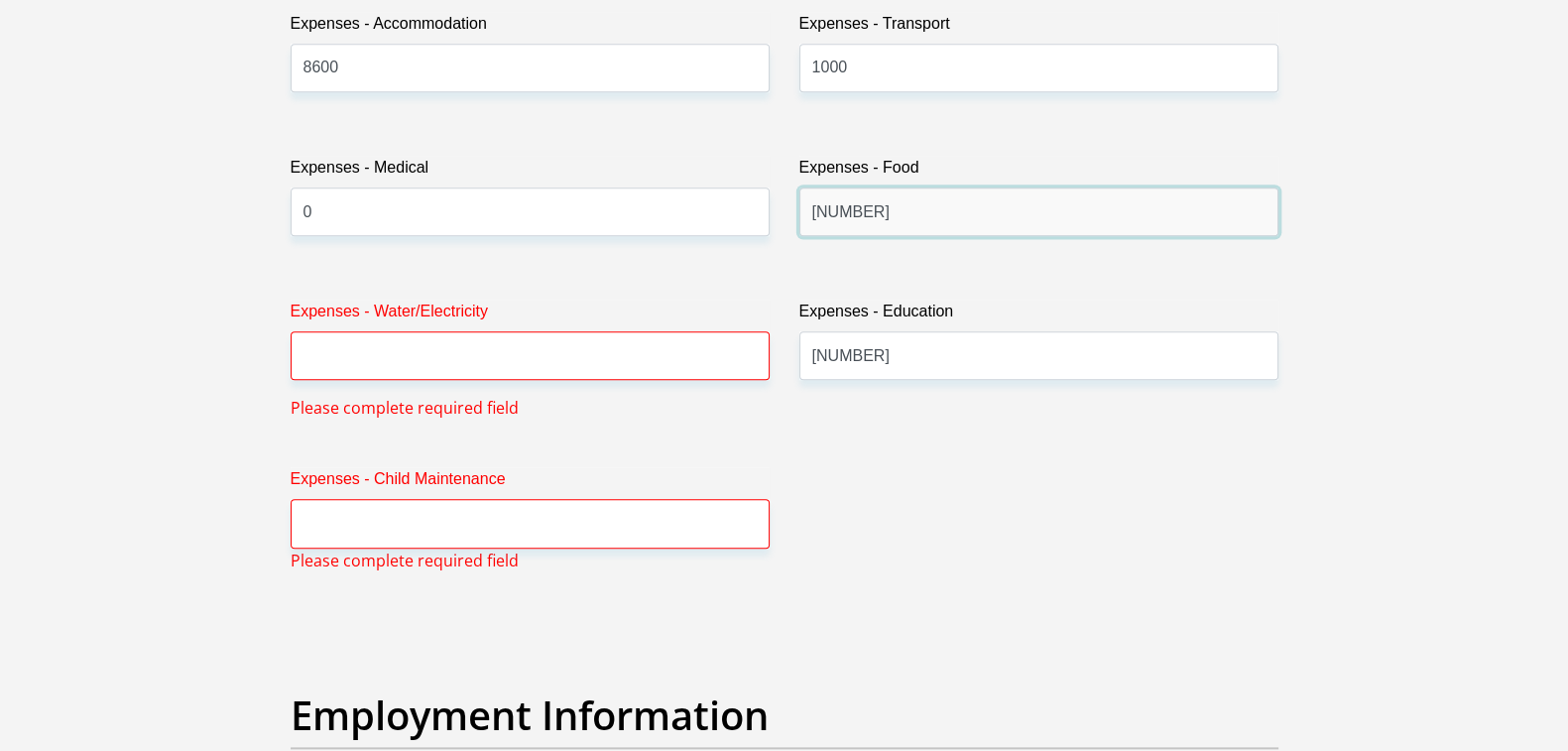 drag, startPoint x: 941, startPoint y: 215, endPoint x: 724, endPoint y: 228, distance: 217.3891 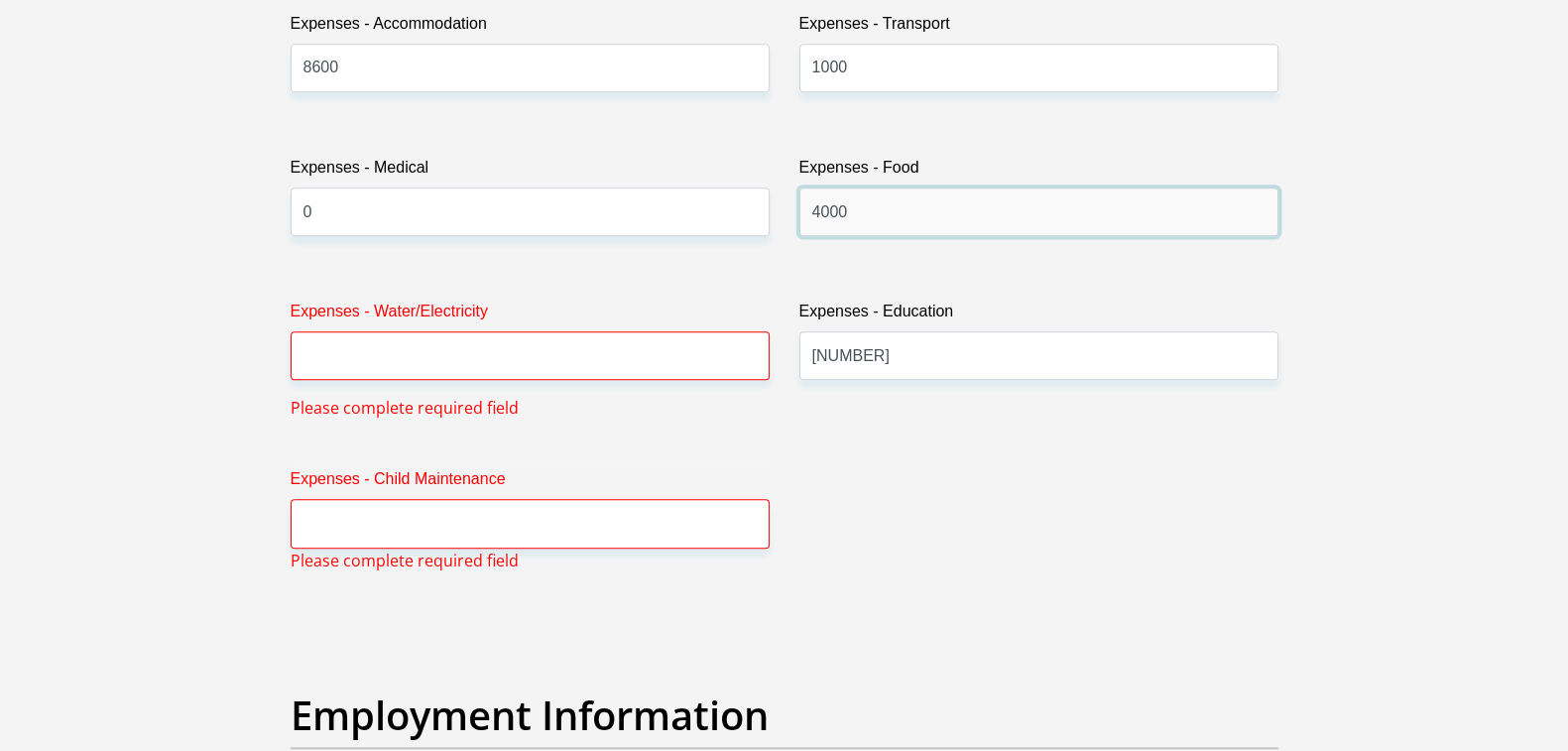 type on "4000" 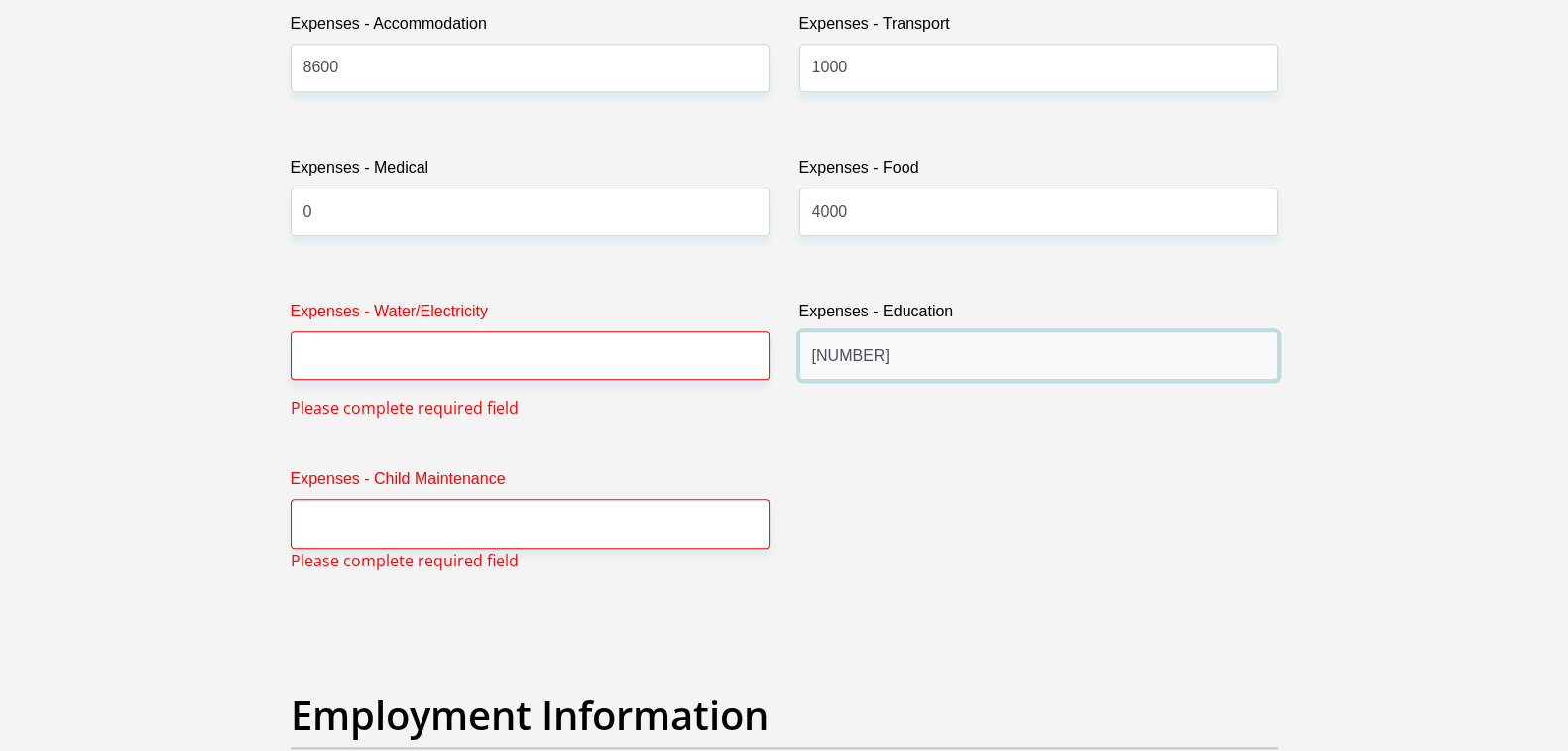 drag, startPoint x: 929, startPoint y: 357, endPoint x: 707, endPoint y: 361, distance: 222.036 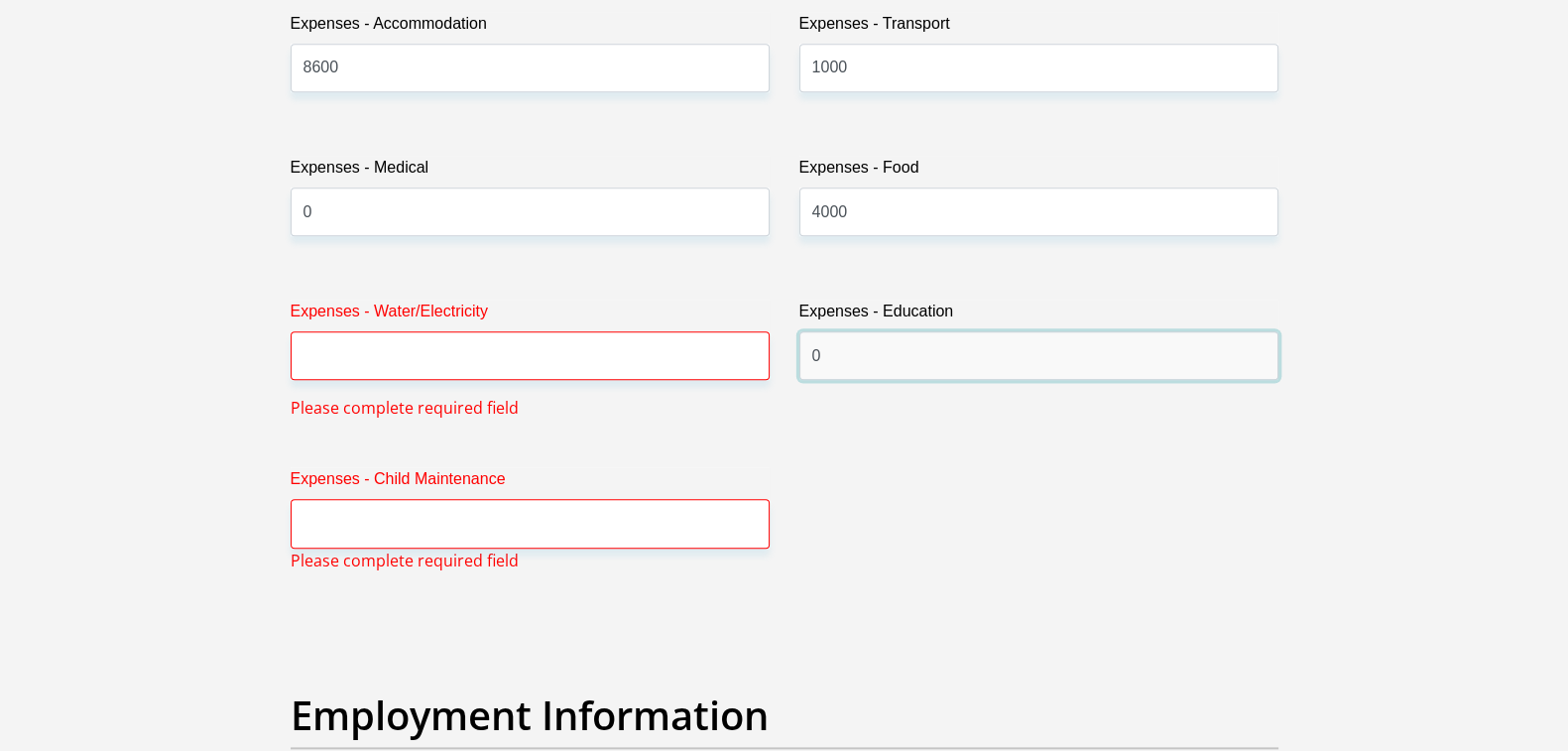 type on "0" 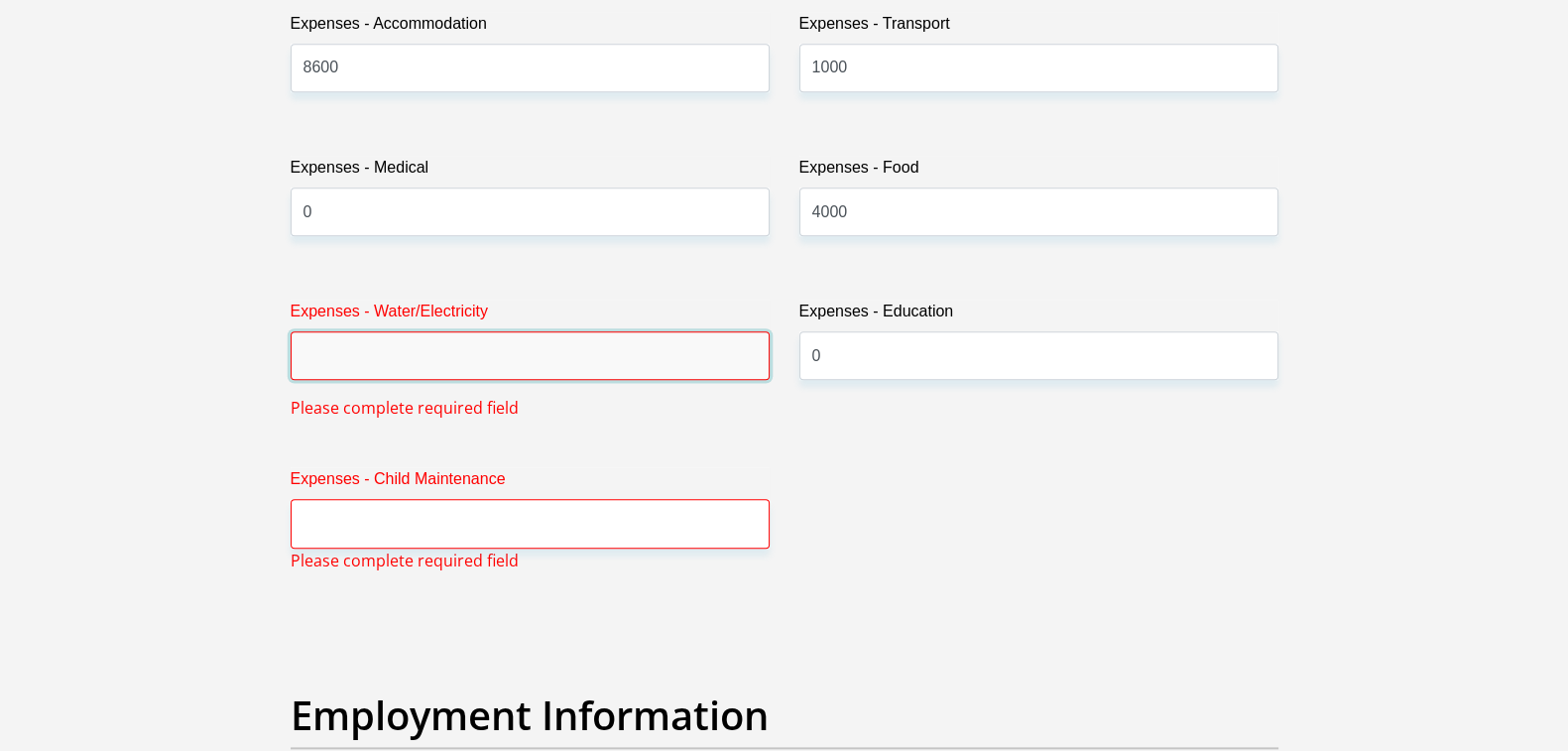 click on "Expenses - Water/Electricity" at bounding box center [530, 355] 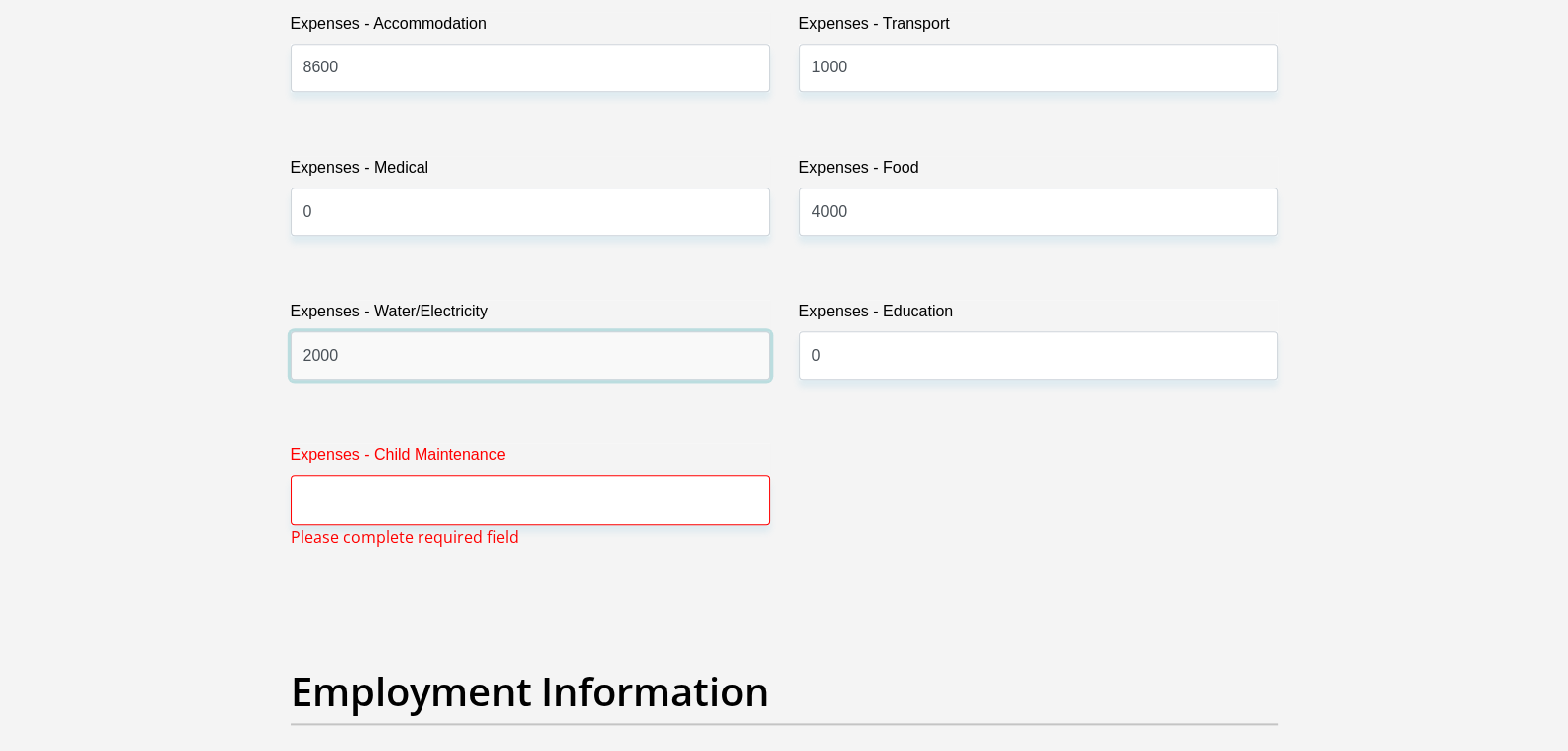 type on "2000" 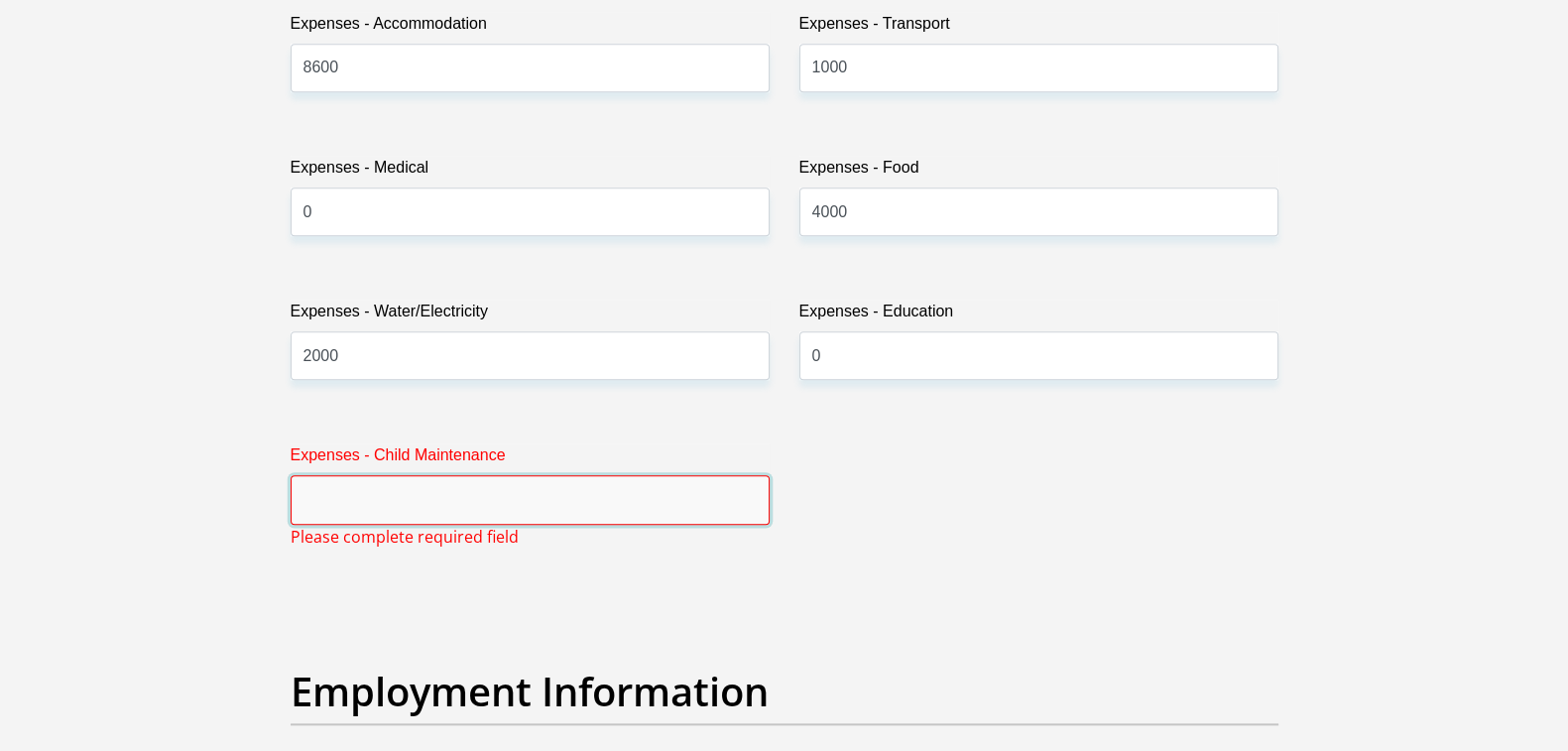 click on "Expenses - Child Maintenance" at bounding box center [530, 499] 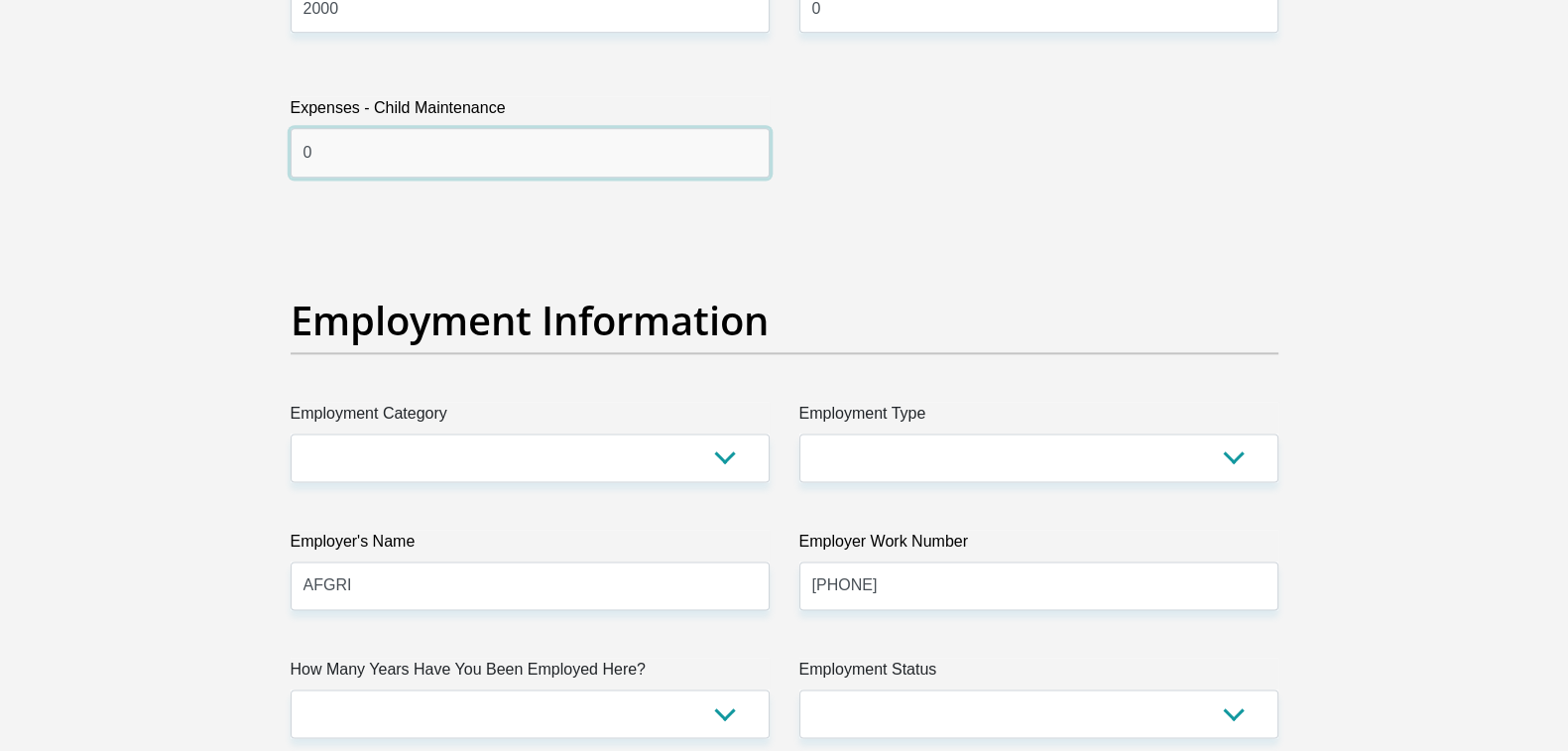 scroll, scrollTop: 3471, scrollLeft: 0, axis: vertical 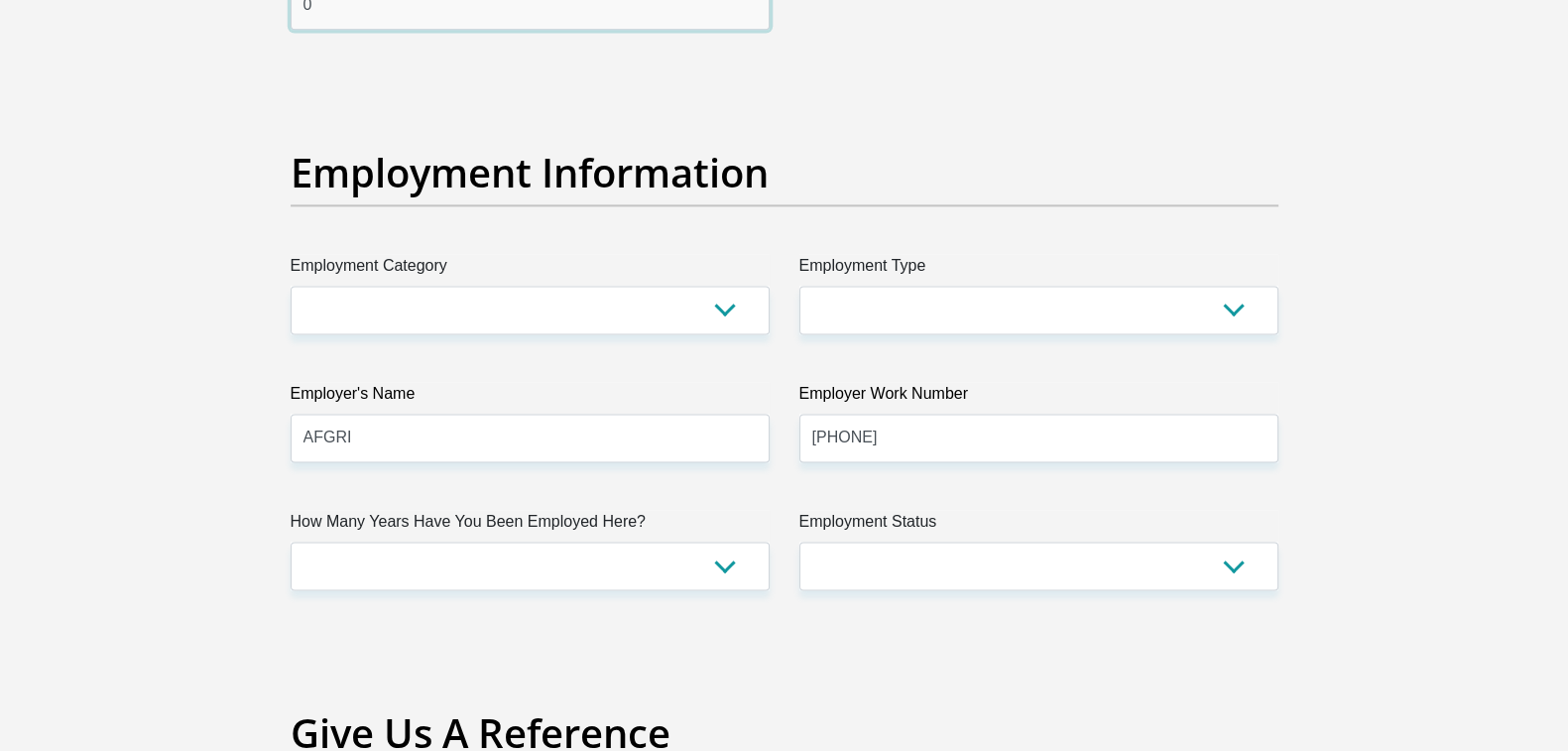 type on "0" 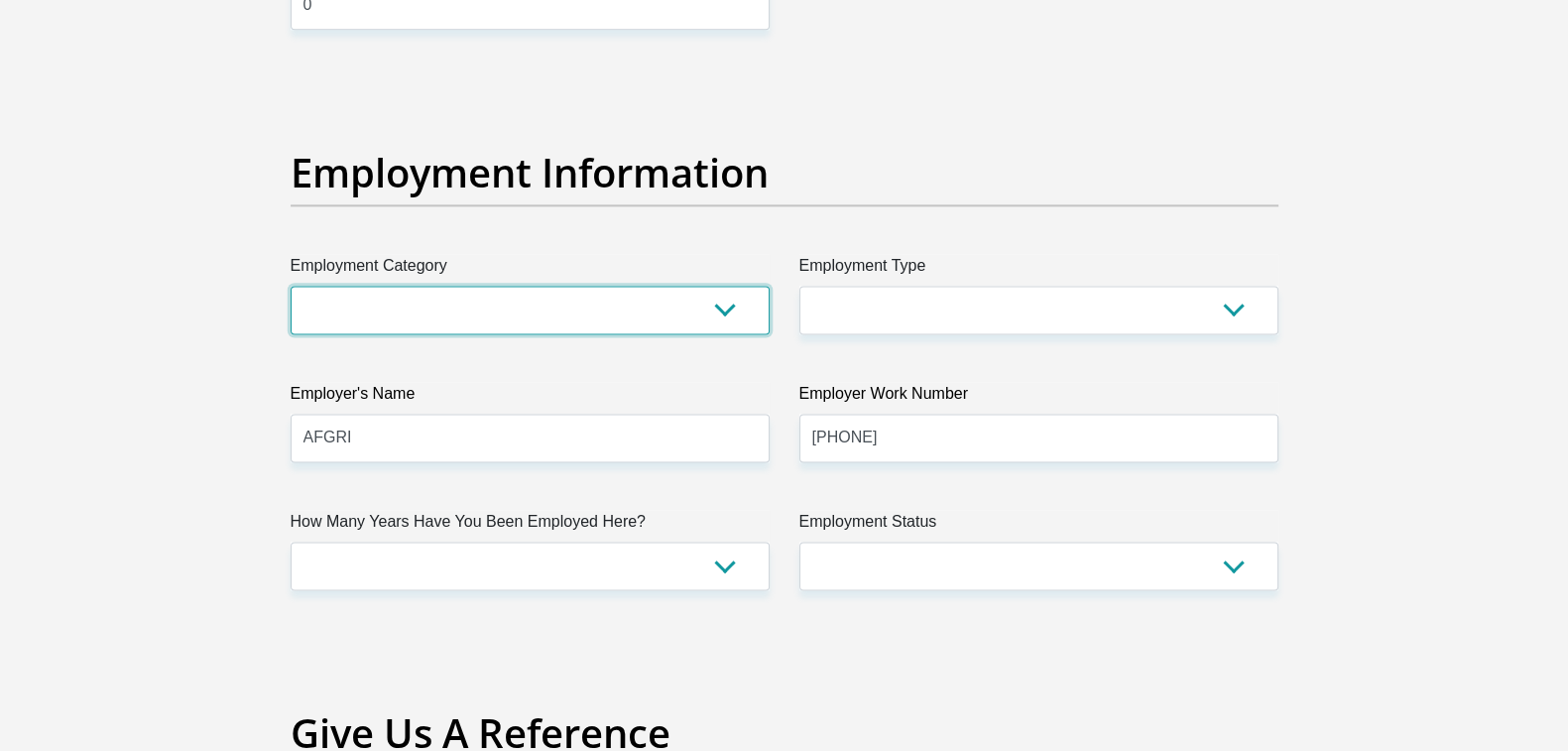 click on "AGRICULTURE
ALCOHOL & TOBACCO
CONSTRUCTION MATERIALS
METALLURGY
EQUIPMENT FOR RENEWABLE ENERGY
SPECIALIZED CONTRACTORS
CAR
GAMING (INCL. INTERNET
OTHER WHOLESALE
UNLICENSED PHARMACEUTICALS
CURRENCY EXCHANGE HOUSES
OTHER FINANCIAL INSTITUTIONS & INSURANCE
REAL ESTATE AGENTS
OIL & GAS
OTHER MATERIALS (E.G. IRON ORE)
PRECIOUS STONES & PRECIOUS METALS
POLITICAL ORGANIZATIONS
RELIGIOUS ORGANIZATIONS(NOT SECTS)
ACTI. HAVING BUSINESS DEAL WITH PUBLIC ADMINISTRATION
LAUNDROMATS" at bounding box center [530, 310] 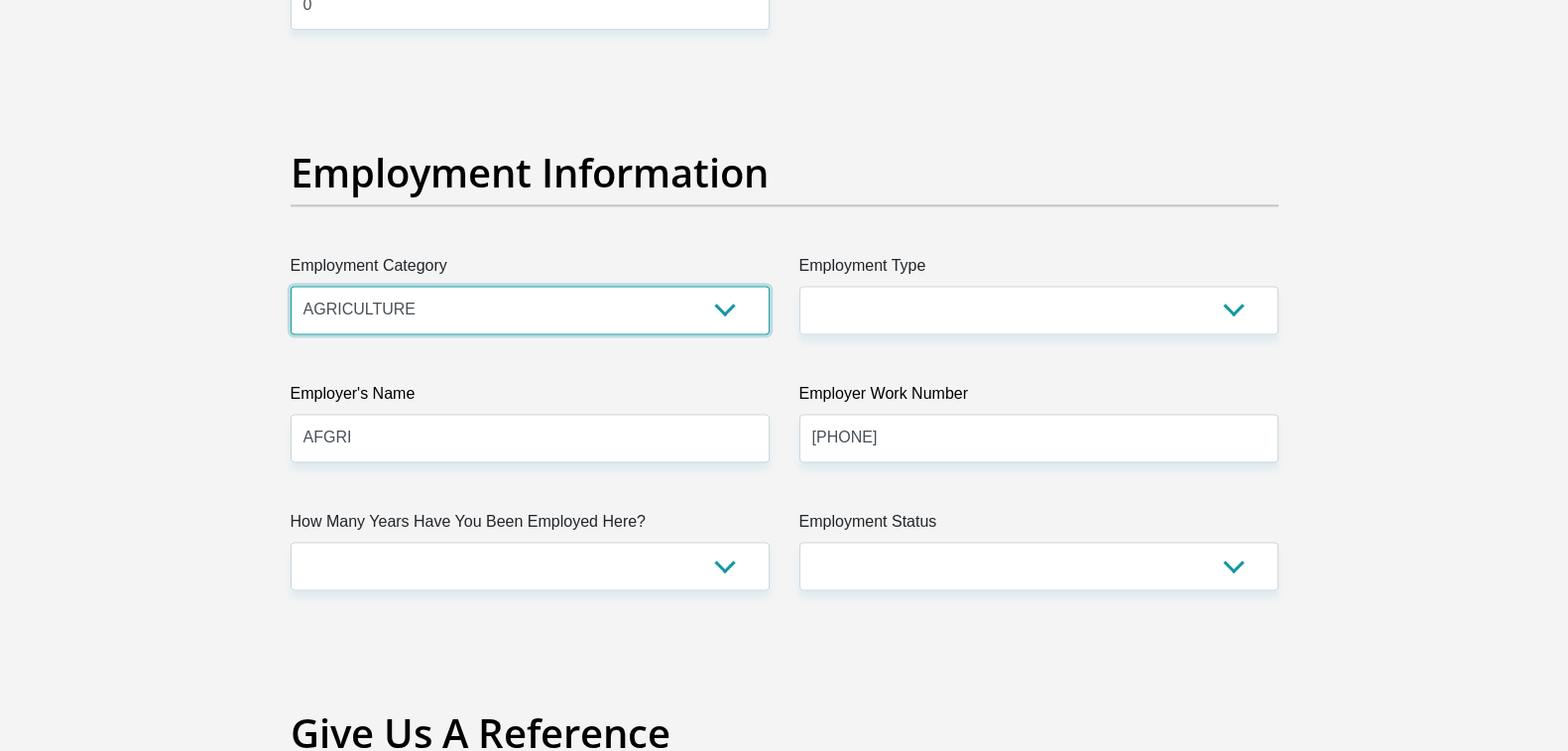 click on "AGRICULTURE
ALCOHOL & TOBACCO
CONSTRUCTION MATERIALS
METALLURGY
EQUIPMENT FOR RENEWABLE ENERGY
SPECIALIZED CONTRACTORS
CAR
GAMING (INCL. INTERNET
OTHER WHOLESALE
UNLICENSED PHARMACEUTICALS
CURRENCY EXCHANGE HOUSES
OTHER FINANCIAL INSTITUTIONS & INSURANCE
REAL ESTATE AGENTS
OIL & GAS
OTHER MATERIALS (E.G. IRON ORE)
PRECIOUS STONES & PRECIOUS METALS
POLITICAL ORGANIZATIONS
RELIGIOUS ORGANIZATIONS(NOT SECTS)
ACTI. HAVING BUSINESS DEAL WITH PUBLIC ADMINISTRATION
LAUNDROMATS" at bounding box center [530, 310] 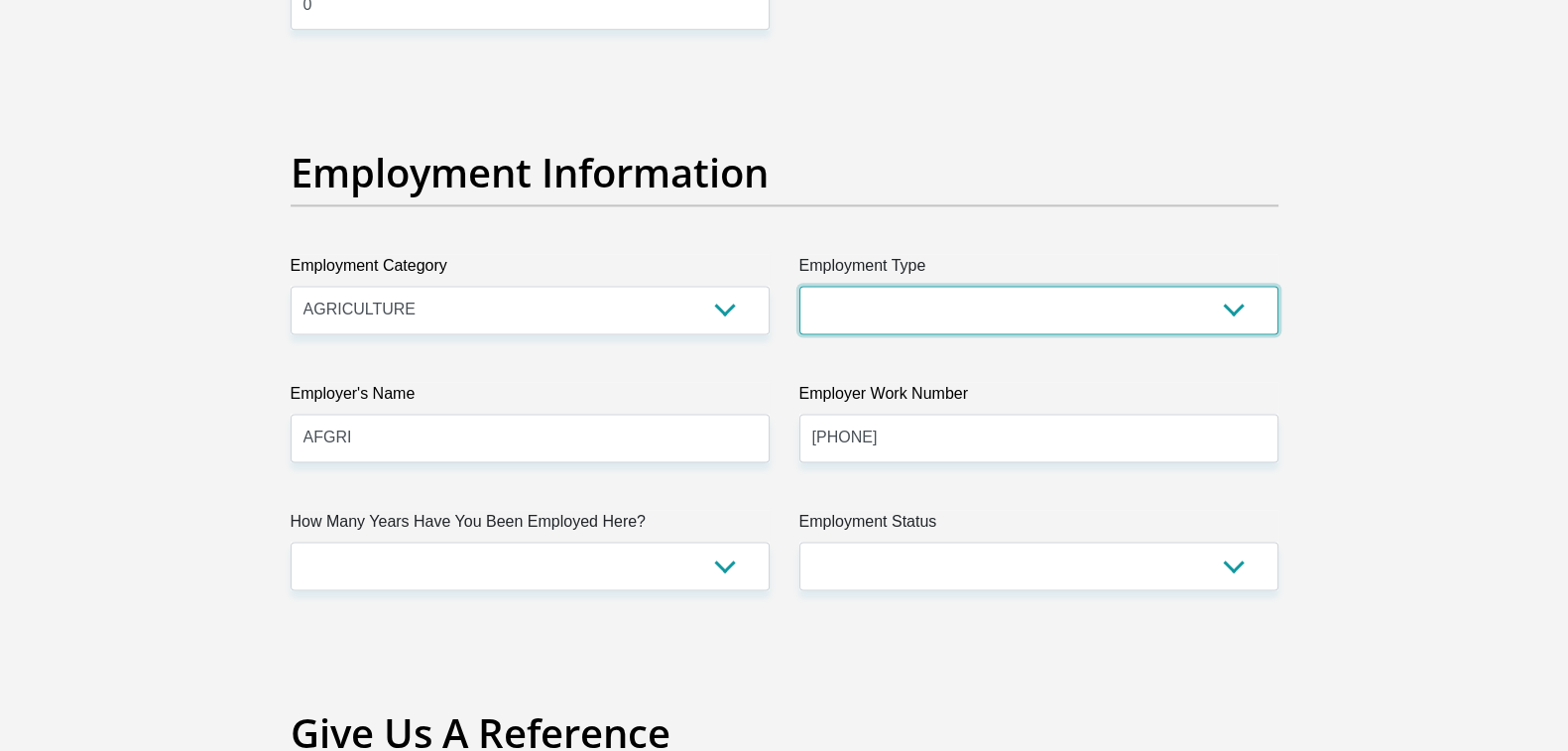 click on "College/Lecturer
Craft Seller
Creative
Driver
Executive
Farmer
Forces - Non Commissioned
Forces - Officer
Hawker
Housewife
Labourer
Licenced Professional
Manager
Miner
Non Licenced Professional
Office Staff/Clerk
Outside Worker
Pensioner
Permanent Teacher
Production/Manufacturing
Sales
Self-Employed
Semi-Professional Worker
Service Industry  Social Worker  Student" at bounding box center [1038, 310] 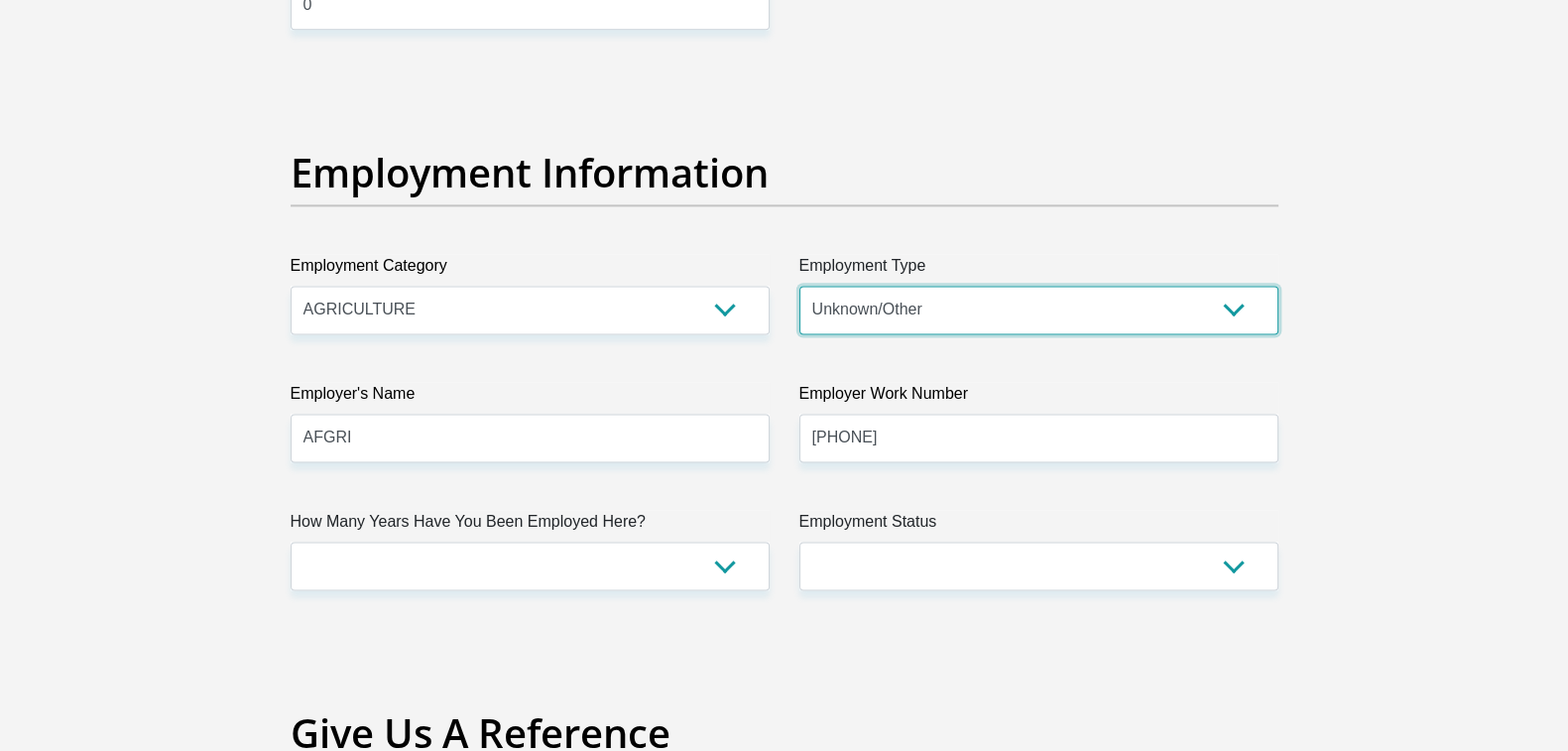 click on "College/Lecturer
Craft Seller
Creative
Driver
Executive
Farmer
Forces - Non Commissioned
Forces - Officer
Hawker
Housewife
Labourer
Licenced Professional
Manager
Miner
Non Licenced Professional
Office Staff/Clerk
Outside Worker
Pensioner
Permanent Teacher
Production/Manufacturing
Sales
Self-Employed
Semi-Professional Worker
Service Industry  Social Worker  Student" at bounding box center [1038, 310] 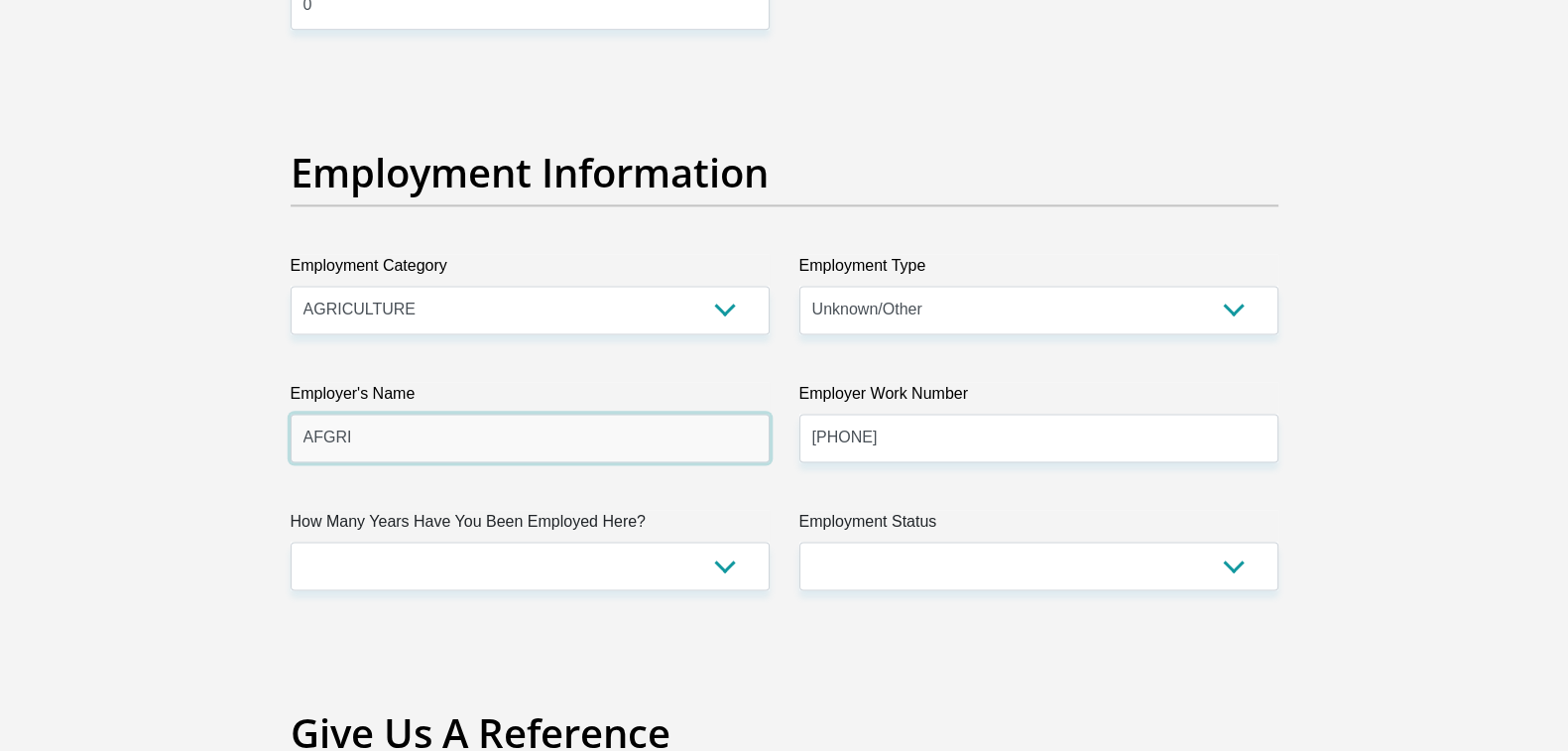 drag, startPoint x: 466, startPoint y: 422, endPoint x: 441, endPoint y: 422, distance: 25 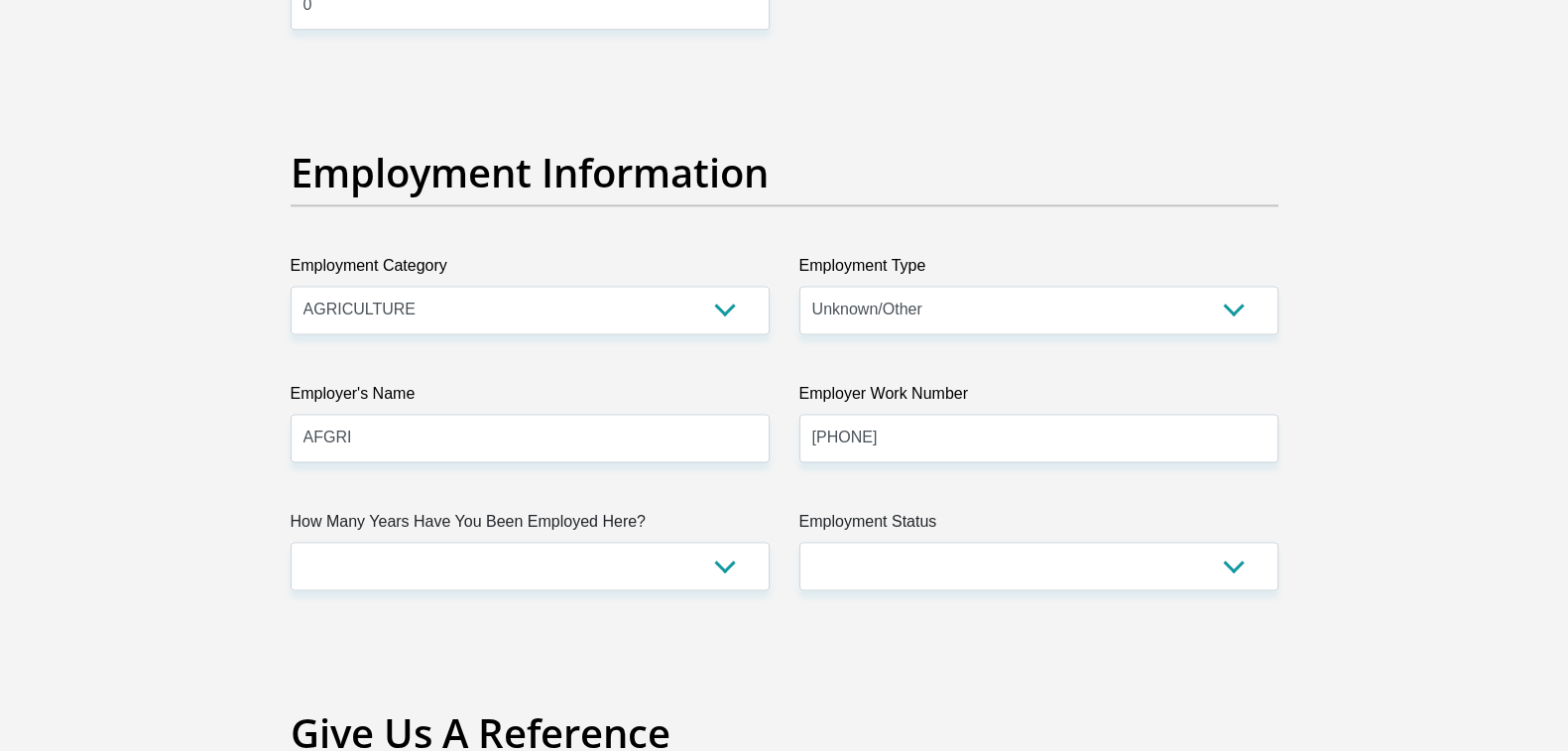 click on "Title
Mr
Ms
Mrs
Dr
Other
First Name
Japie
Surname
Greyling
ID Number
9301185051086
Please input valid ID number
Race
Black
Coloured
Indian
White
Other
Contact Number
0624252101
Please input valid contact number
Nationality
South Africa
Afghanistan
Aland Islands  Albania  Algeria" at bounding box center (784, 67) 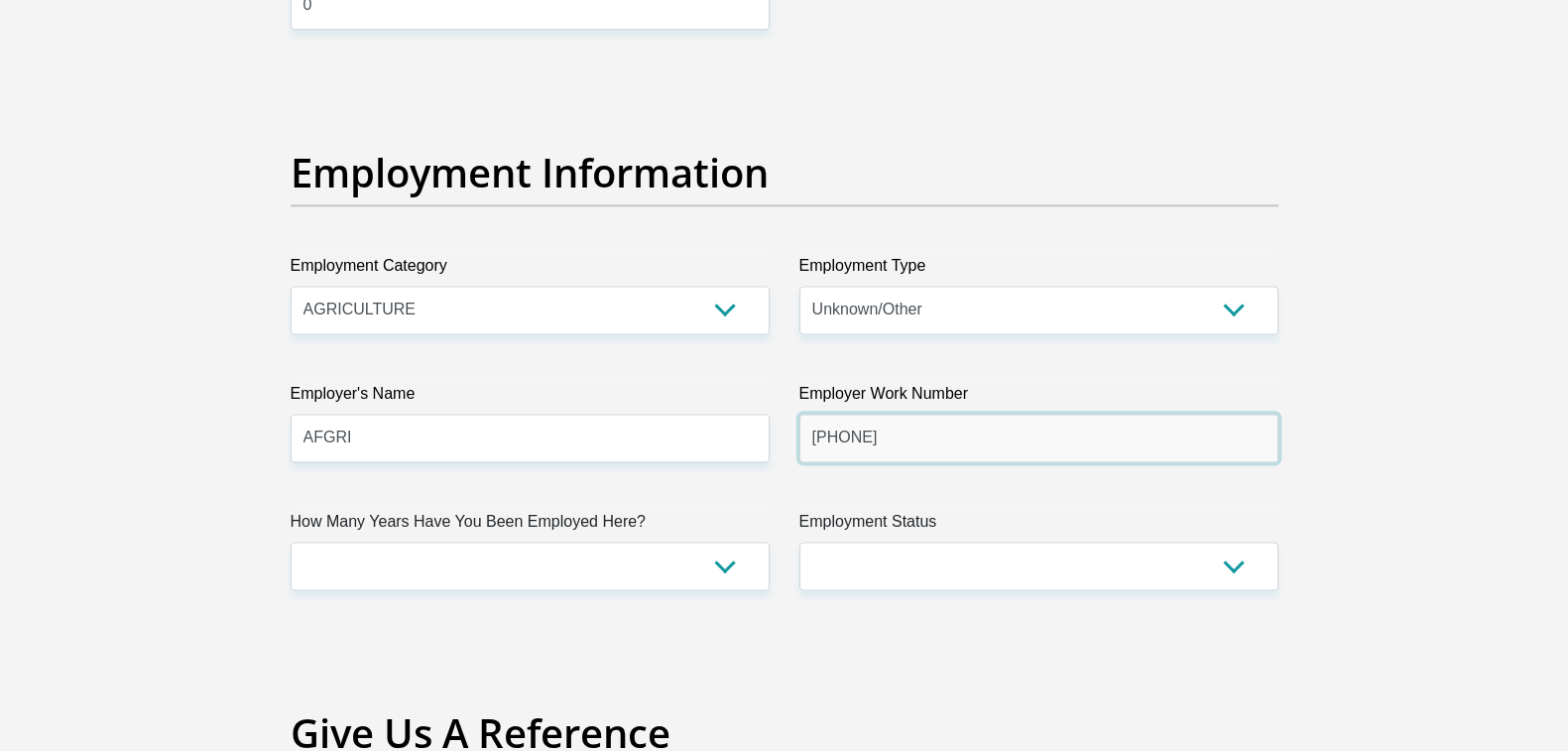 drag, startPoint x: 957, startPoint y: 436, endPoint x: 774, endPoint y: 419, distance: 183.78792 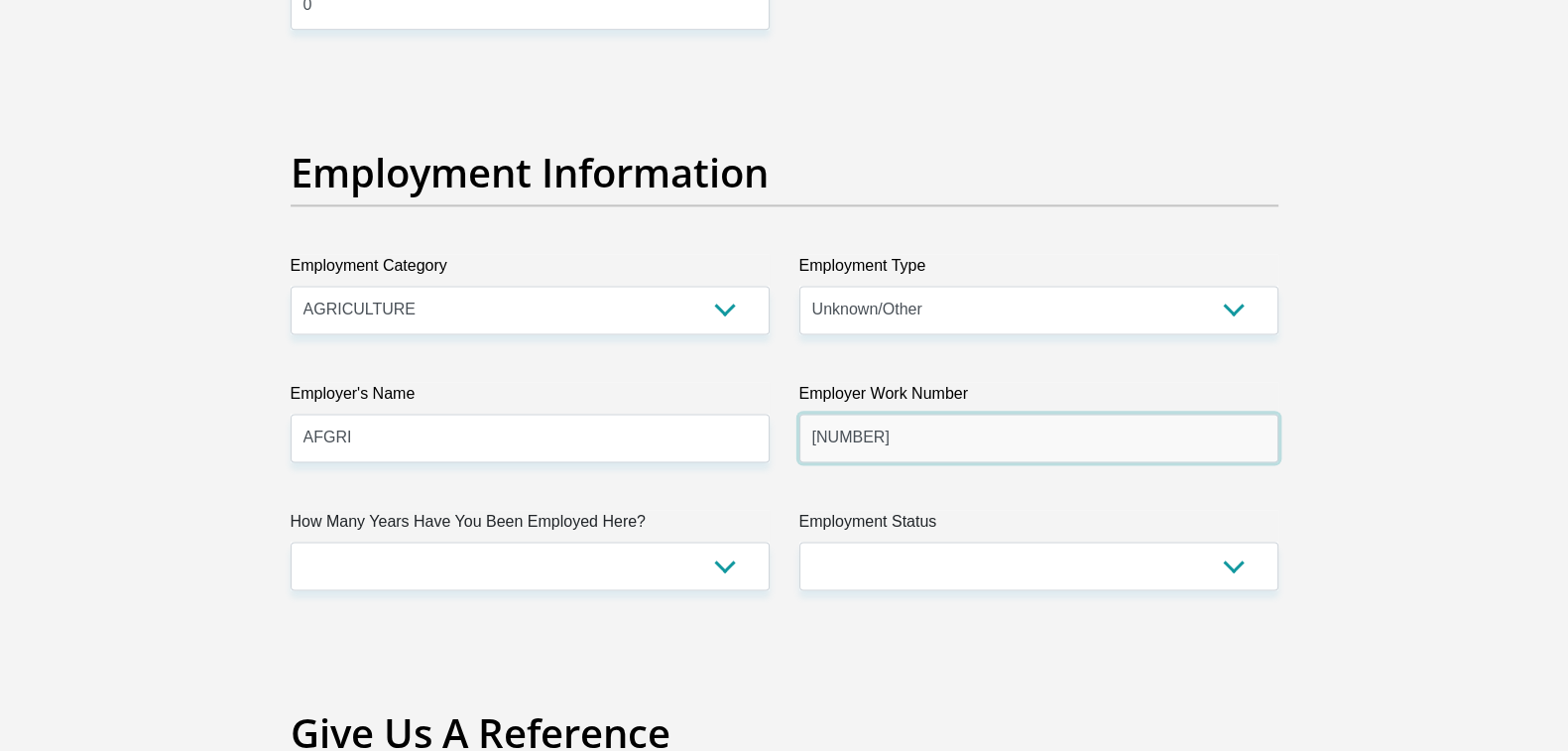 type on "0110632347" 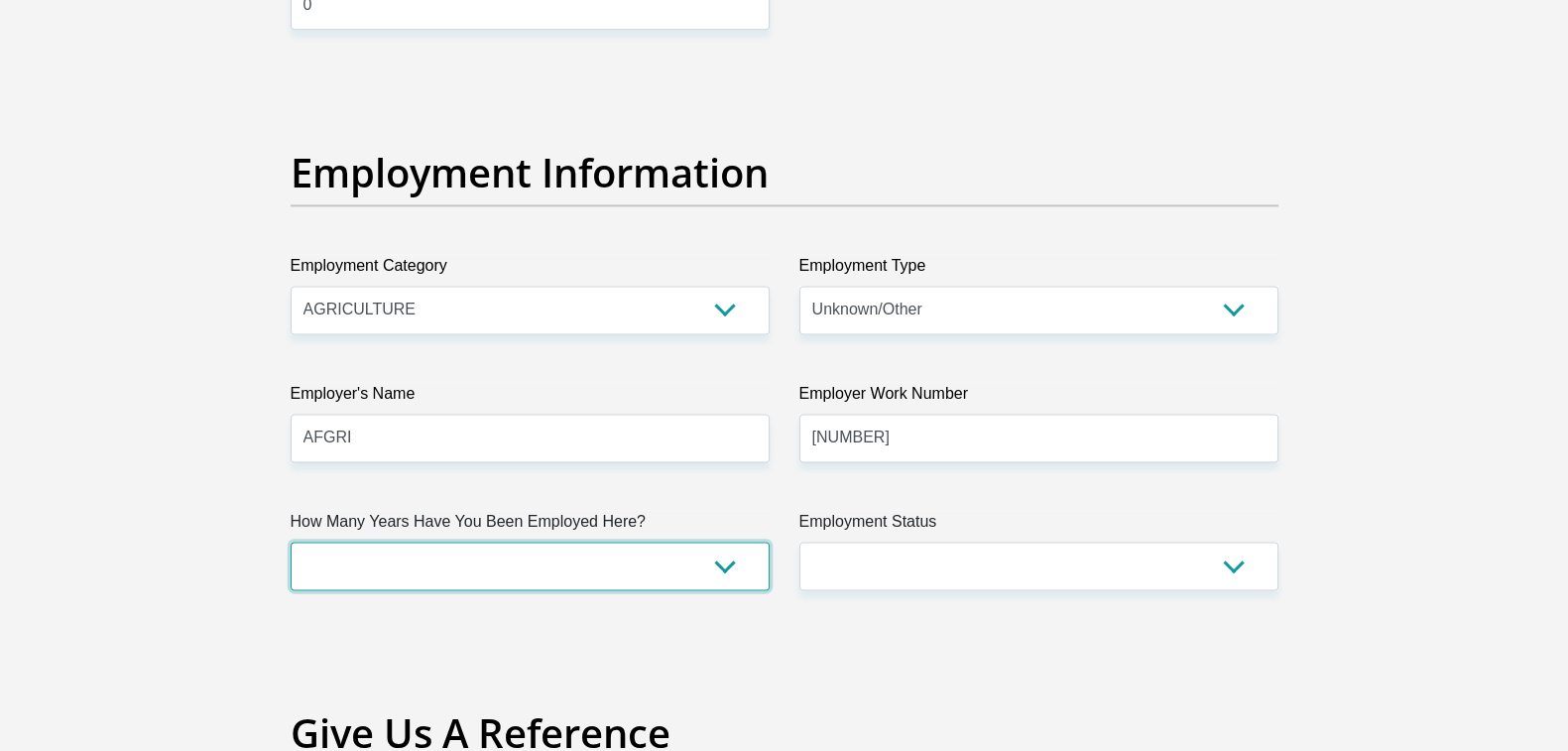 click on "less than 1 year
1-3 years
3-5 years
5+ years" at bounding box center [530, 565] 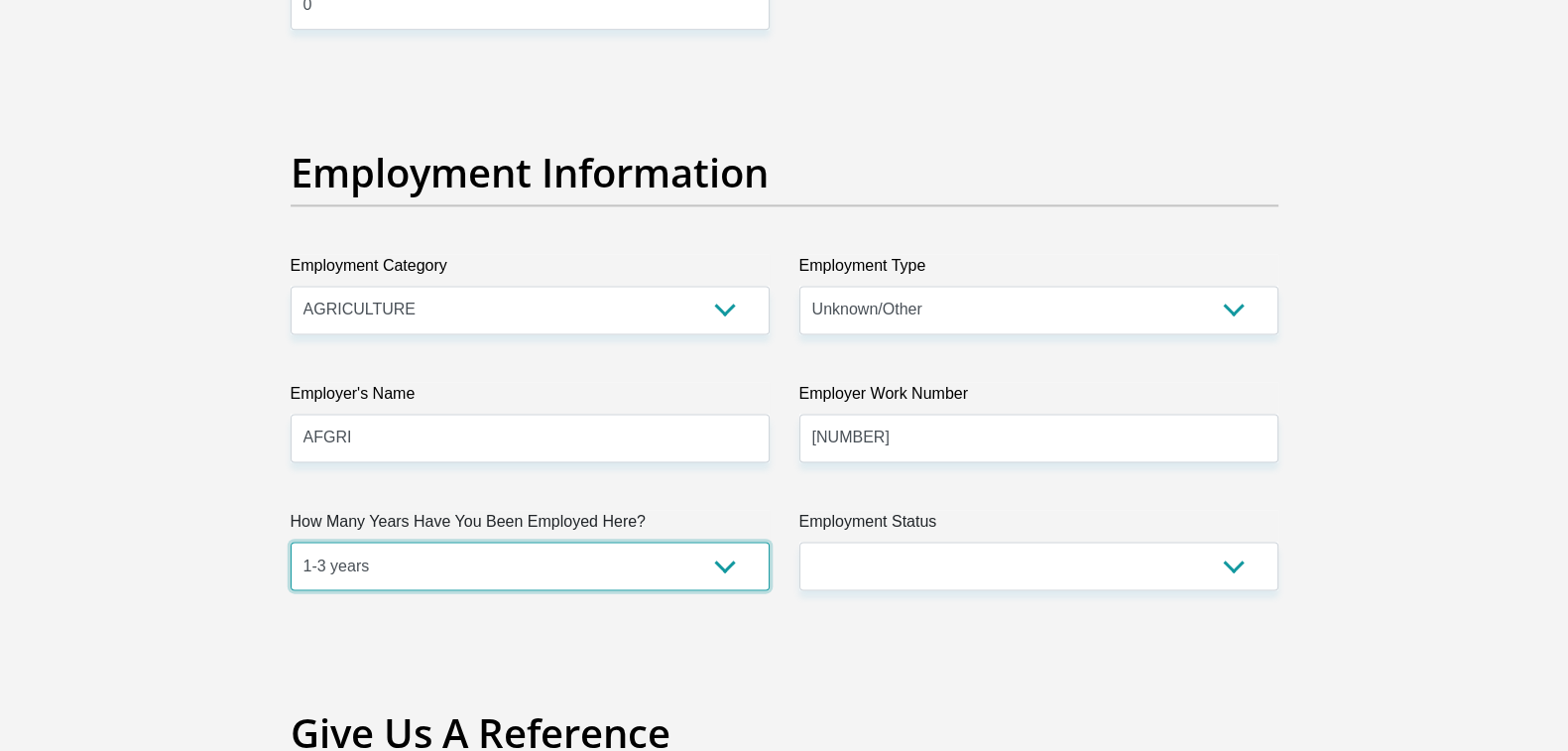 click on "less than 1 year
1-3 years
3-5 years
5+ years" at bounding box center [530, 565] 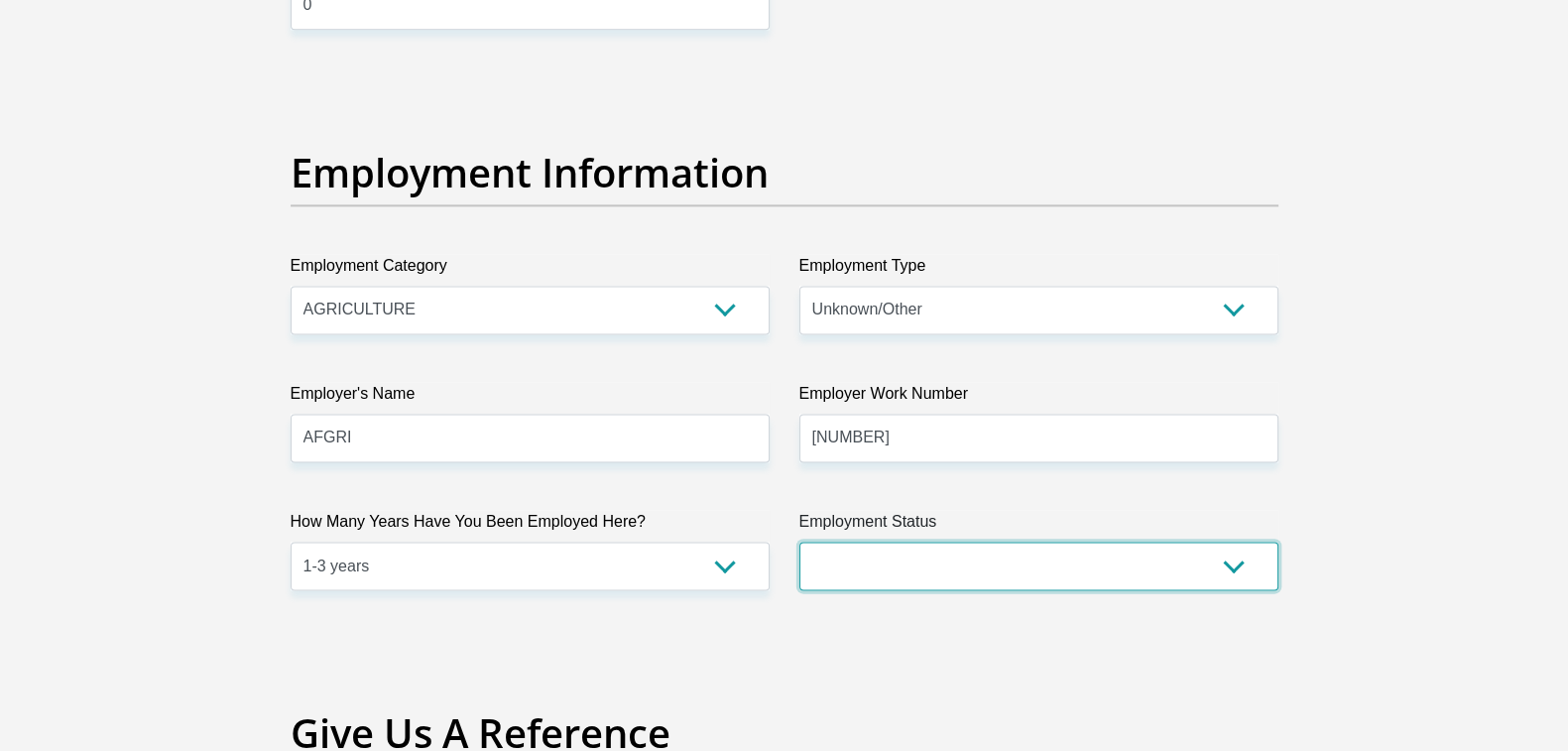 click on "Permanent/Full-time
Part-time/Casual
Contract Worker
Self-Employed
Housewife
Retired
Student
Medically Boarded
Disability
Unemployed" at bounding box center [1038, 565] 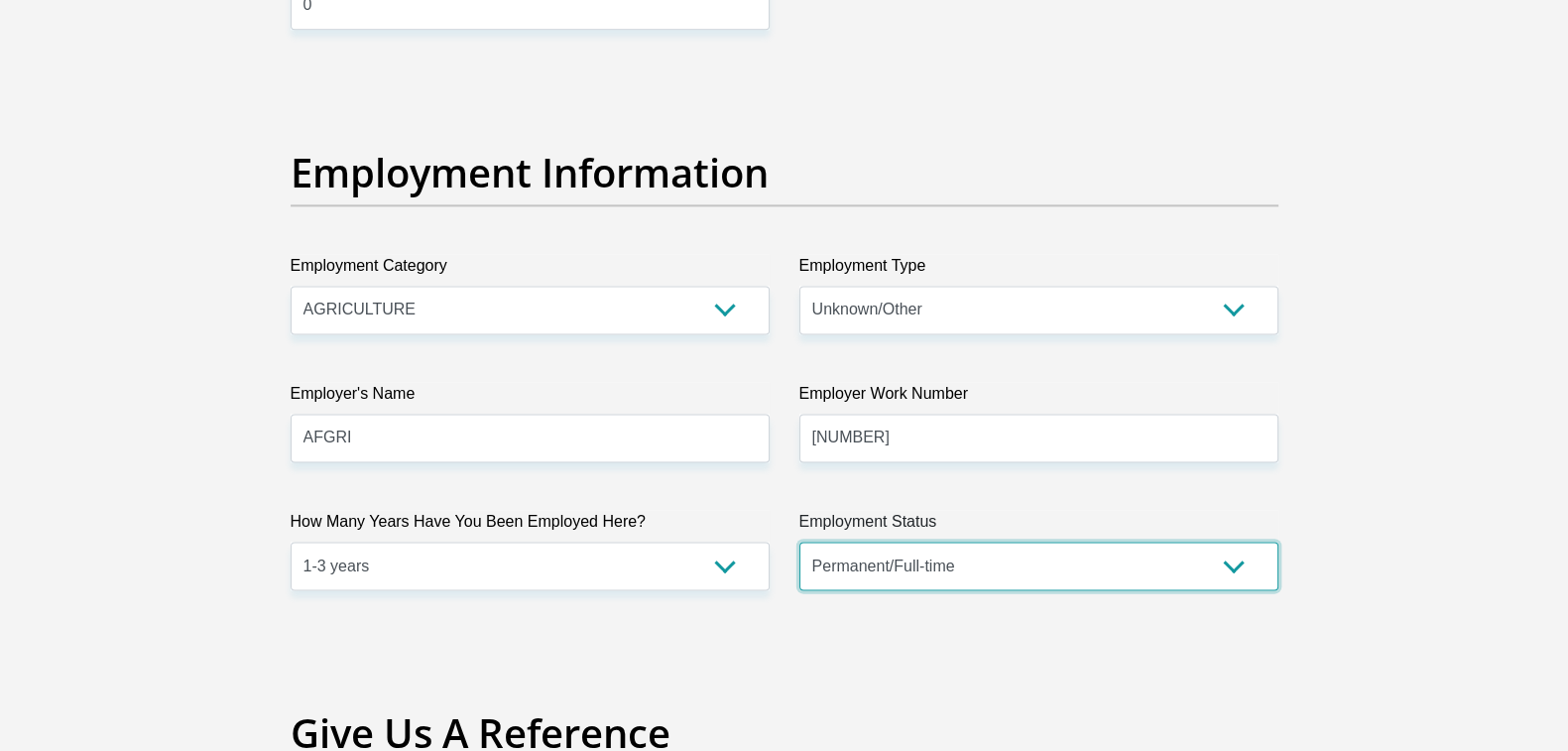 click on "Permanent/Full-time
Part-time/Casual
Contract Worker
Self-Employed
Housewife
Retired
Student
Medically Boarded
Disability
Unemployed" at bounding box center [1038, 565] 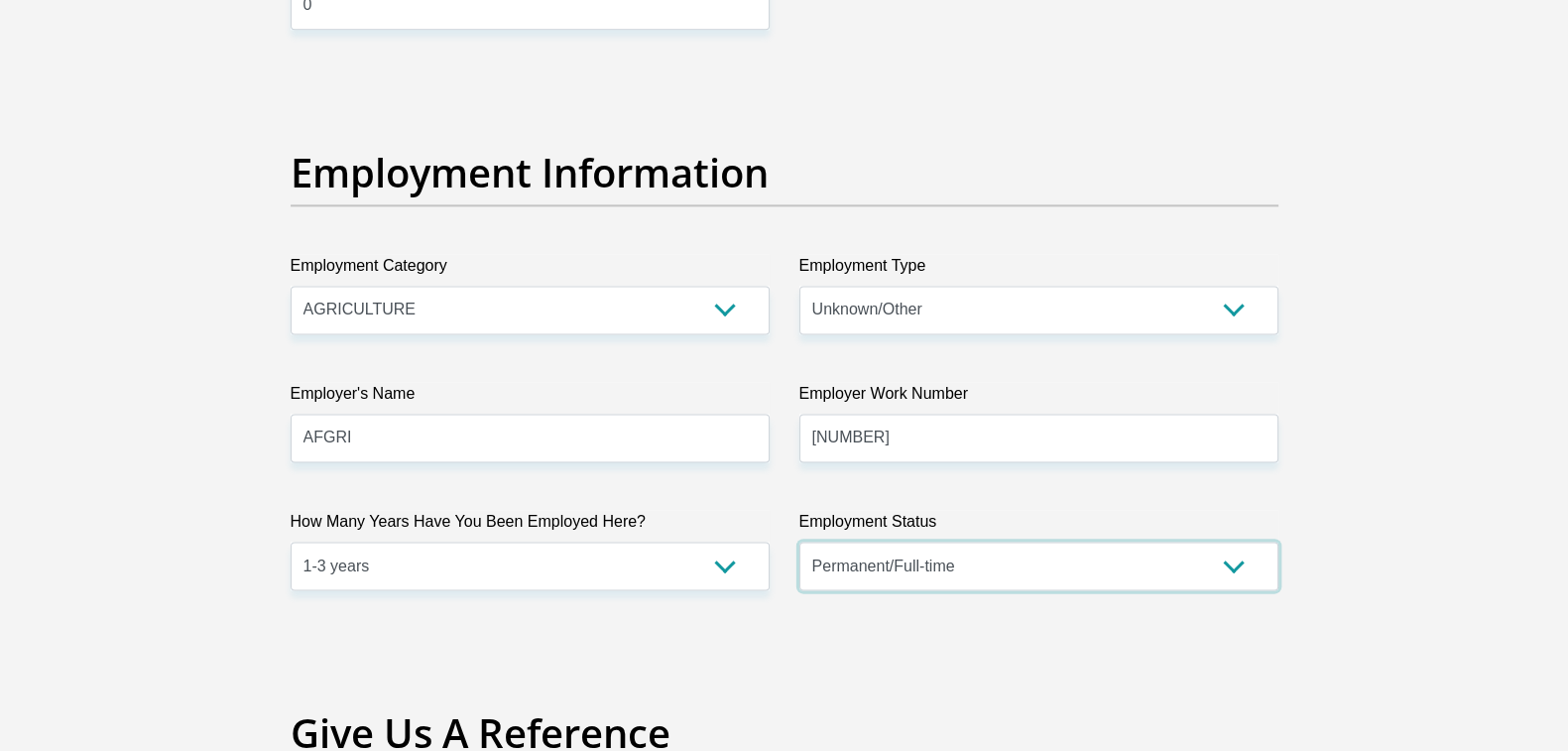 scroll, scrollTop: 3967, scrollLeft: 0, axis: vertical 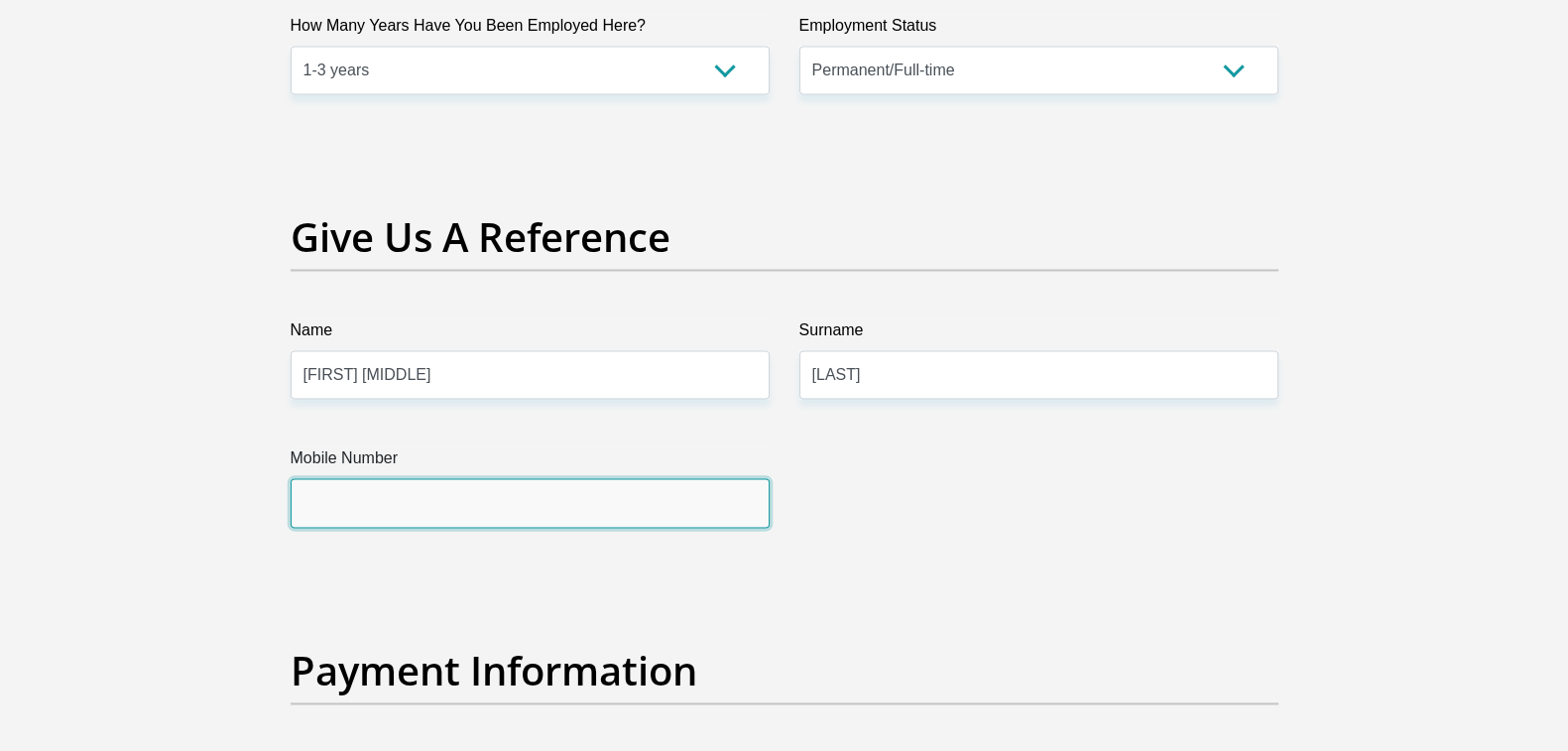 click on "Mobile Number" at bounding box center [530, 502] 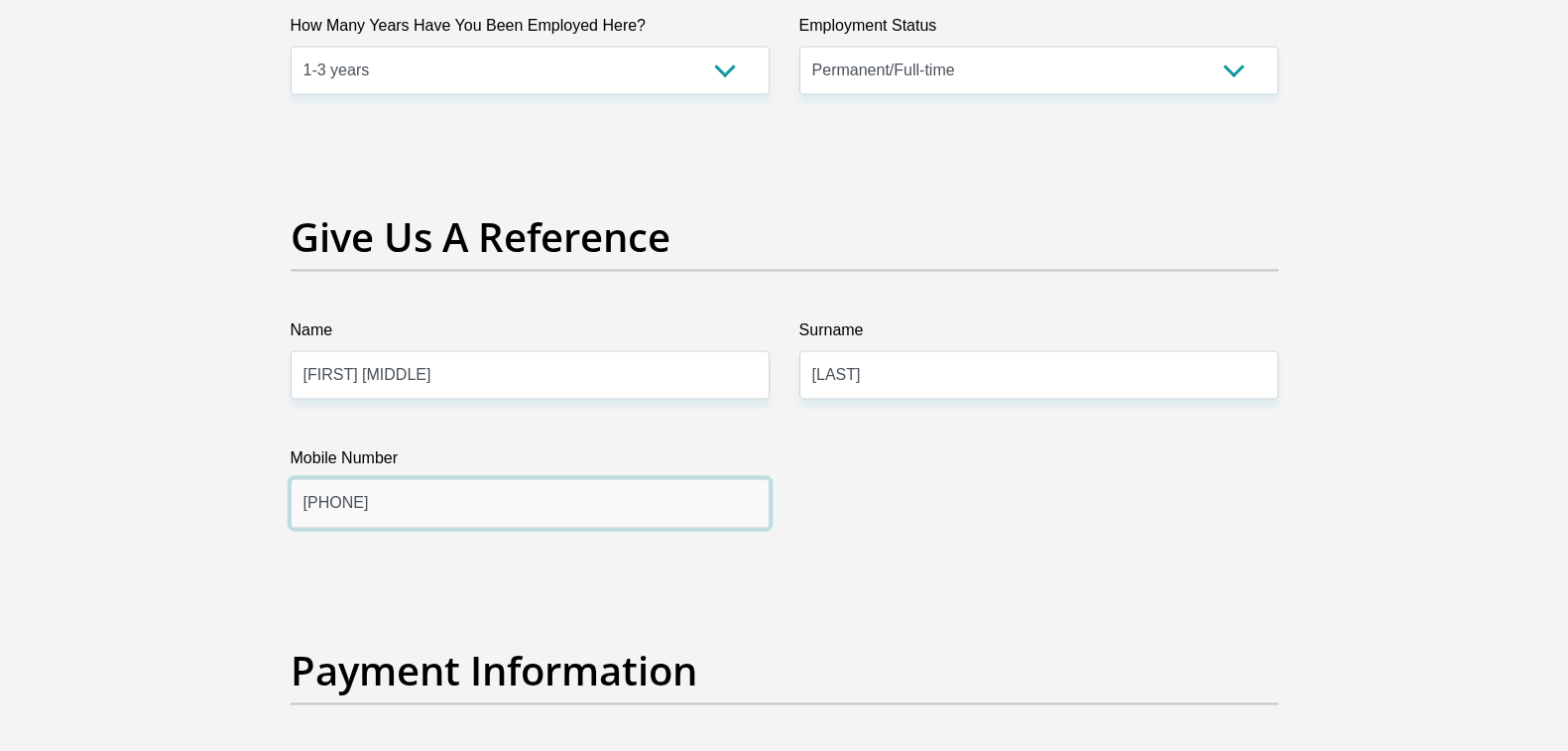 type on "0624252101" 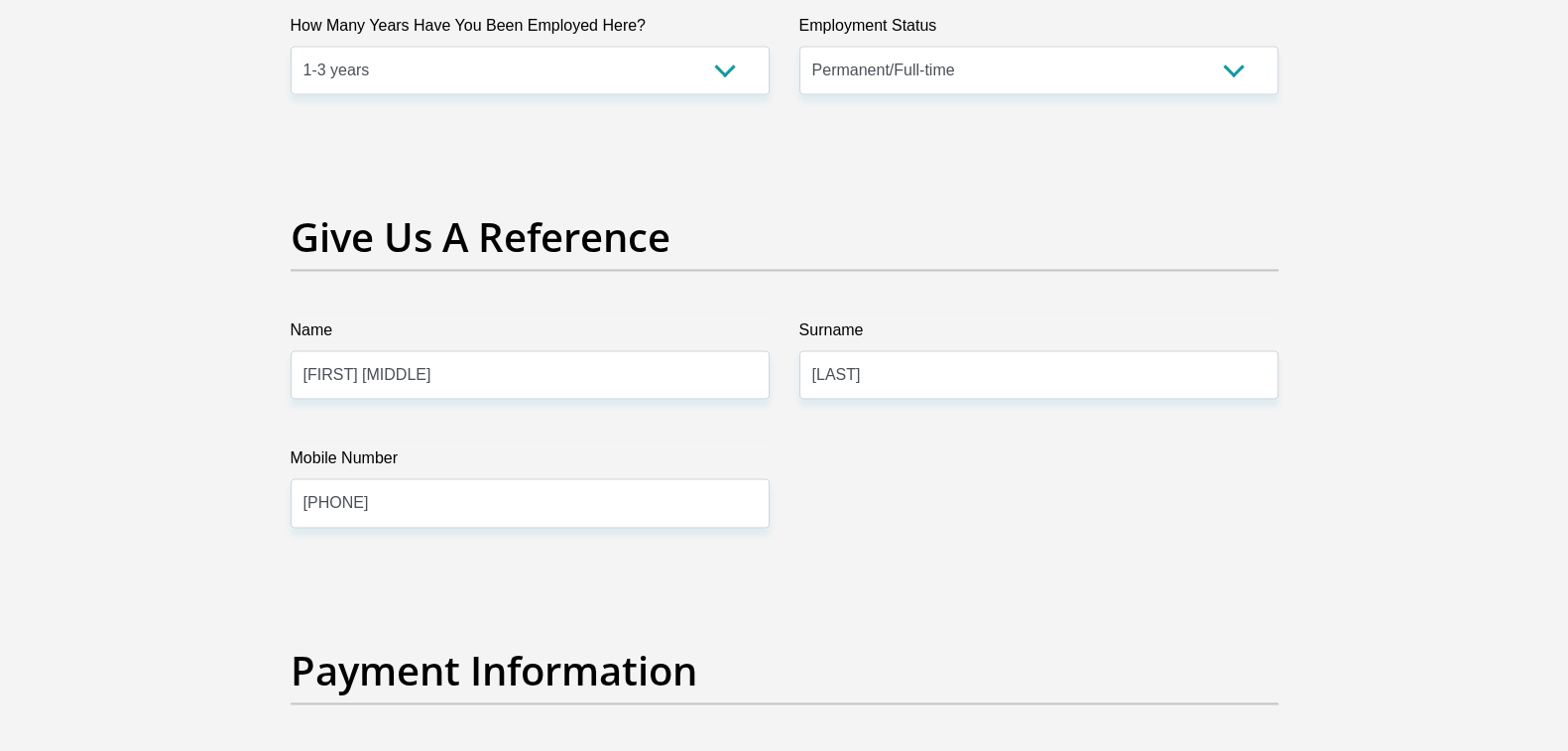 click on "Title
Mr
Ms
Mrs
Dr
Other
First Name
Japie
Surname
Greyling
ID Number
9301185051086
Please input valid ID number
Race
Black
Coloured
Indian
White
Other
Contact Number
0624252101
Please input valid contact number
Nationality
South Africa
Afghanistan
Aland Islands  Albania  Algeria" at bounding box center (784, -429) 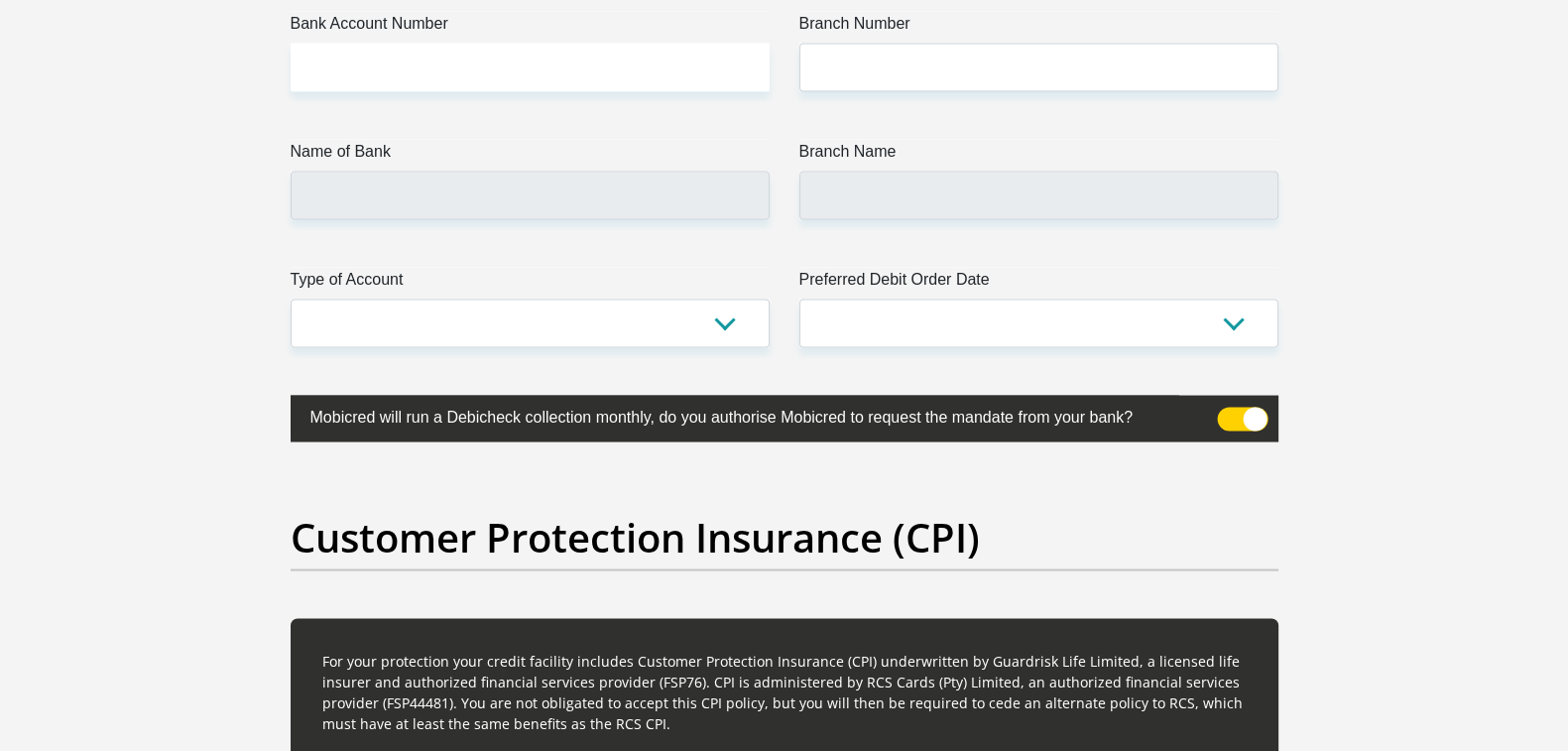 scroll, scrollTop: 4712, scrollLeft: 0, axis: vertical 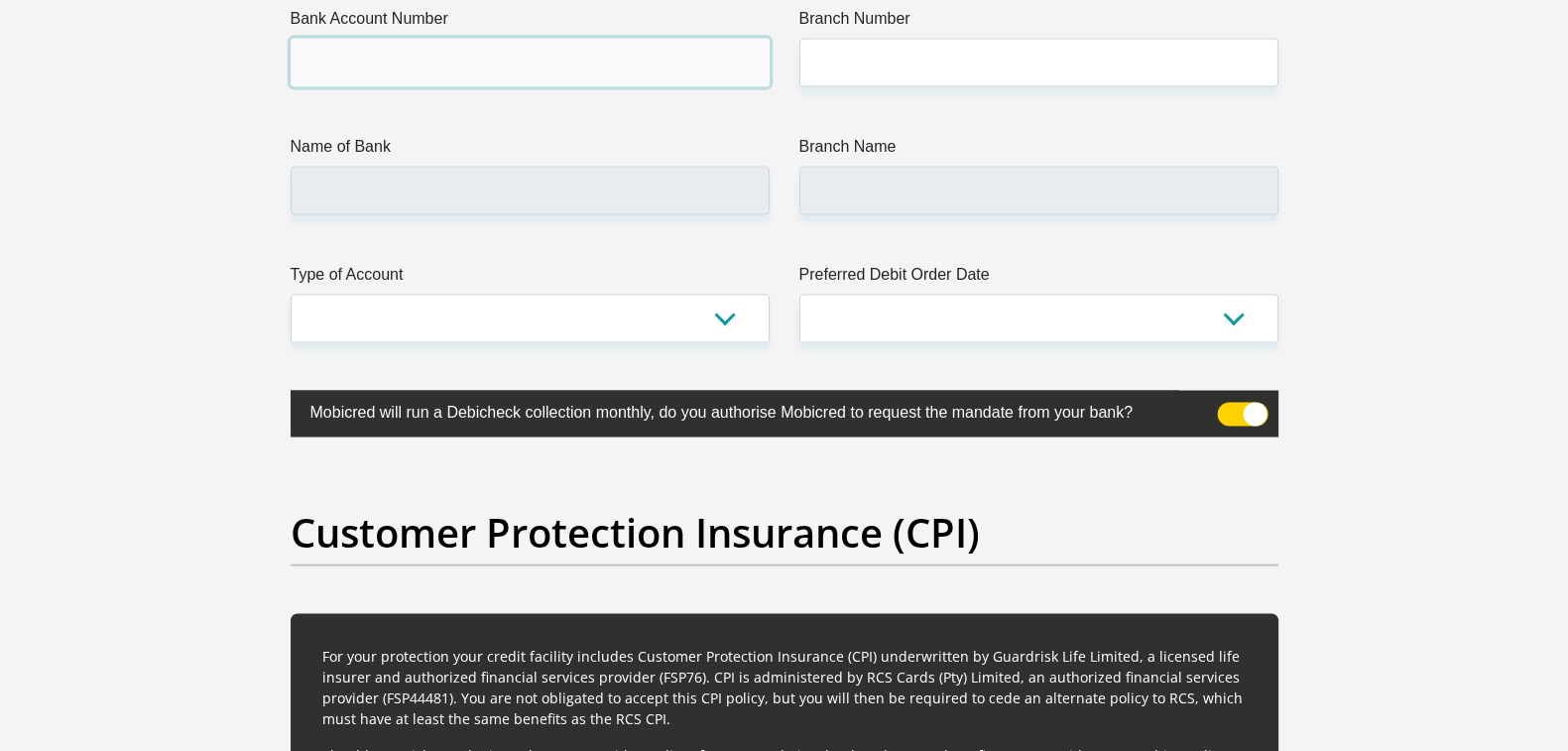 click on "Bank Account Number" at bounding box center [530, 63] 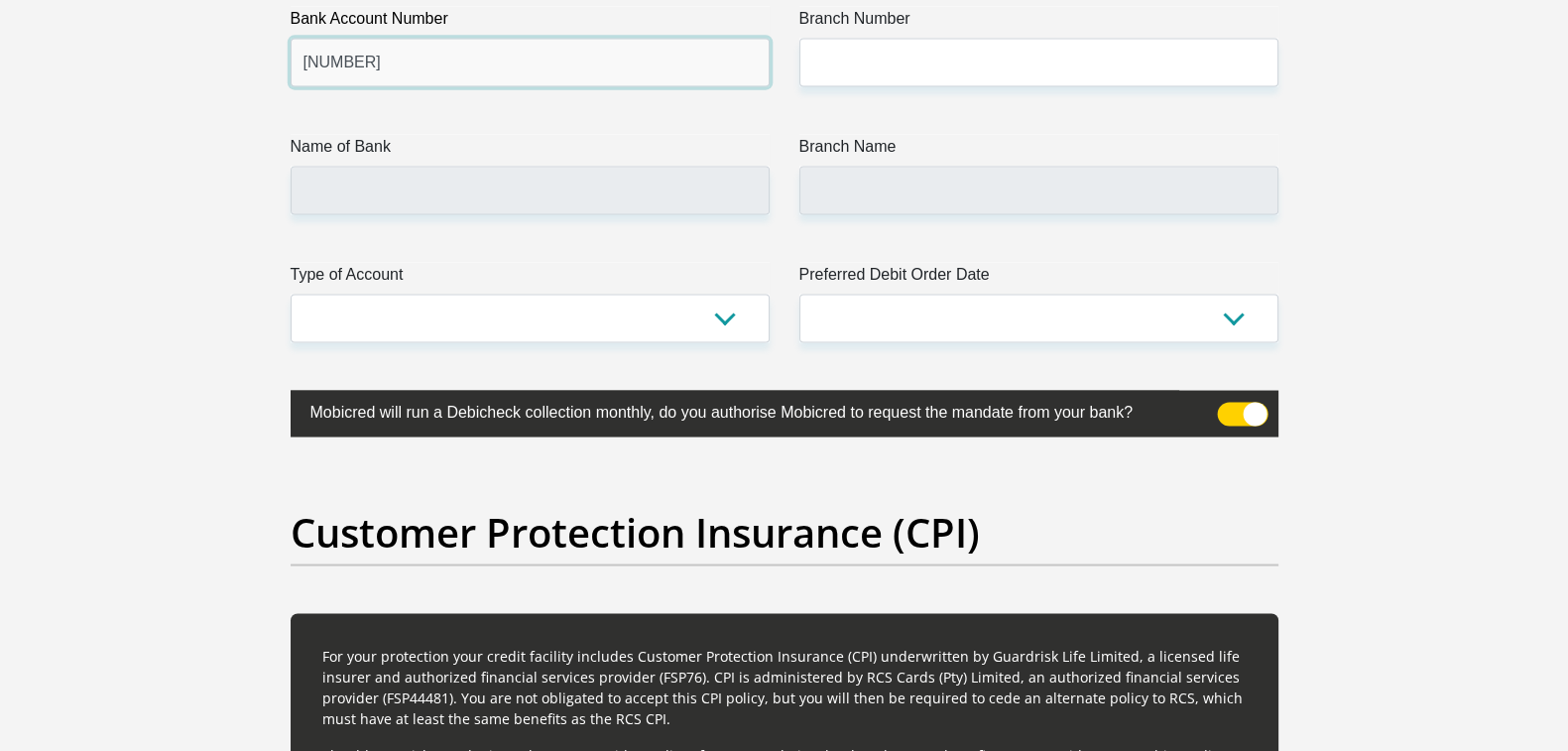 type on "63138001738" 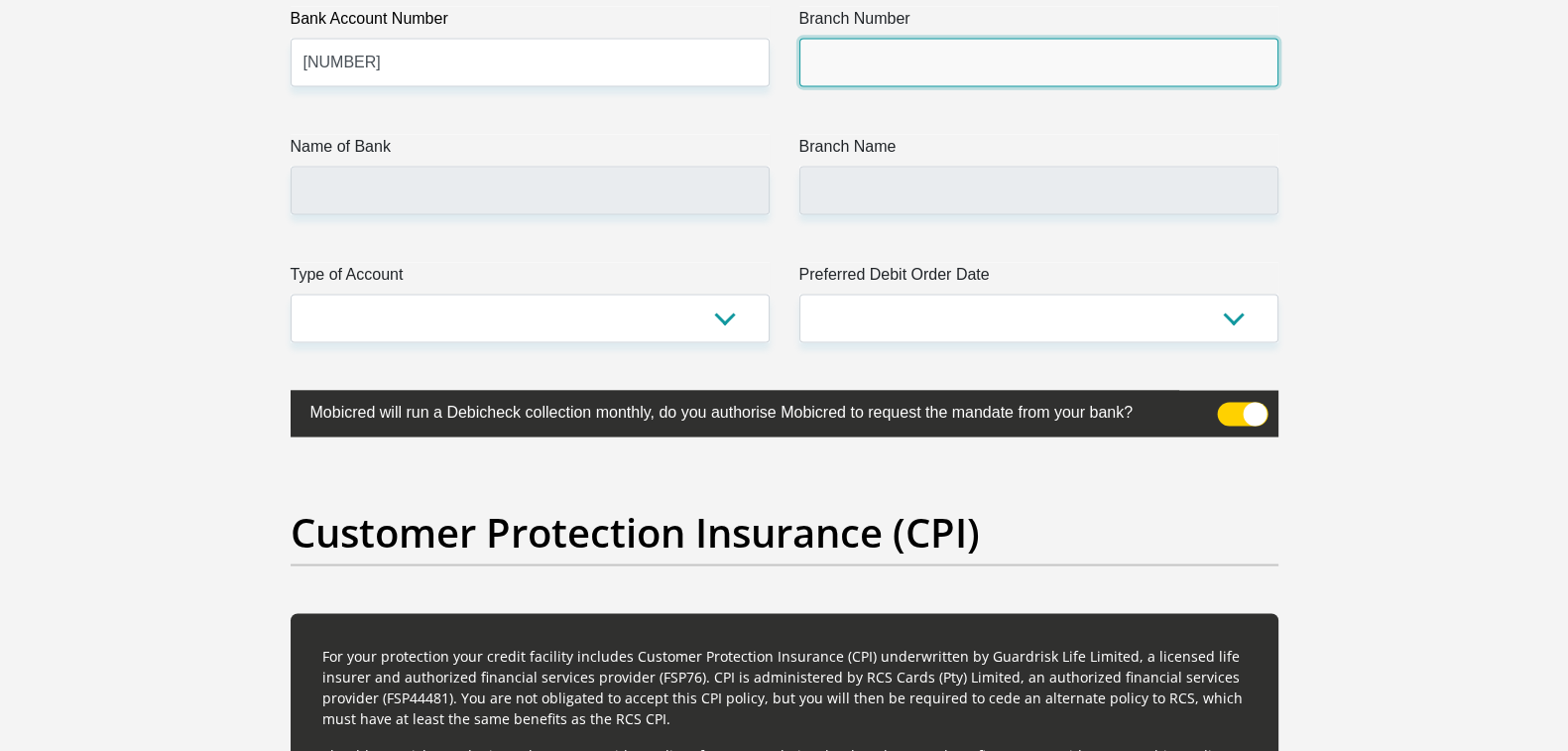 click on "Branch Number" at bounding box center (1038, 63) 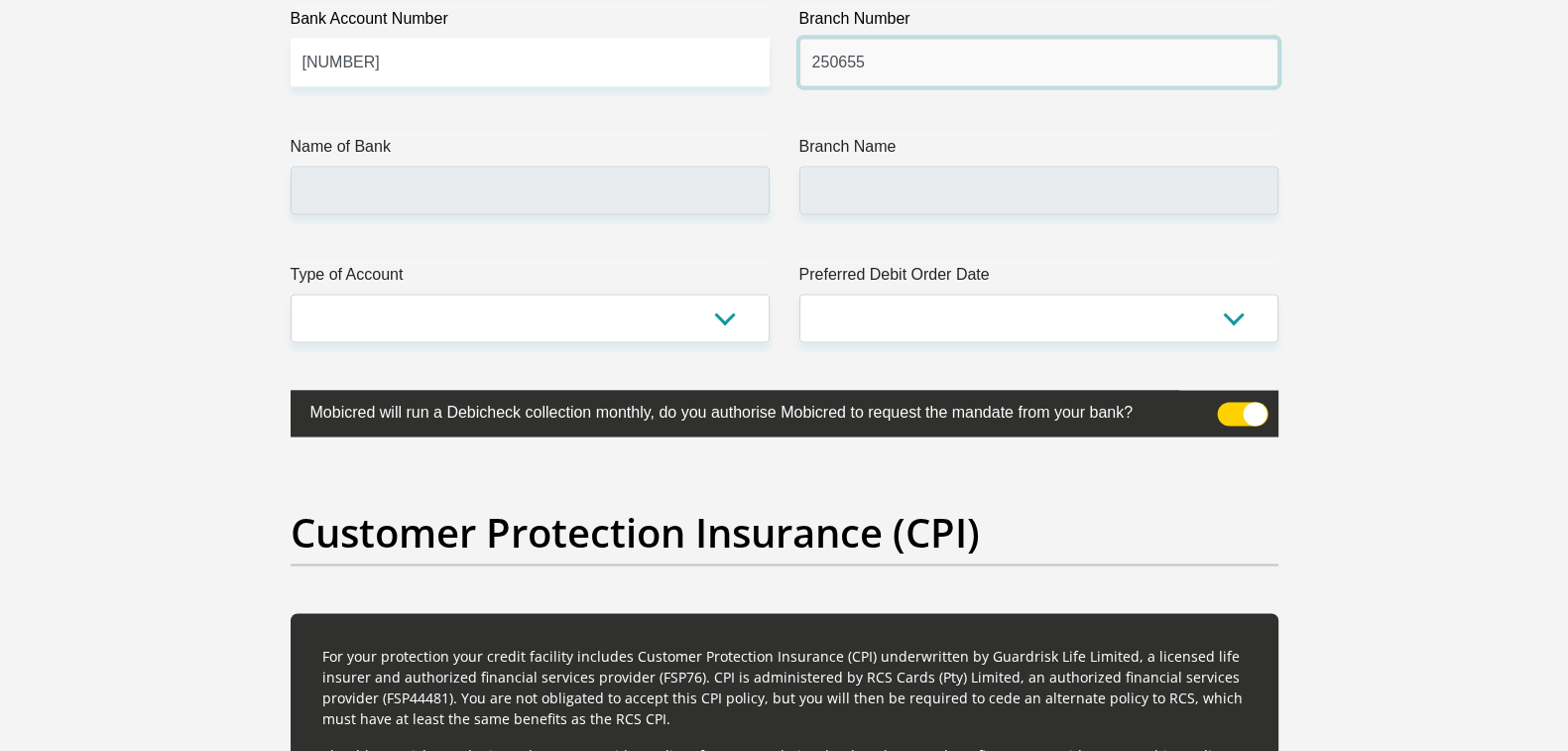 type on "250655" 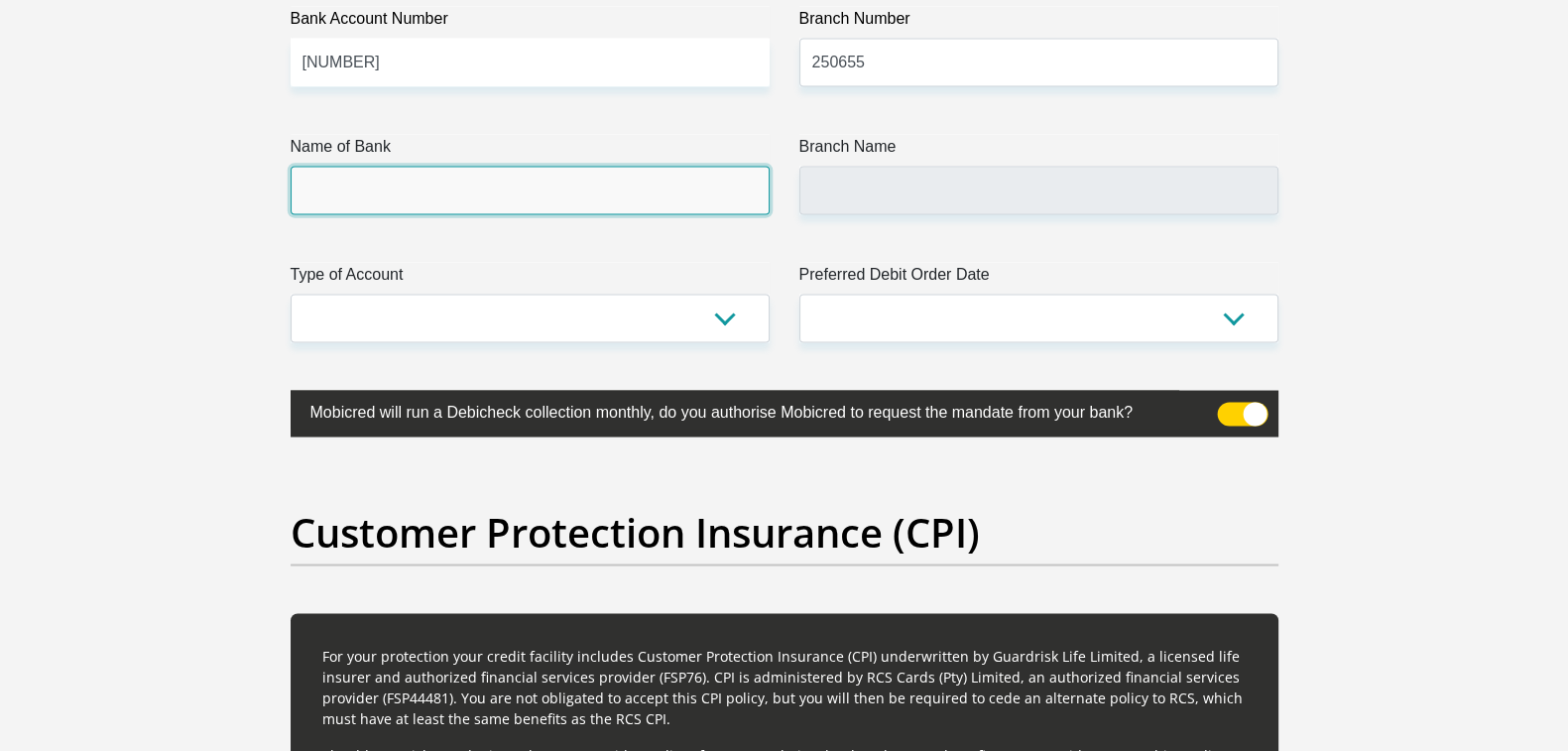 click on "Name of Bank" at bounding box center [530, 190] 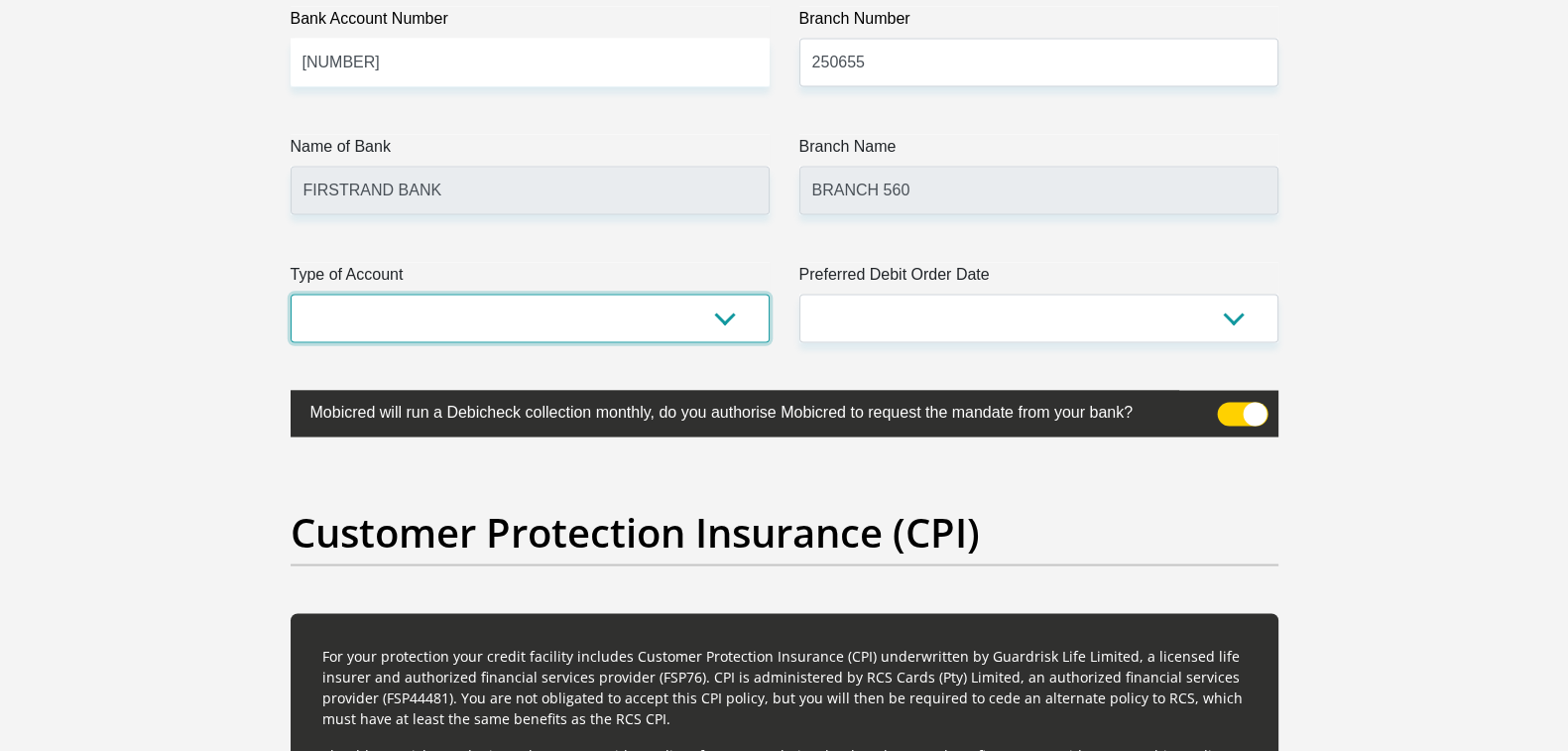 click on "Cheque
Savings" at bounding box center (530, 318) 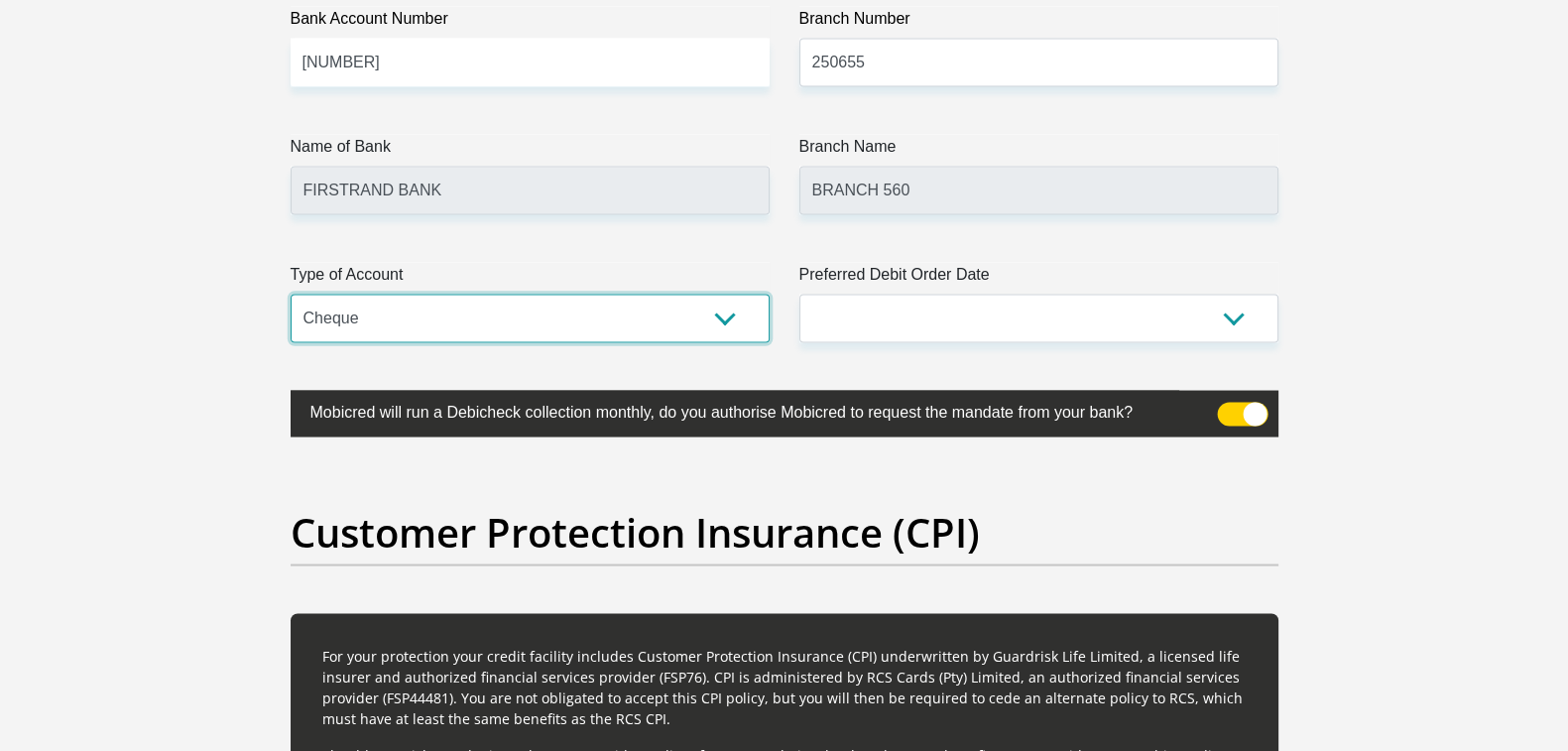click on "Cheque
Savings" at bounding box center [530, 318] 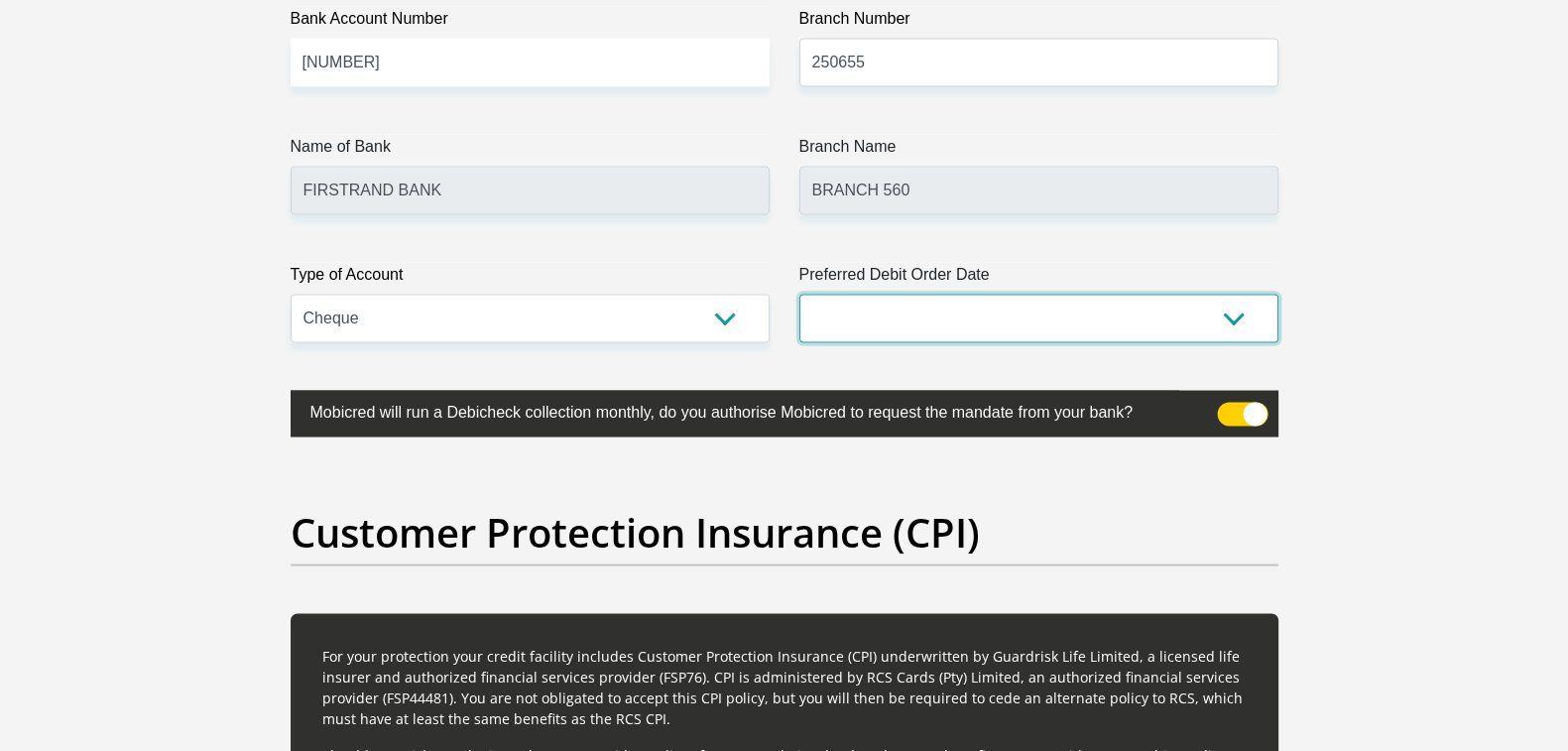 click on "1st
2nd
3rd
4th
5th
7th
18th
19th
20th
21st
22nd
23rd
24th
25th
26th
27th
28th
29th
30th" at bounding box center (1038, 318) 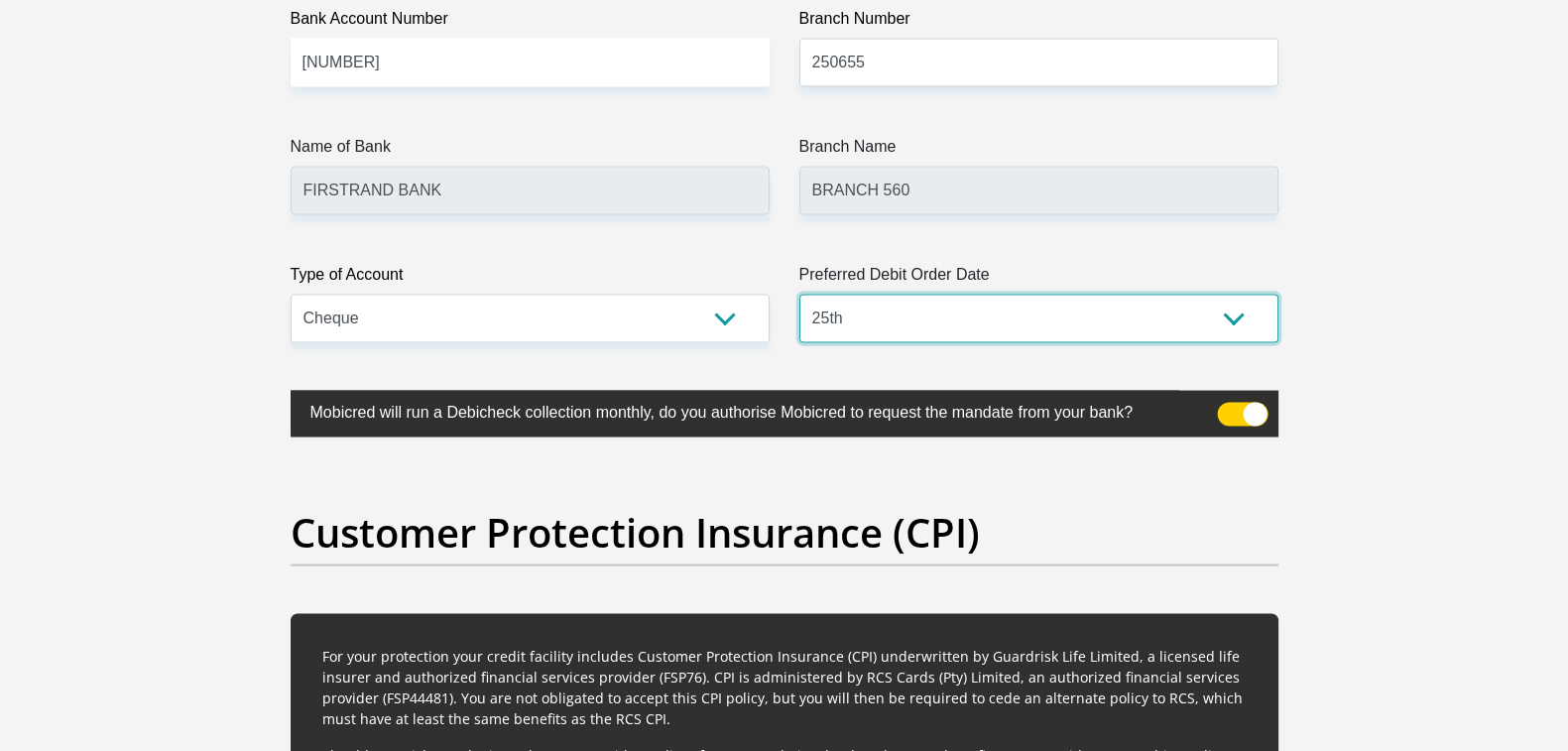 click on "1st
2nd
3rd
4th
5th
7th
18th
19th
20th
21st
22nd
23rd
24th
25th
26th
27th
28th
29th
30th" at bounding box center [1038, 318] 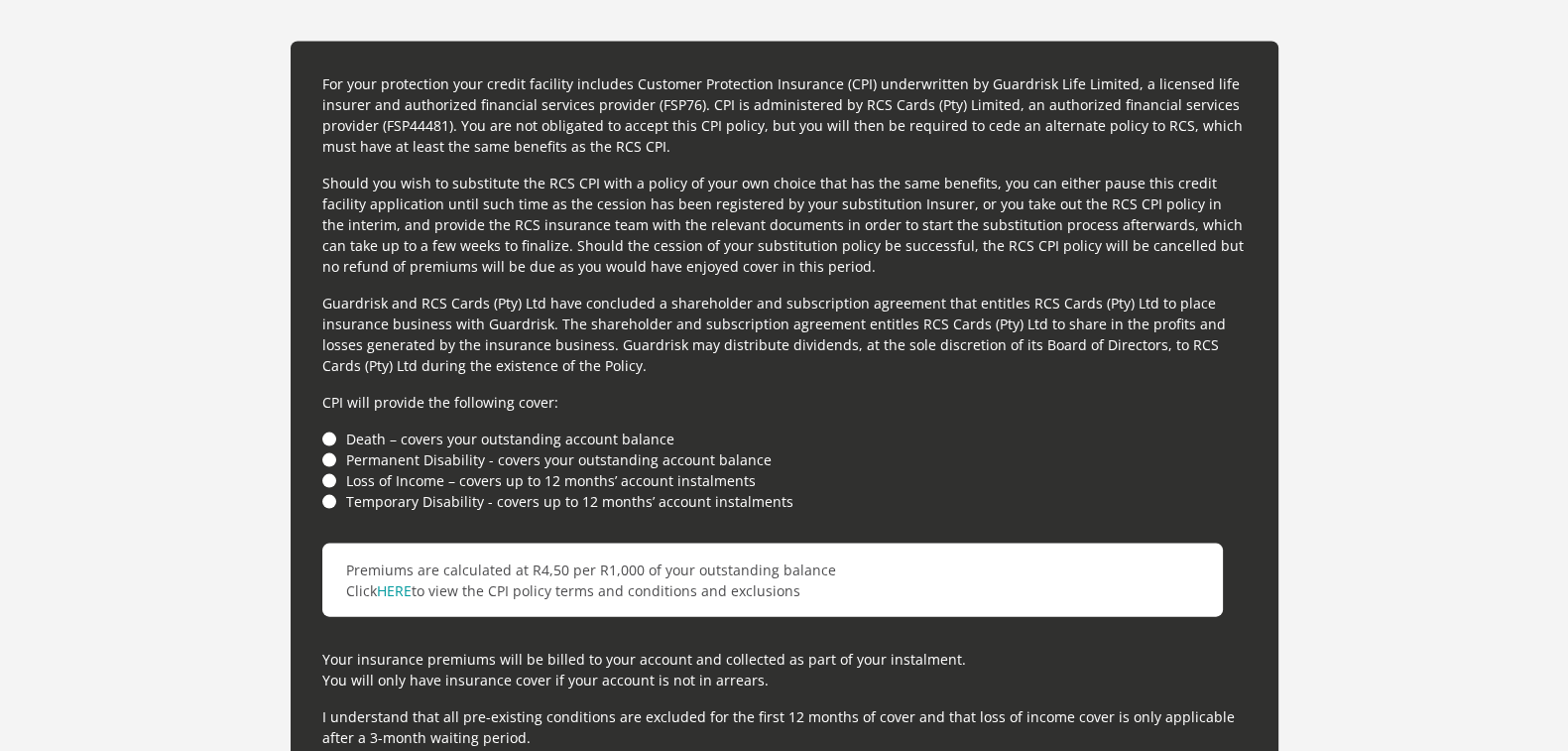scroll, scrollTop: 5332, scrollLeft: 0, axis: vertical 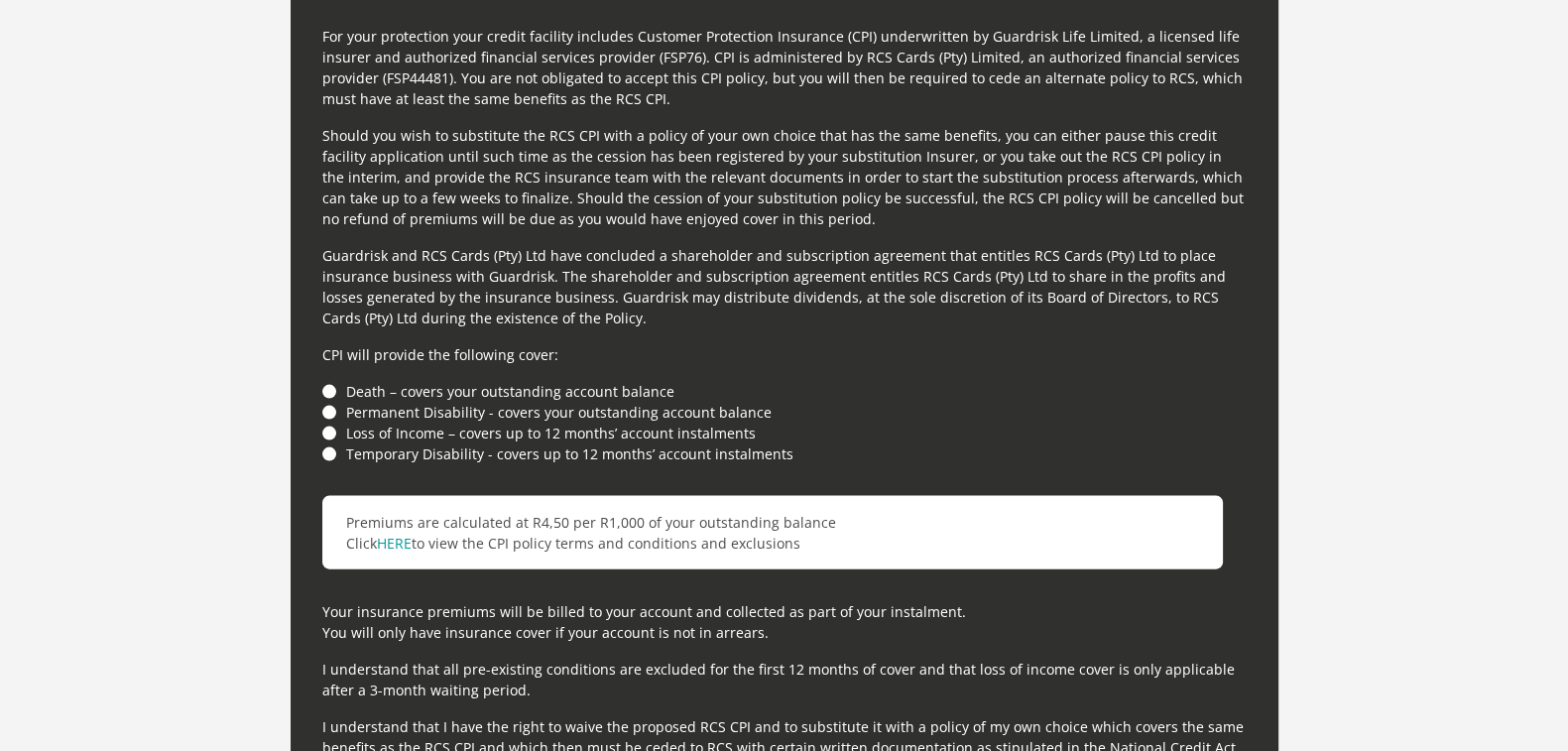 click on "Loss of Income – covers up to 12 months’ account instalments" at bounding box center [784, 433] 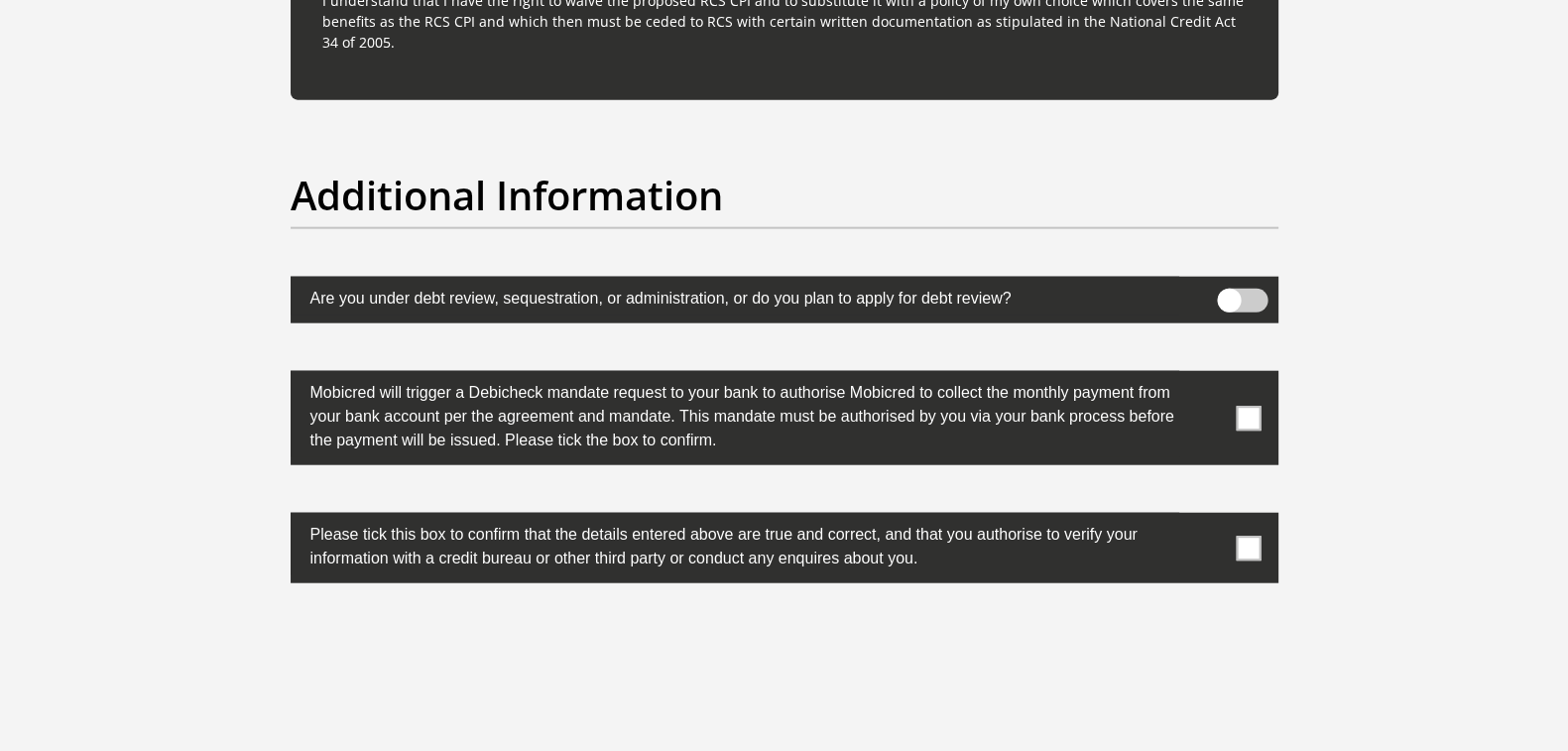 scroll, scrollTop: 6199, scrollLeft: 0, axis: vertical 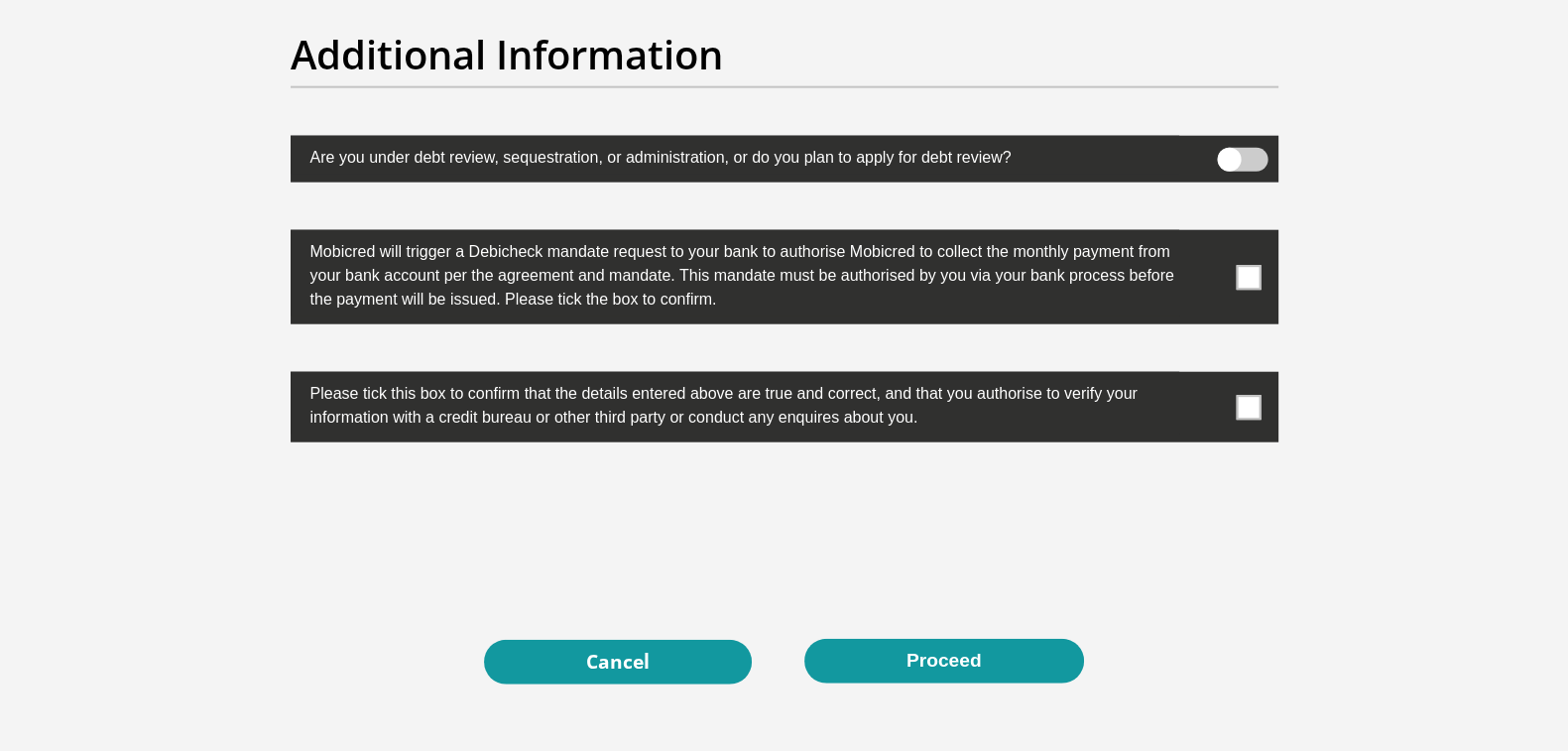 click at bounding box center [1248, 277] 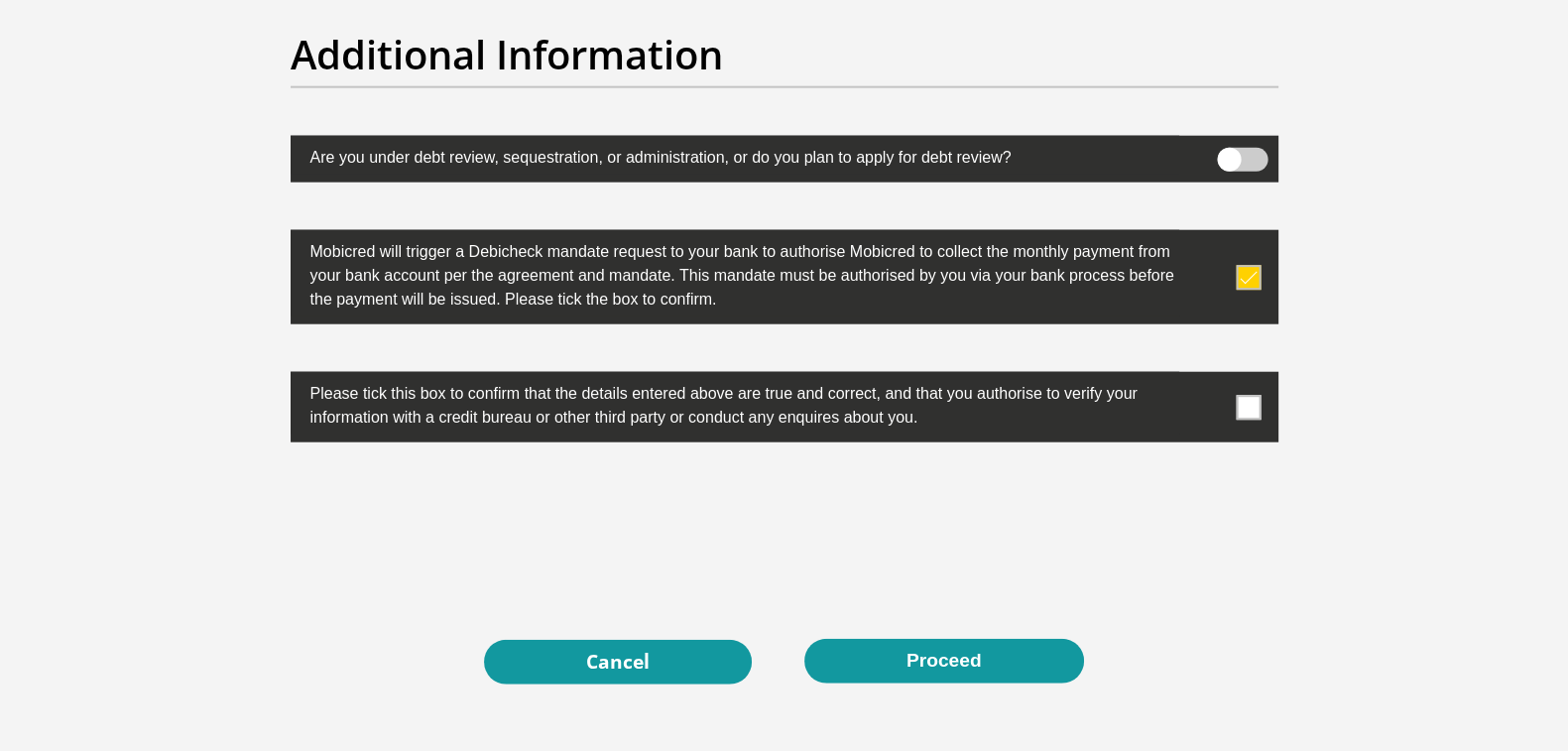 click at bounding box center (1248, 407) 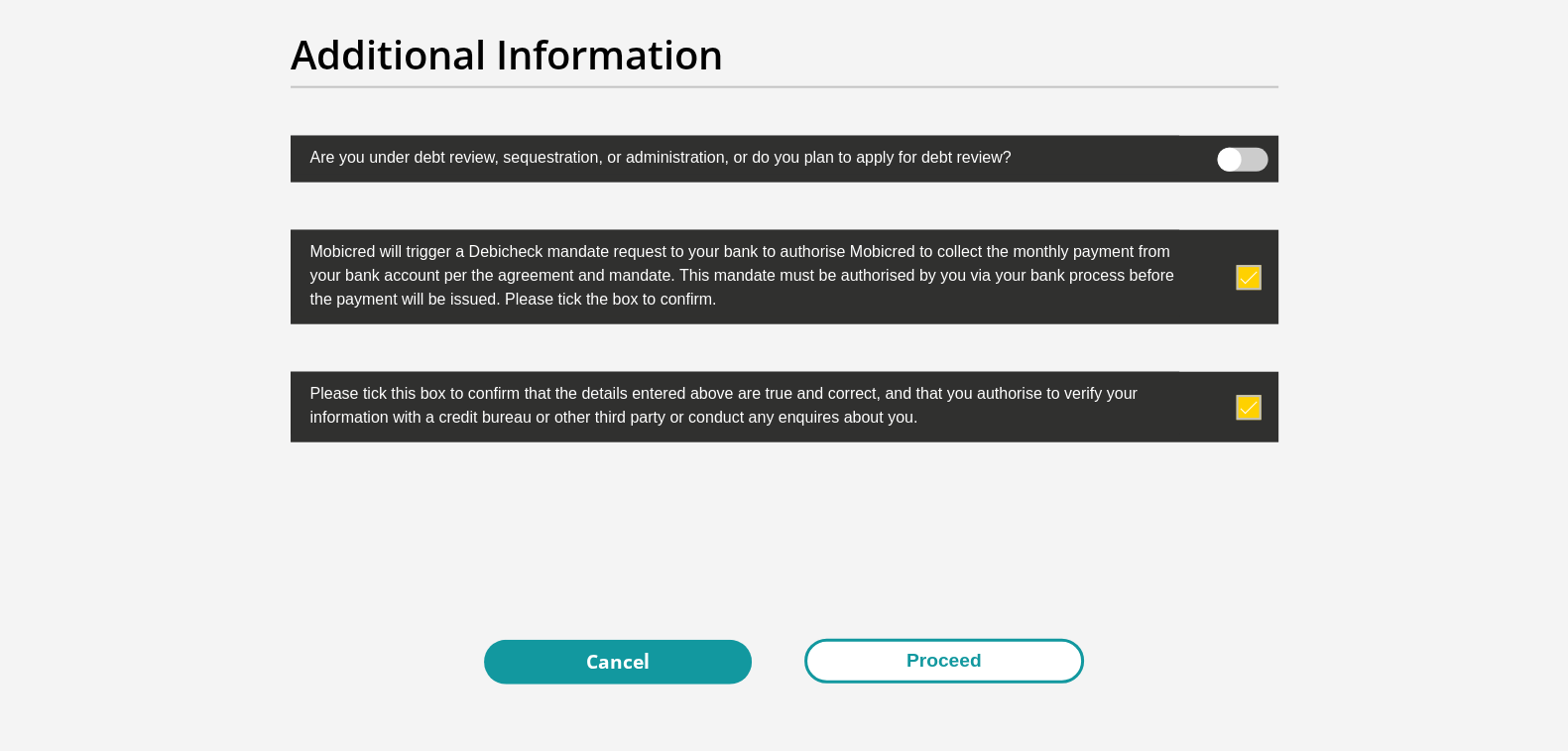 click on "Proceed" at bounding box center [944, 661] 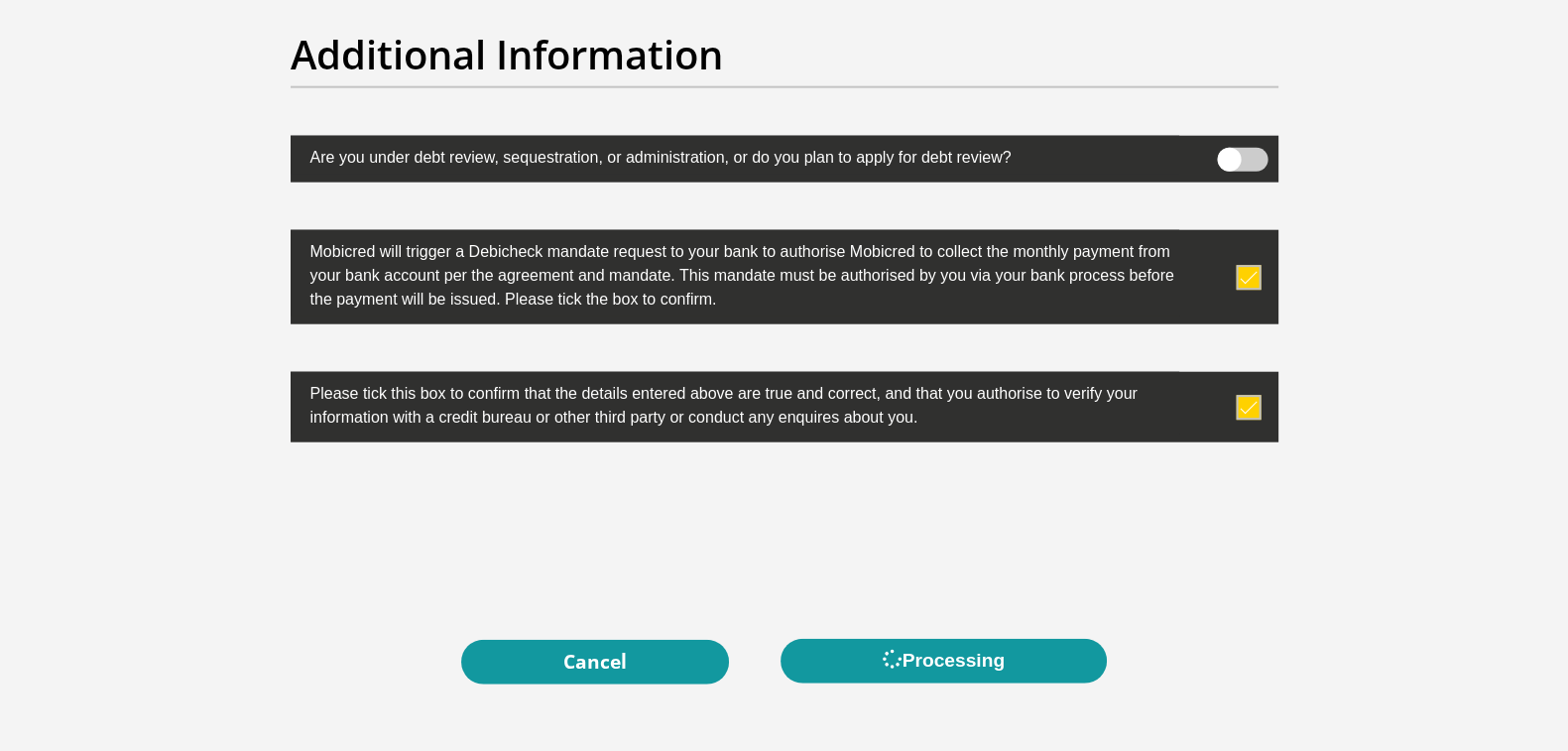 scroll, scrollTop: 0, scrollLeft: 0, axis: both 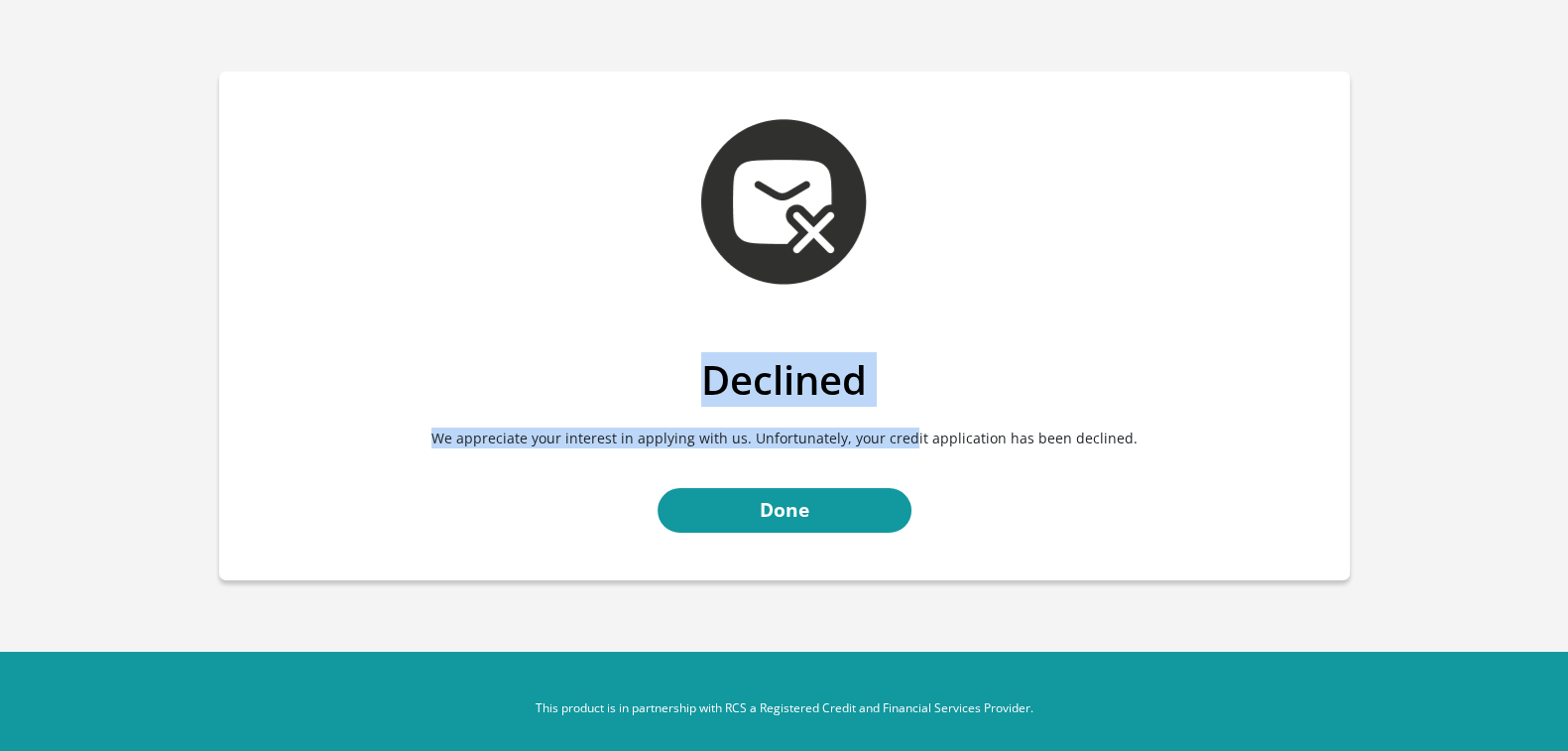 drag, startPoint x: 913, startPoint y: 441, endPoint x: 670, endPoint y: 396, distance: 247.13154 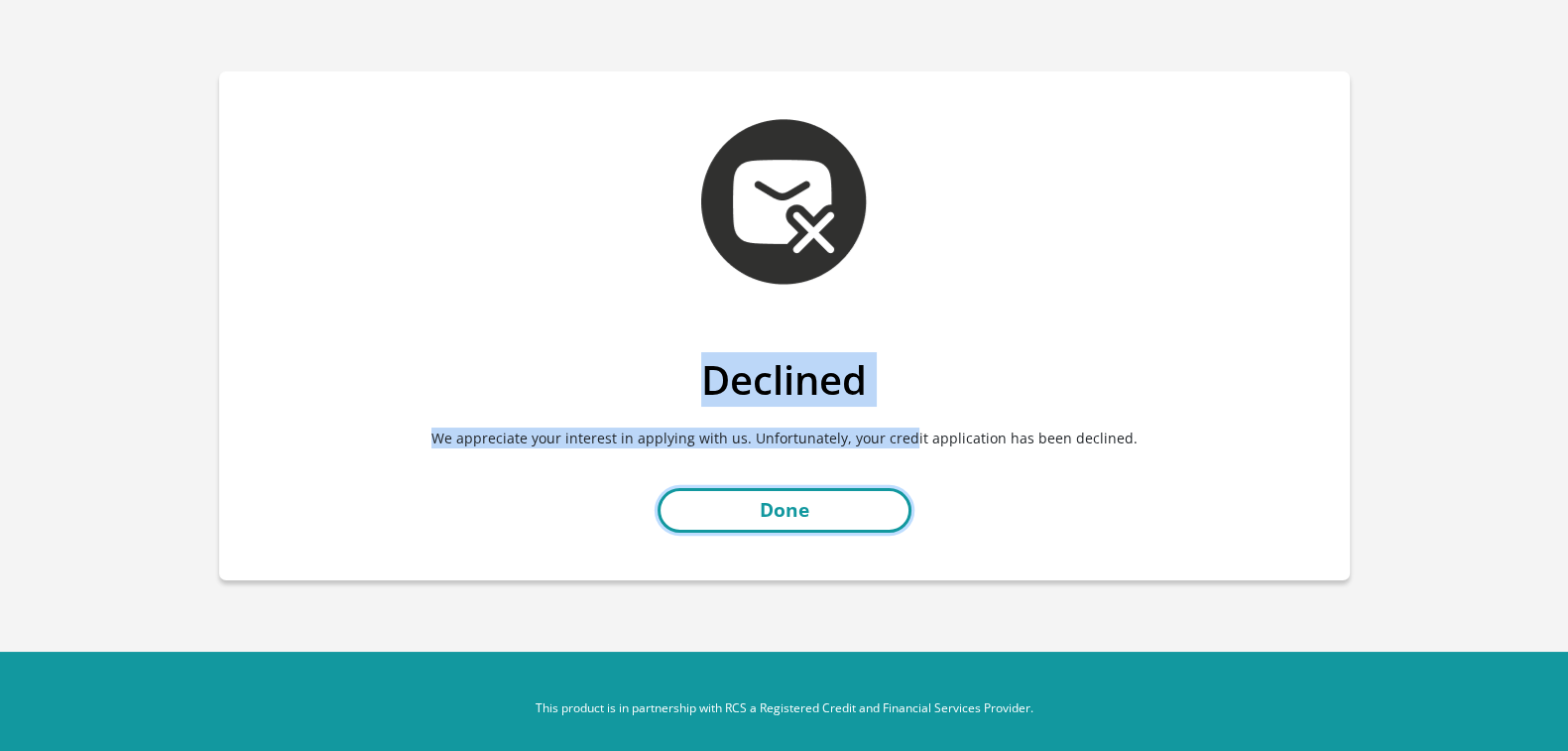 click on "Done" at bounding box center [784, 510] 